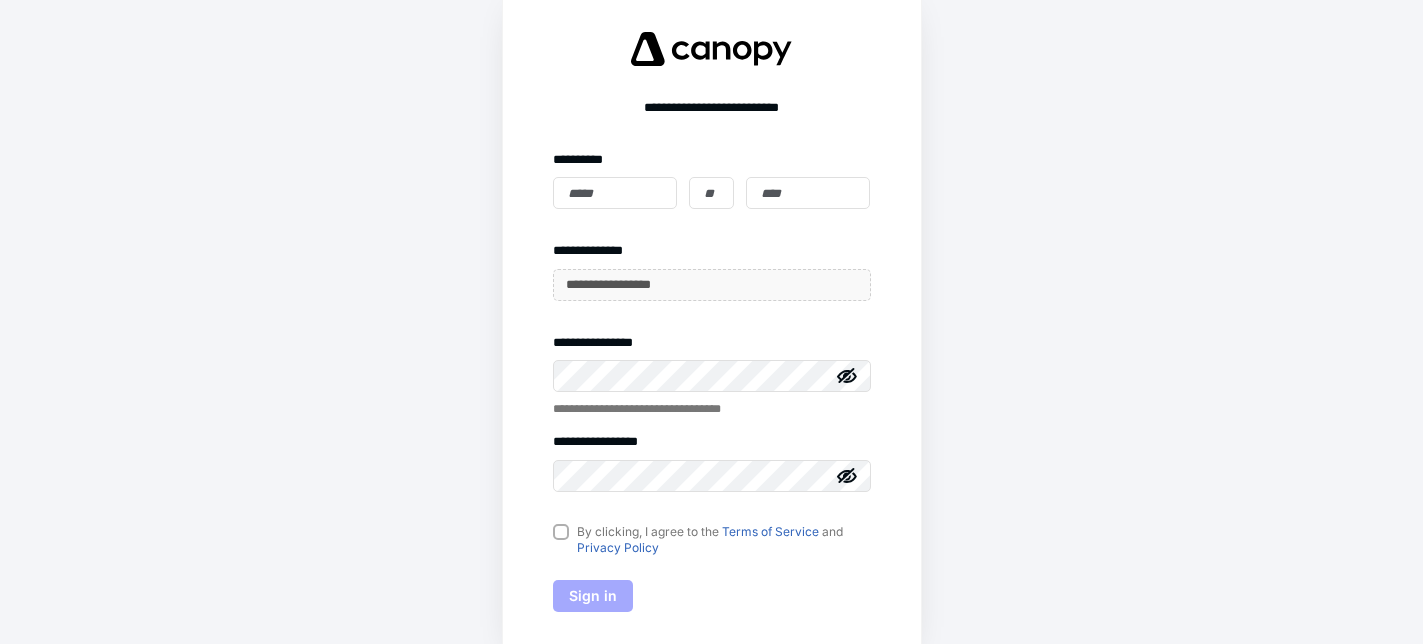 scroll, scrollTop: 0, scrollLeft: 0, axis: both 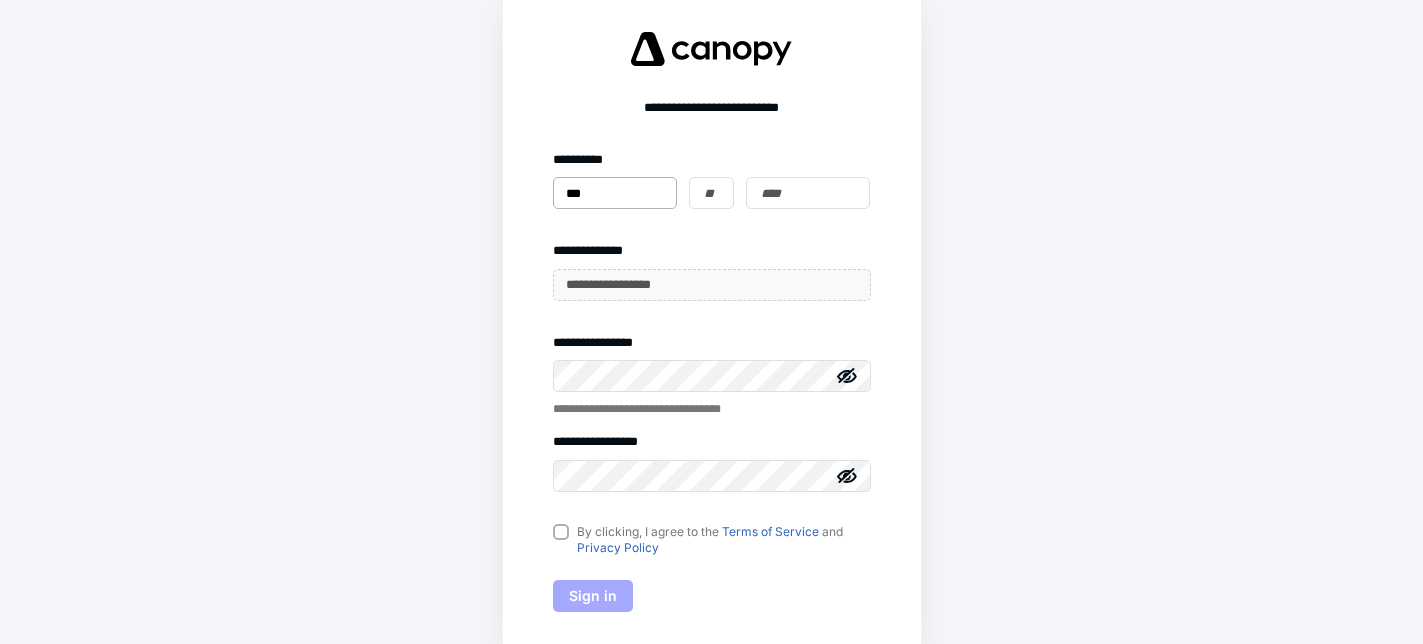 type on "***" 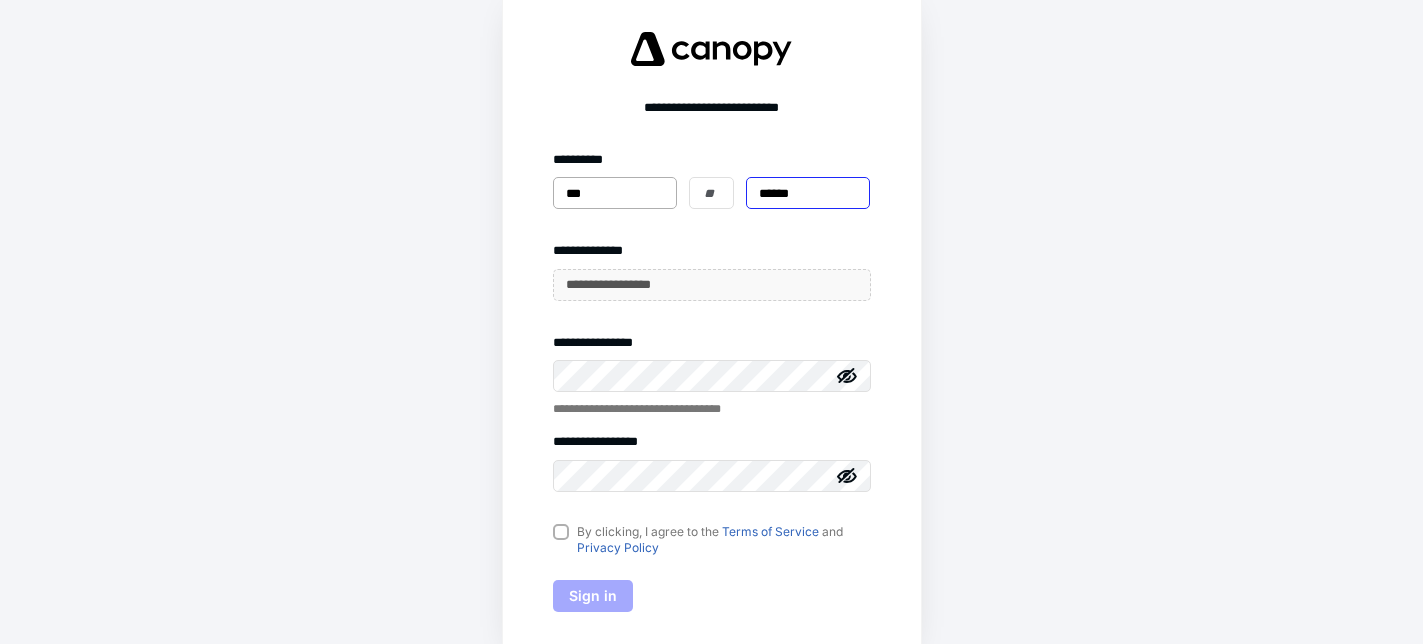 type on "******" 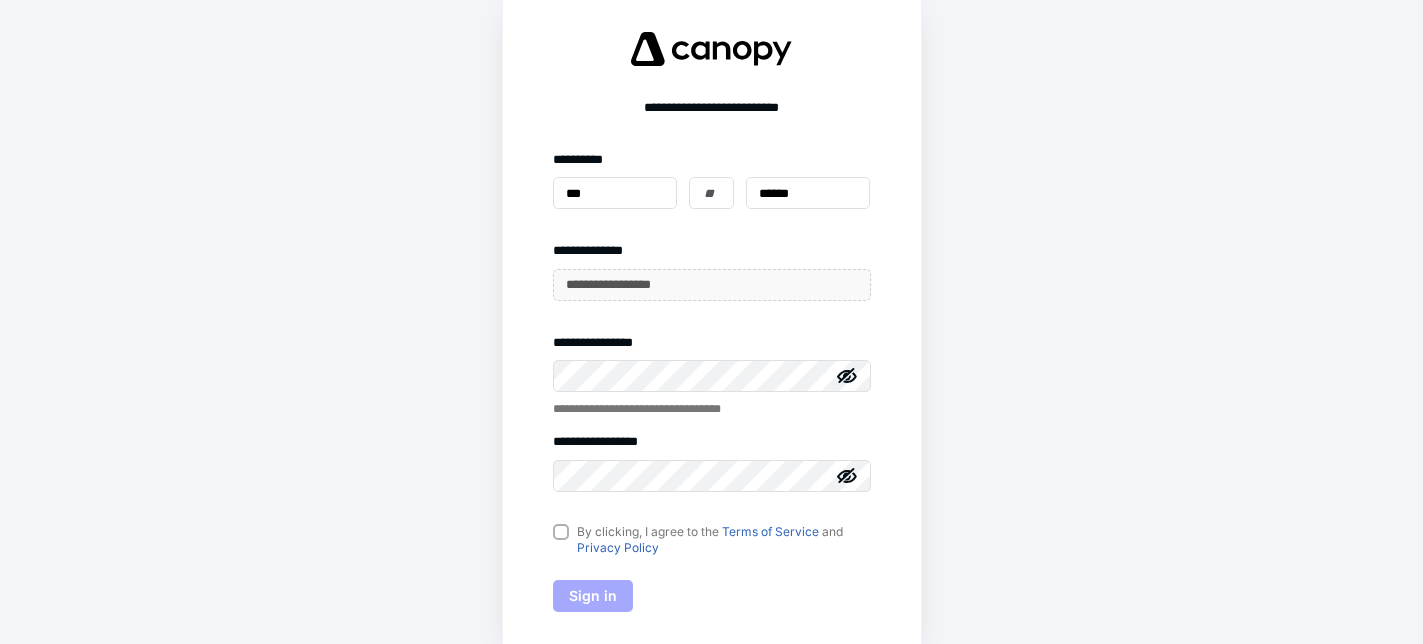 click 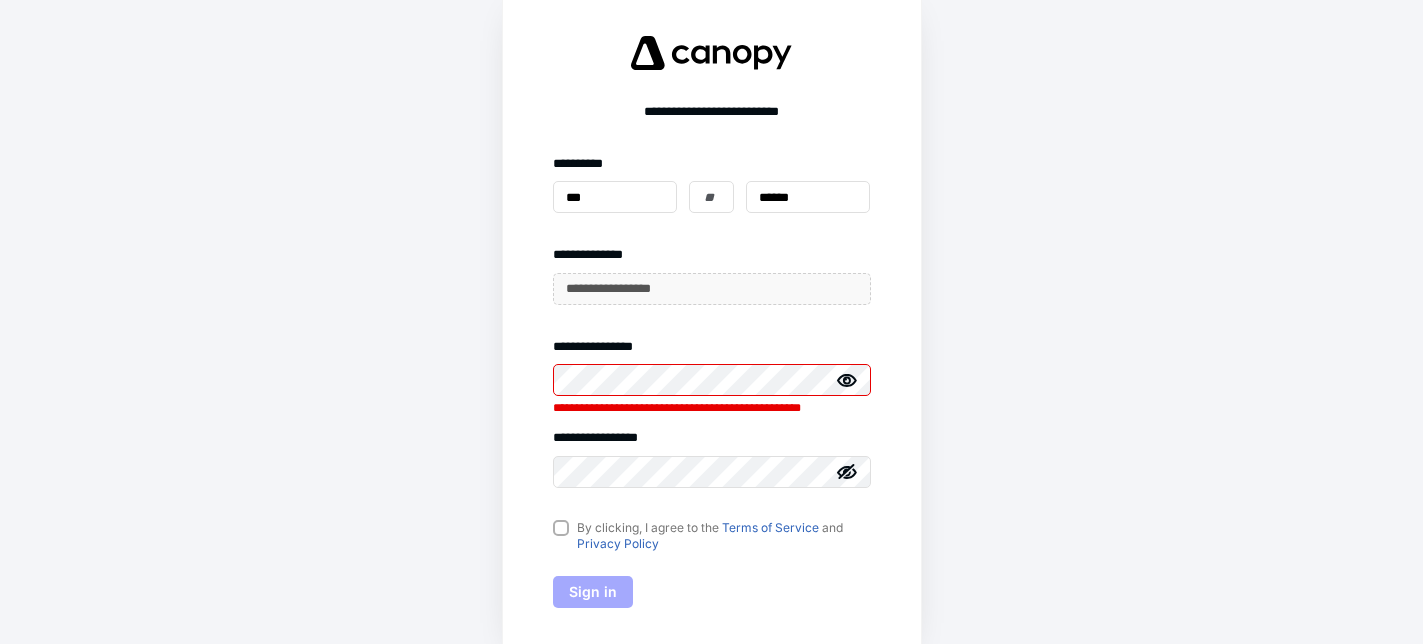 click on "By clicking, I agree to the   Terms of Service   and   Privacy Policy" at bounding box center (712, 536) 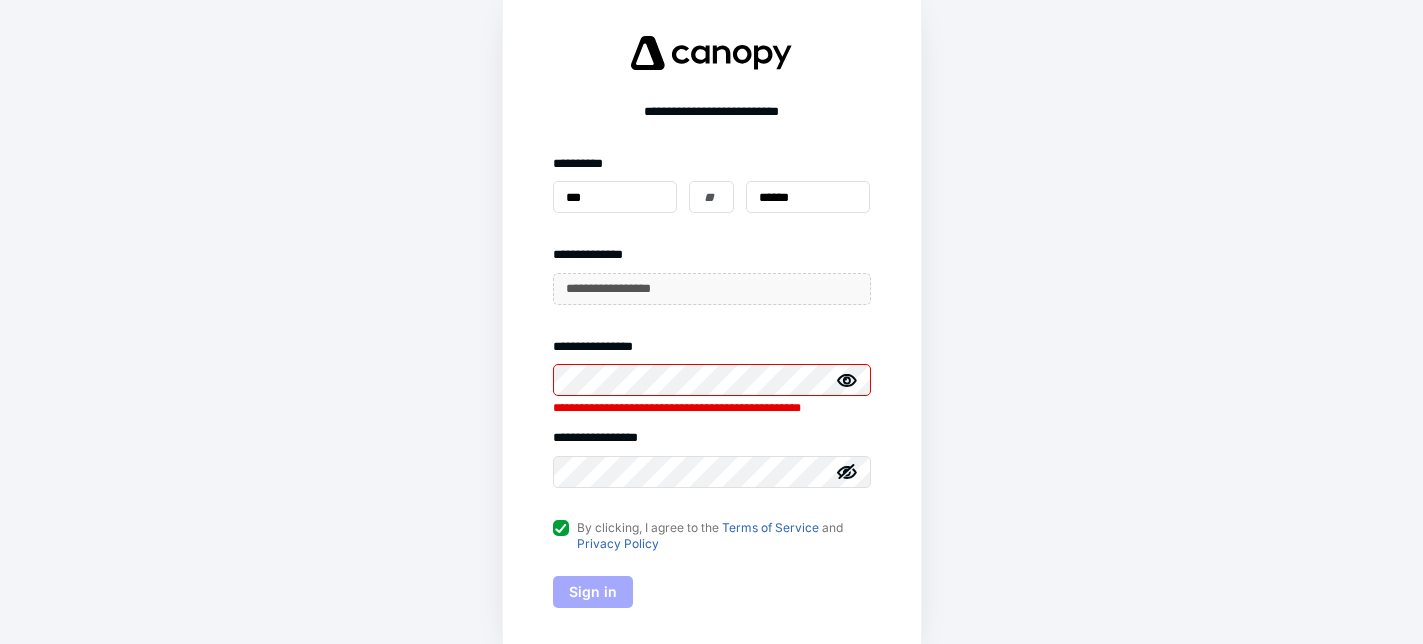 click 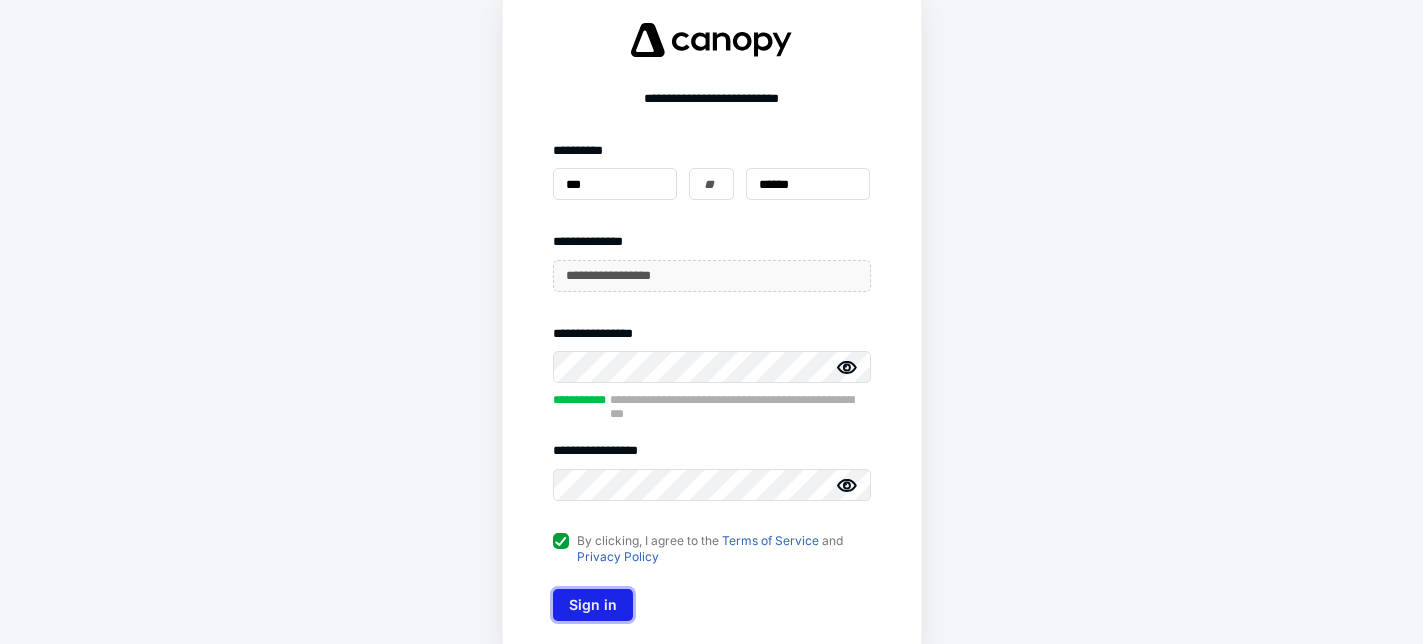 click on "Sign in" at bounding box center (593, 605) 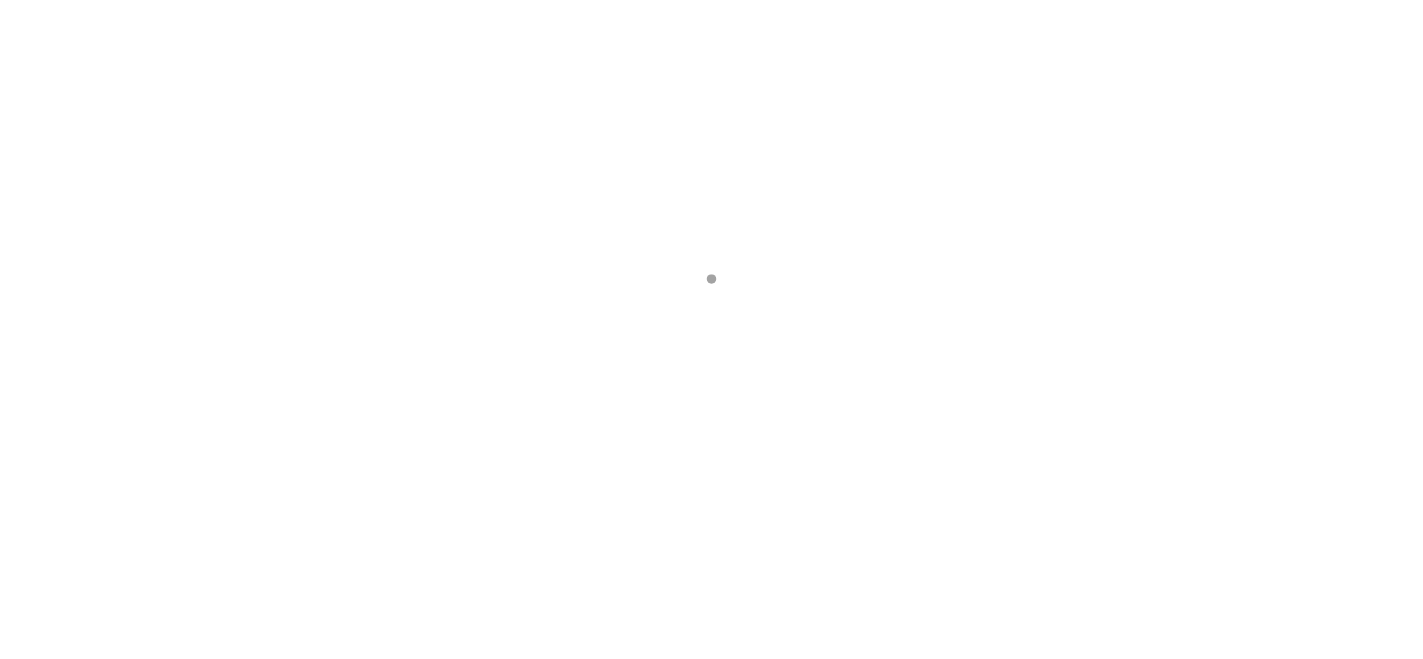 scroll, scrollTop: 0, scrollLeft: 0, axis: both 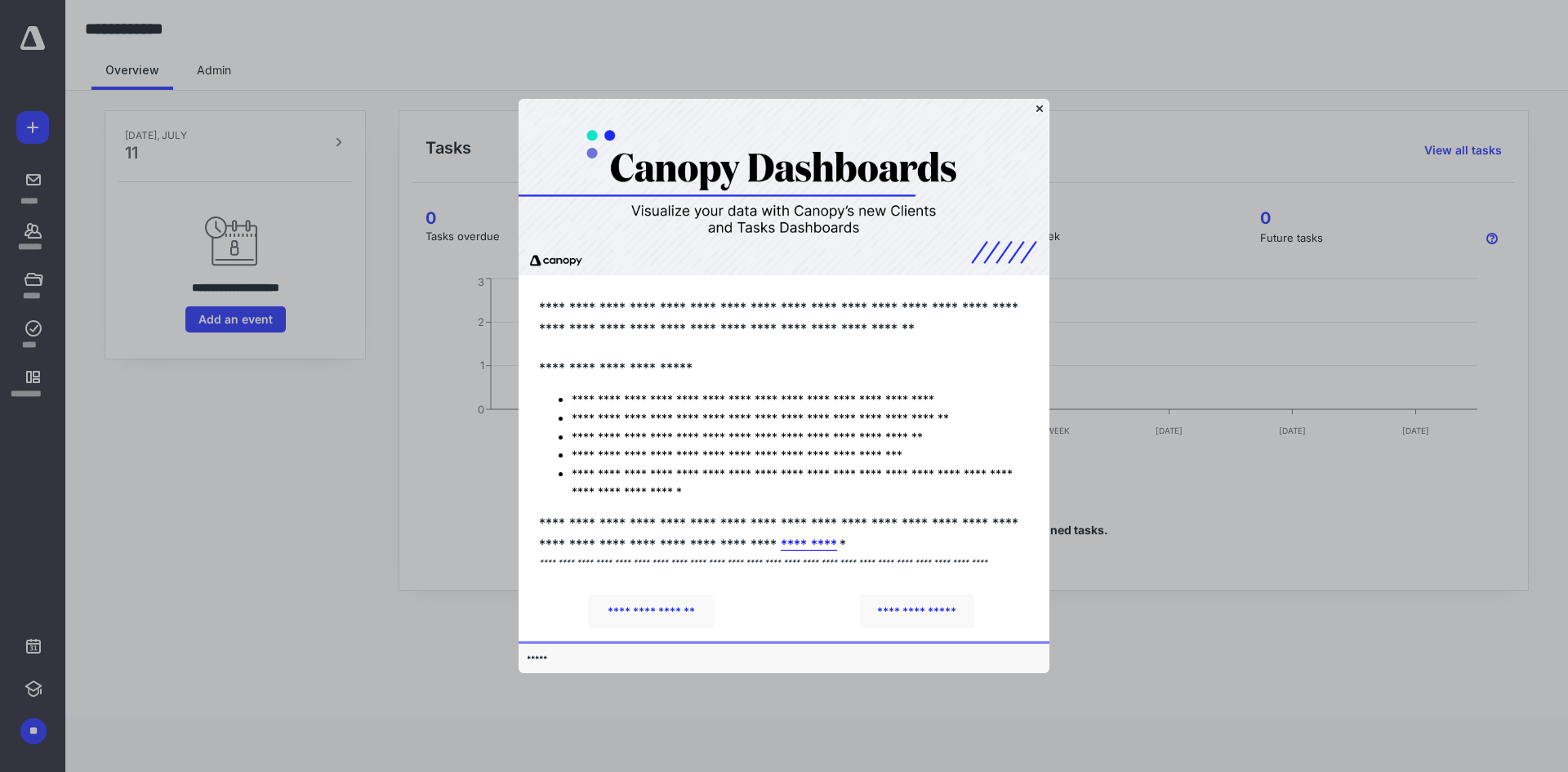 click 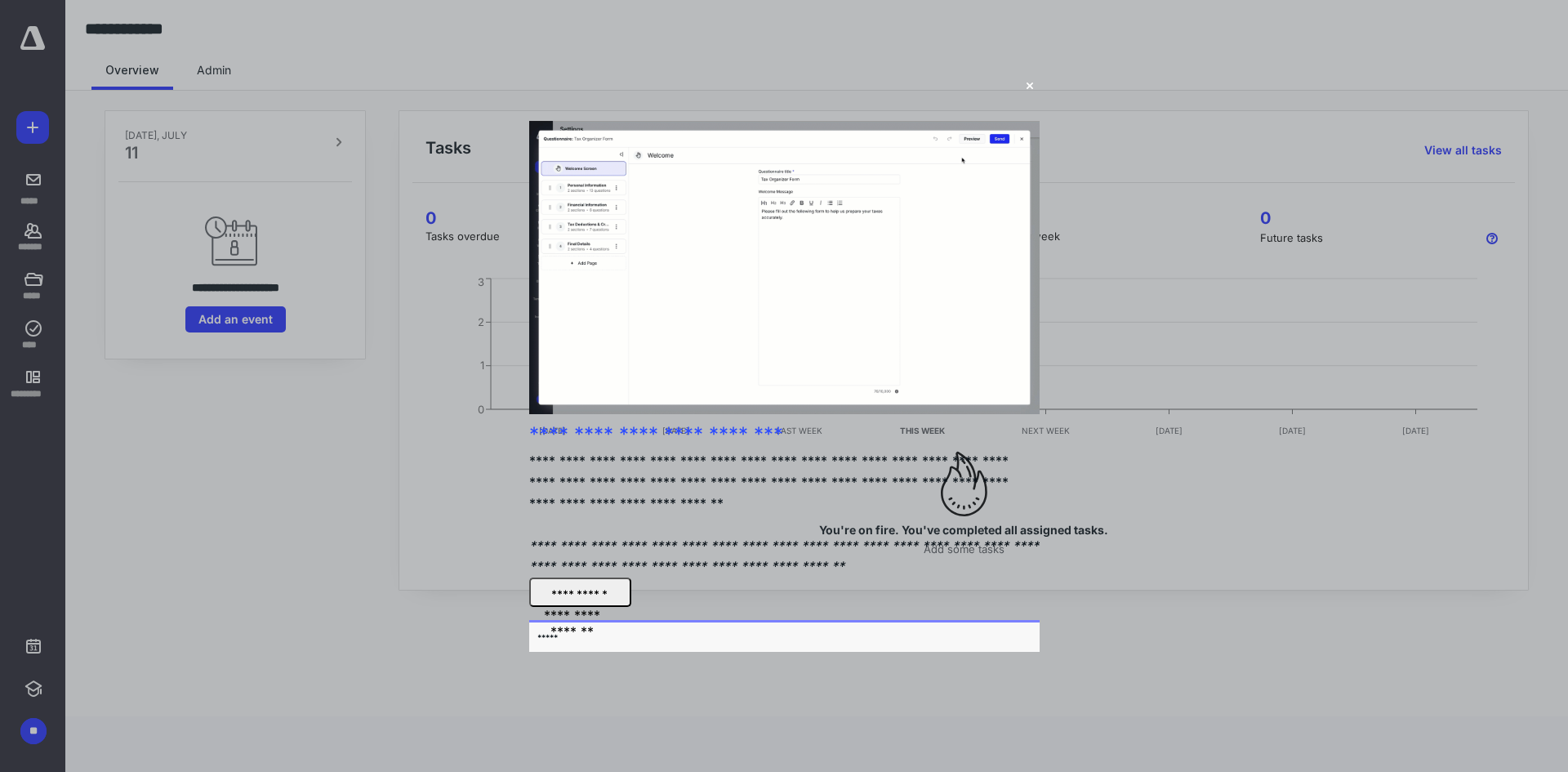 click on "**********" at bounding box center (571, 613) 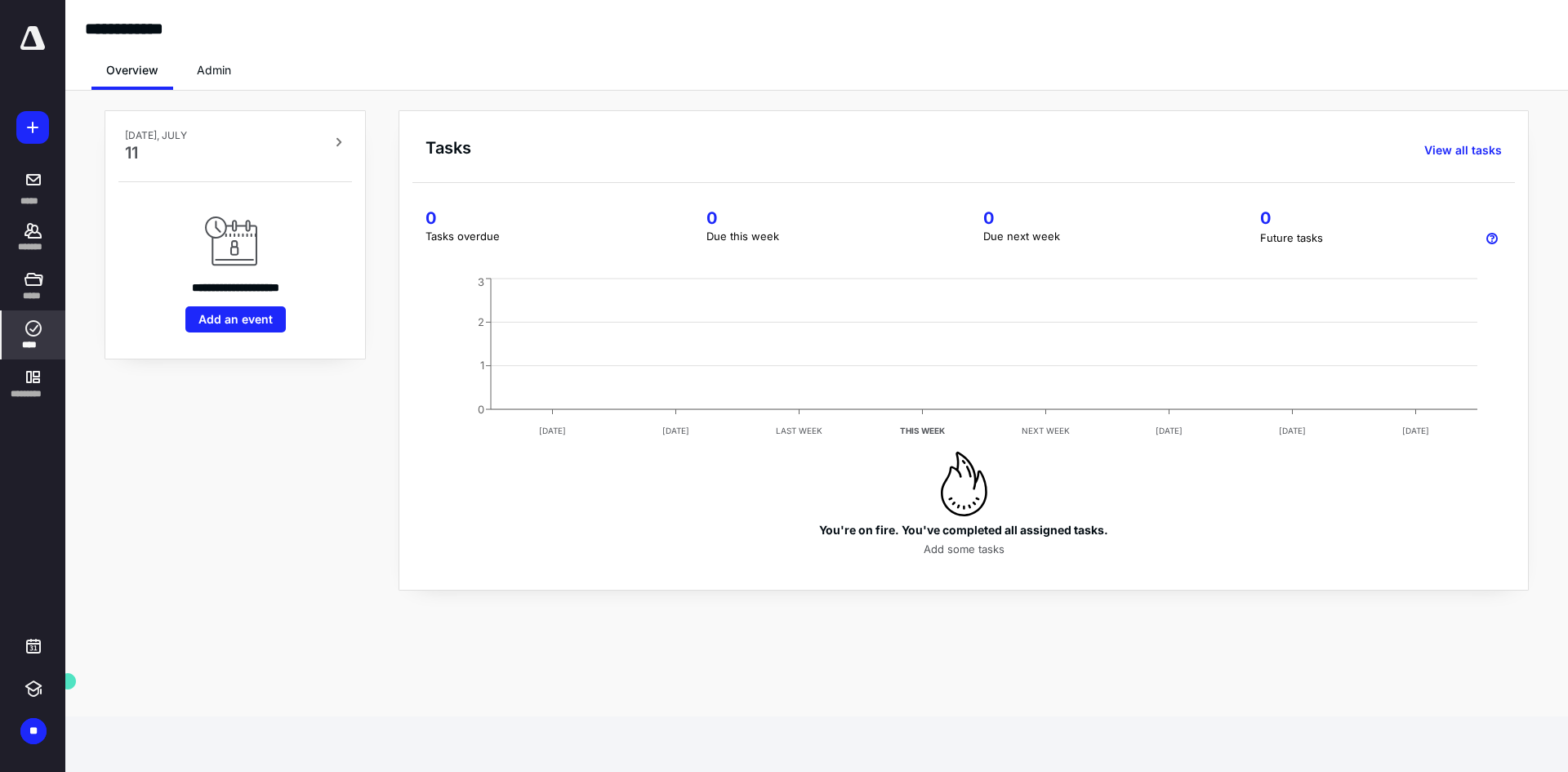 click 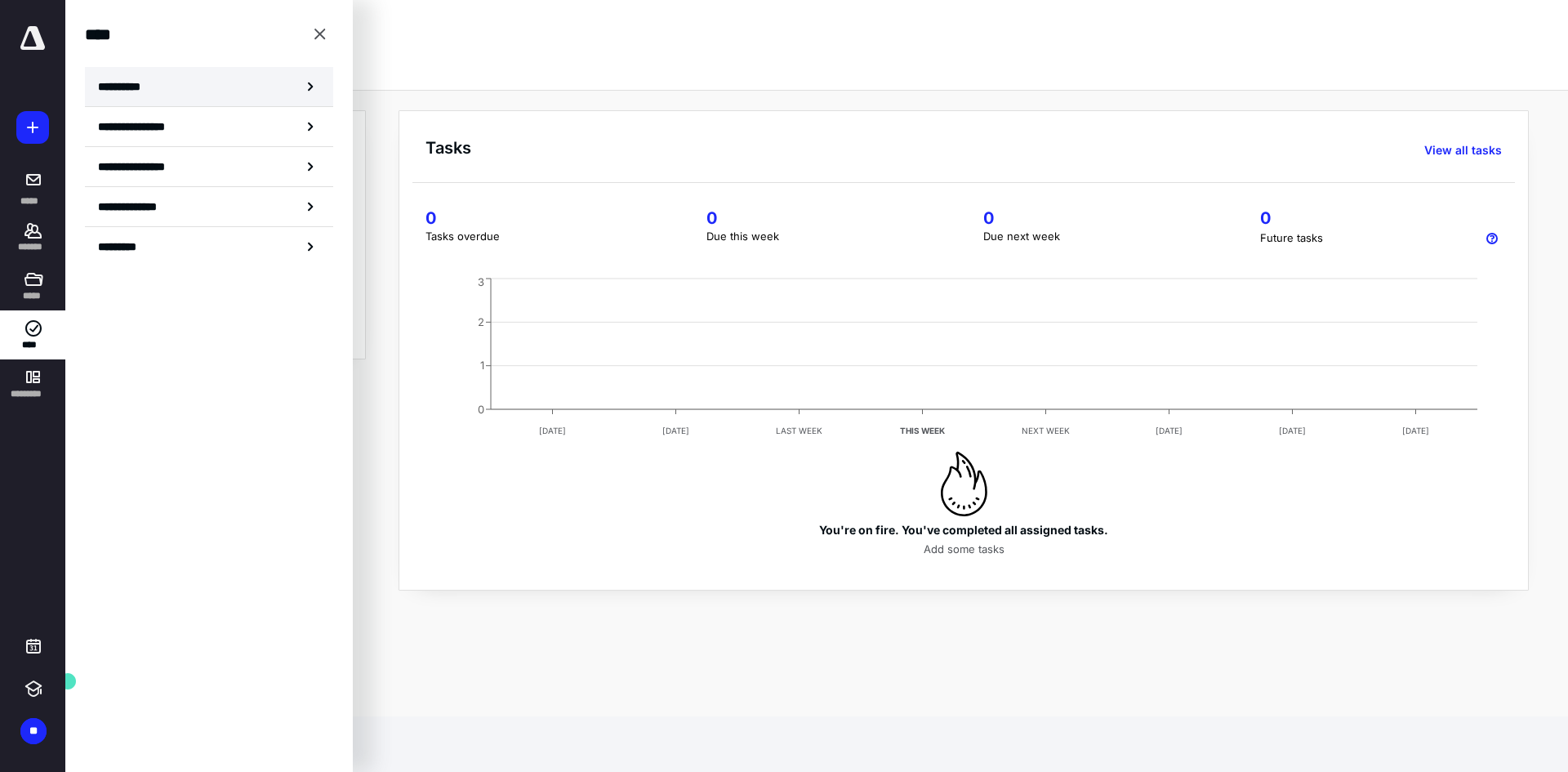 click on "**********" at bounding box center [209, 87] 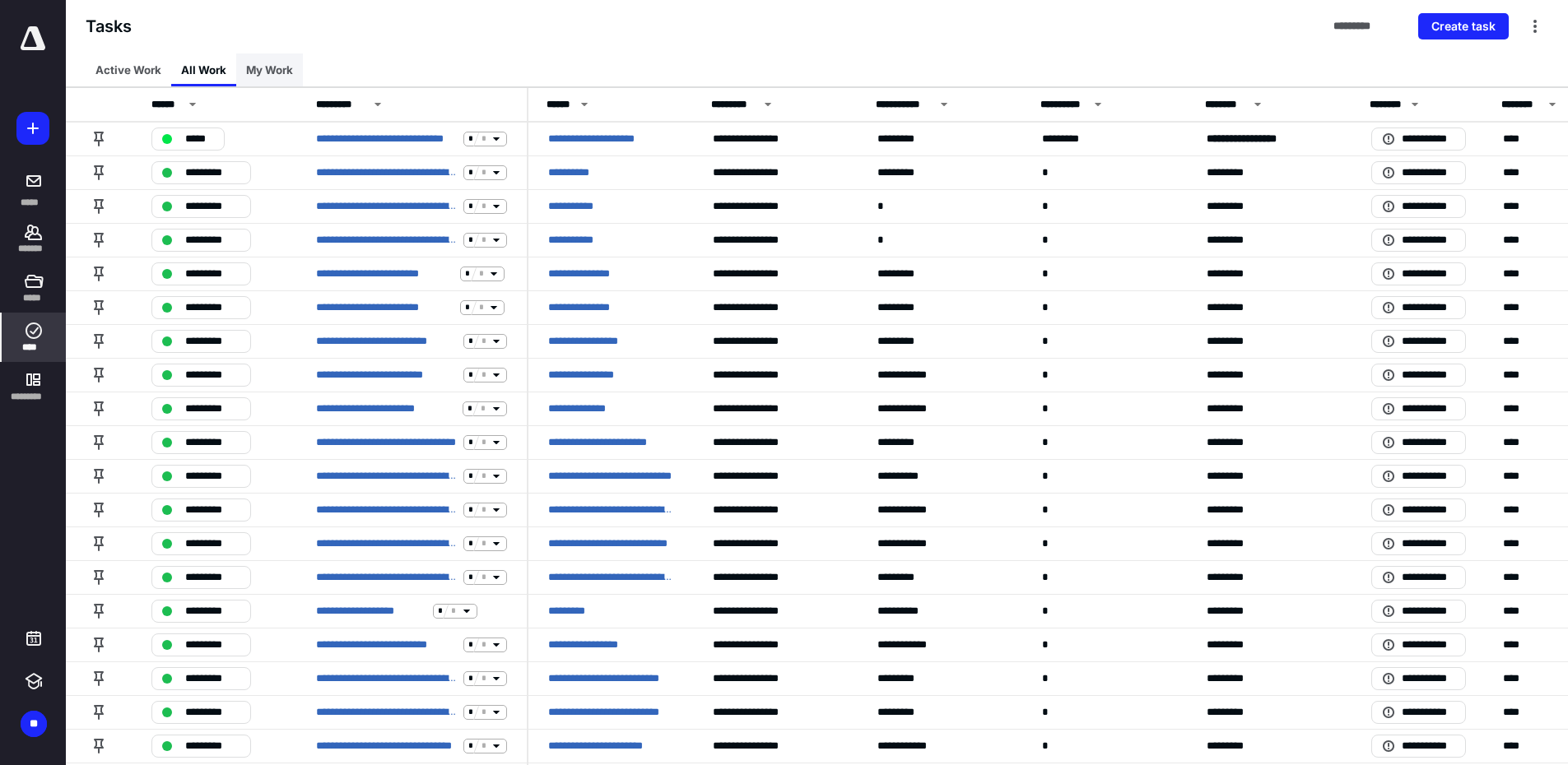 click on "My Work" at bounding box center (269, 70) 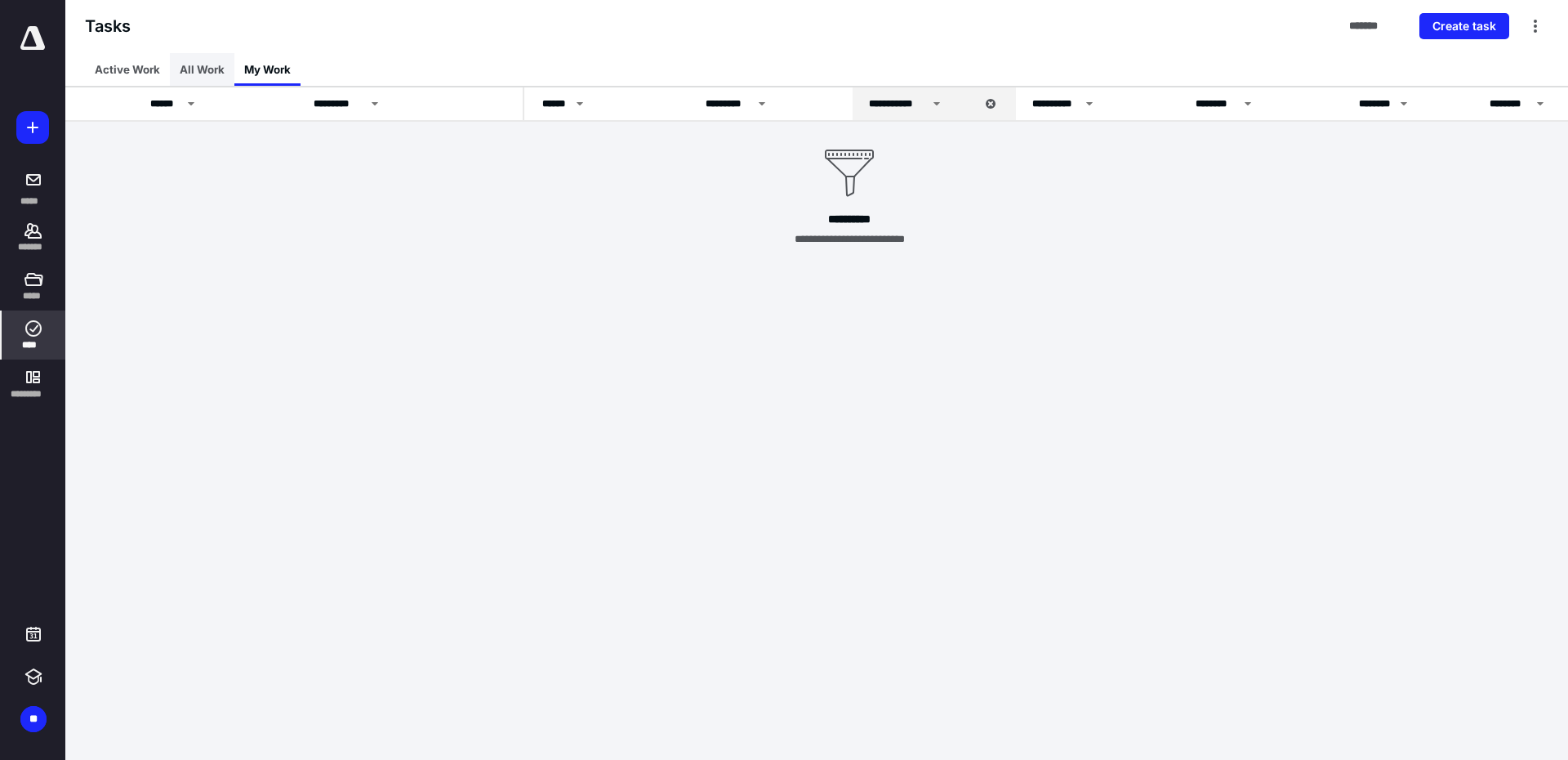 click on "All Work" at bounding box center (202, 69) 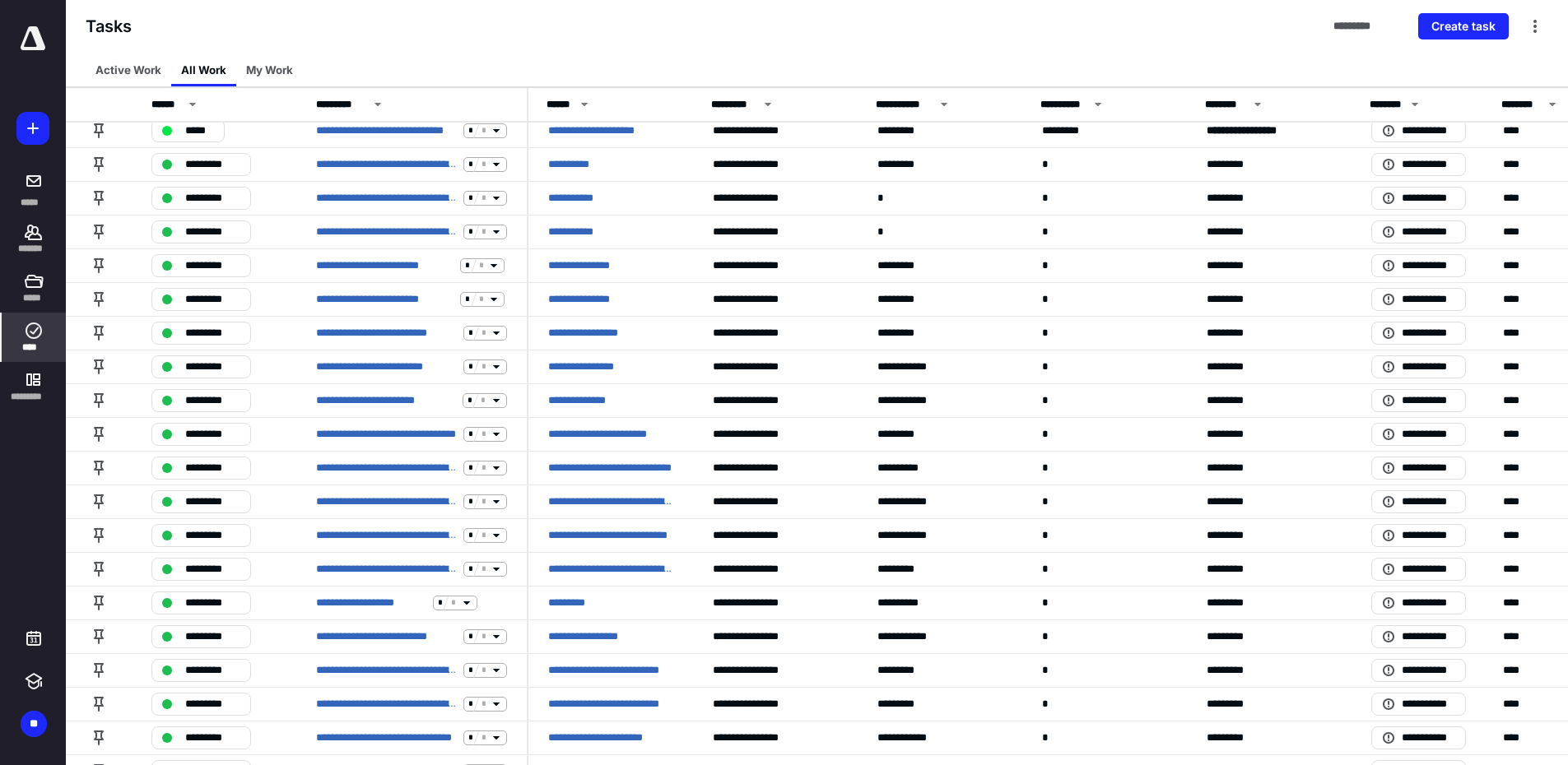 scroll, scrollTop: 0, scrollLeft: 0, axis: both 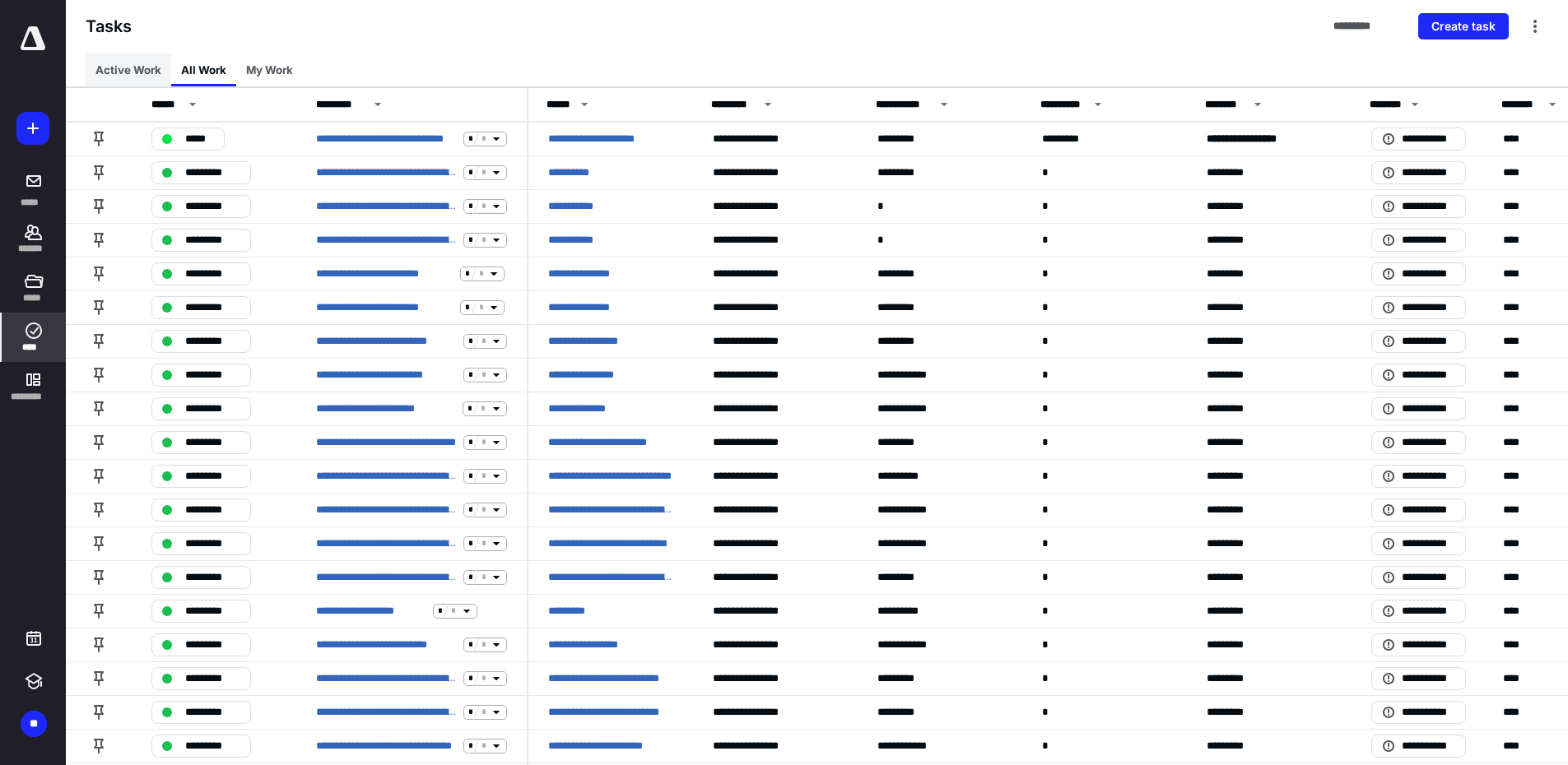 click on "Active Work" at bounding box center (128, 70) 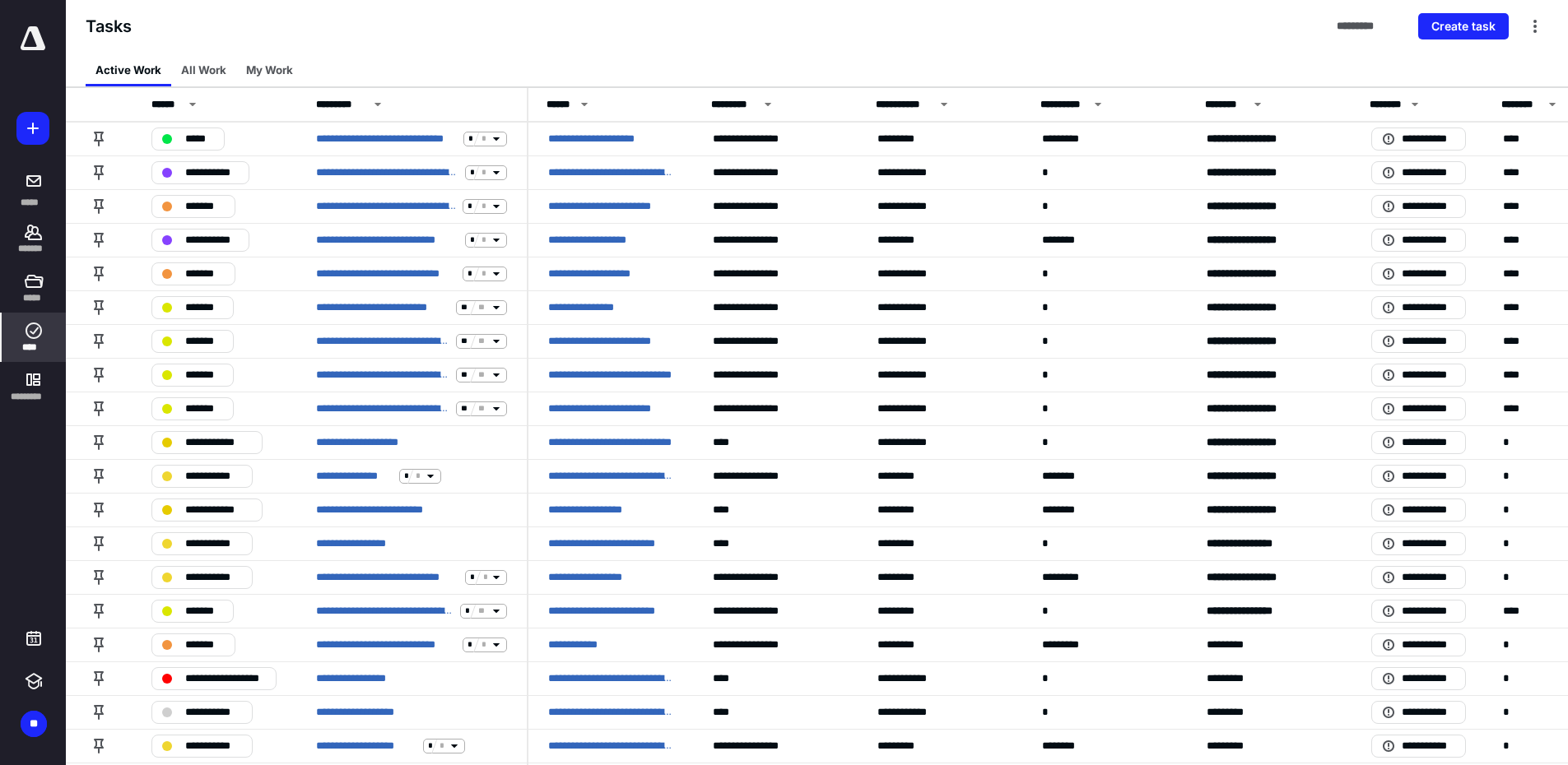 click on "Active Work All Work My Work" at bounding box center [817, 70] 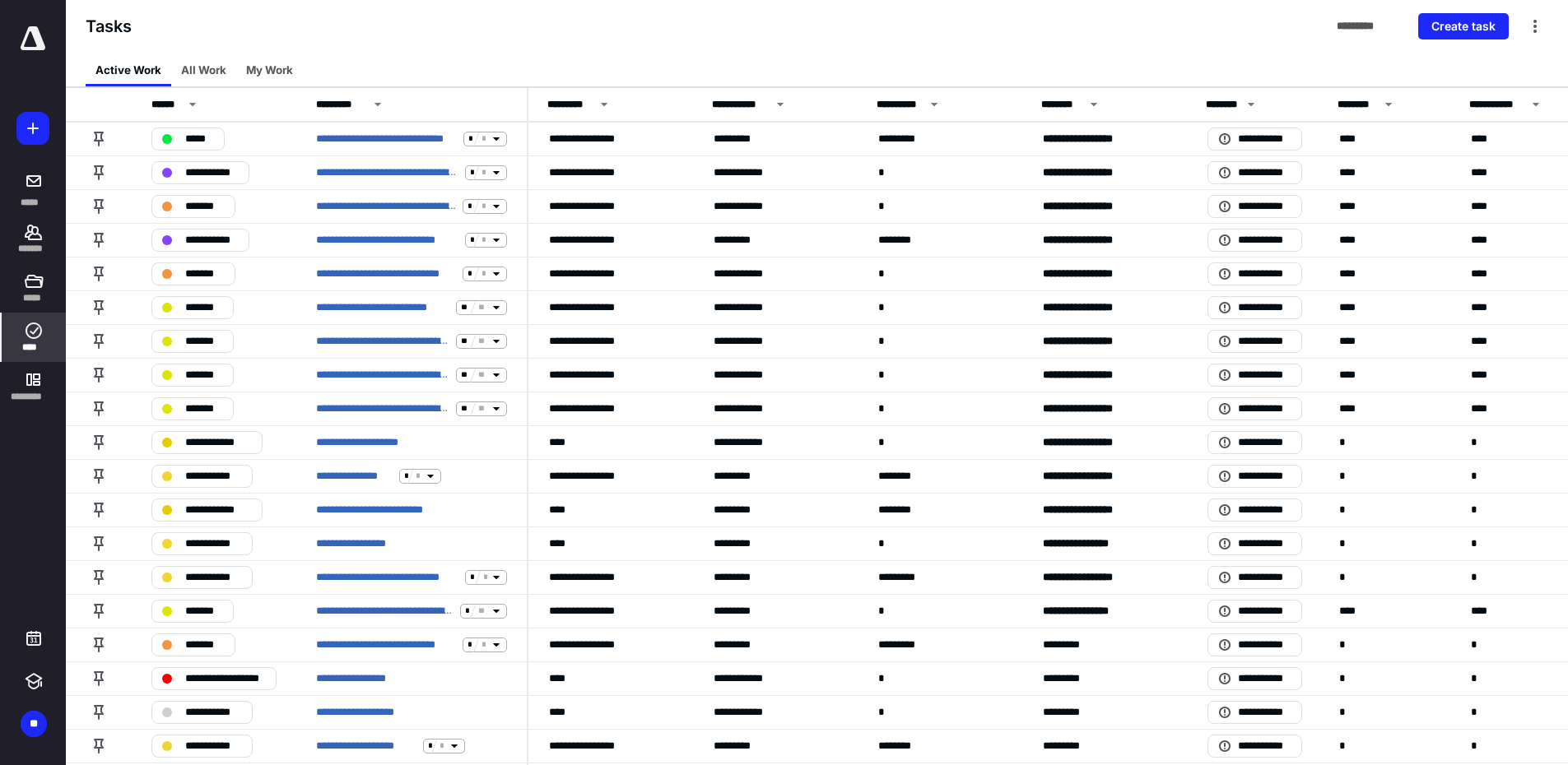 scroll, scrollTop: 0, scrollLeft: 0, axis: both 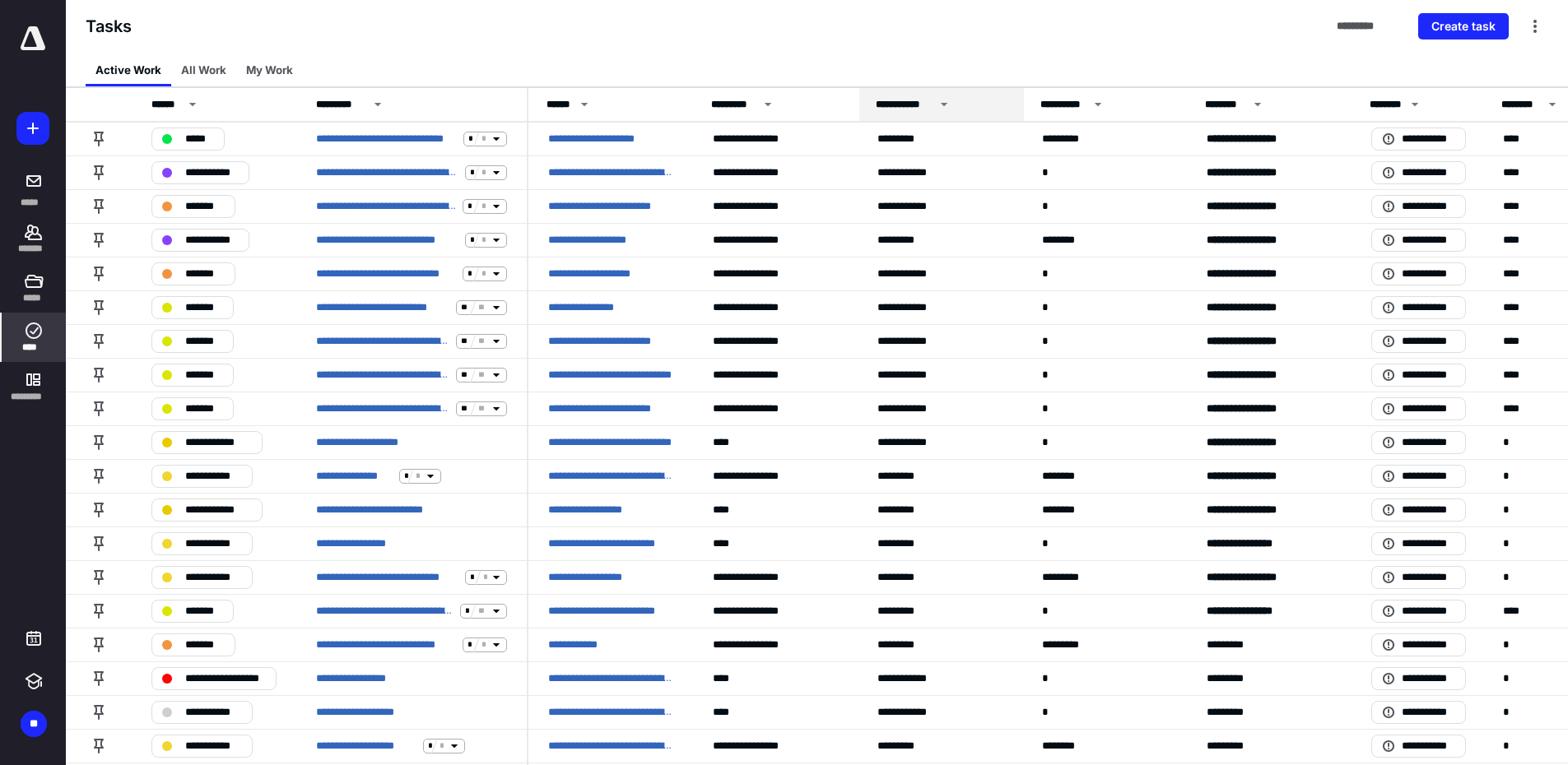 click on "**********" at bounding box center [905, 104] 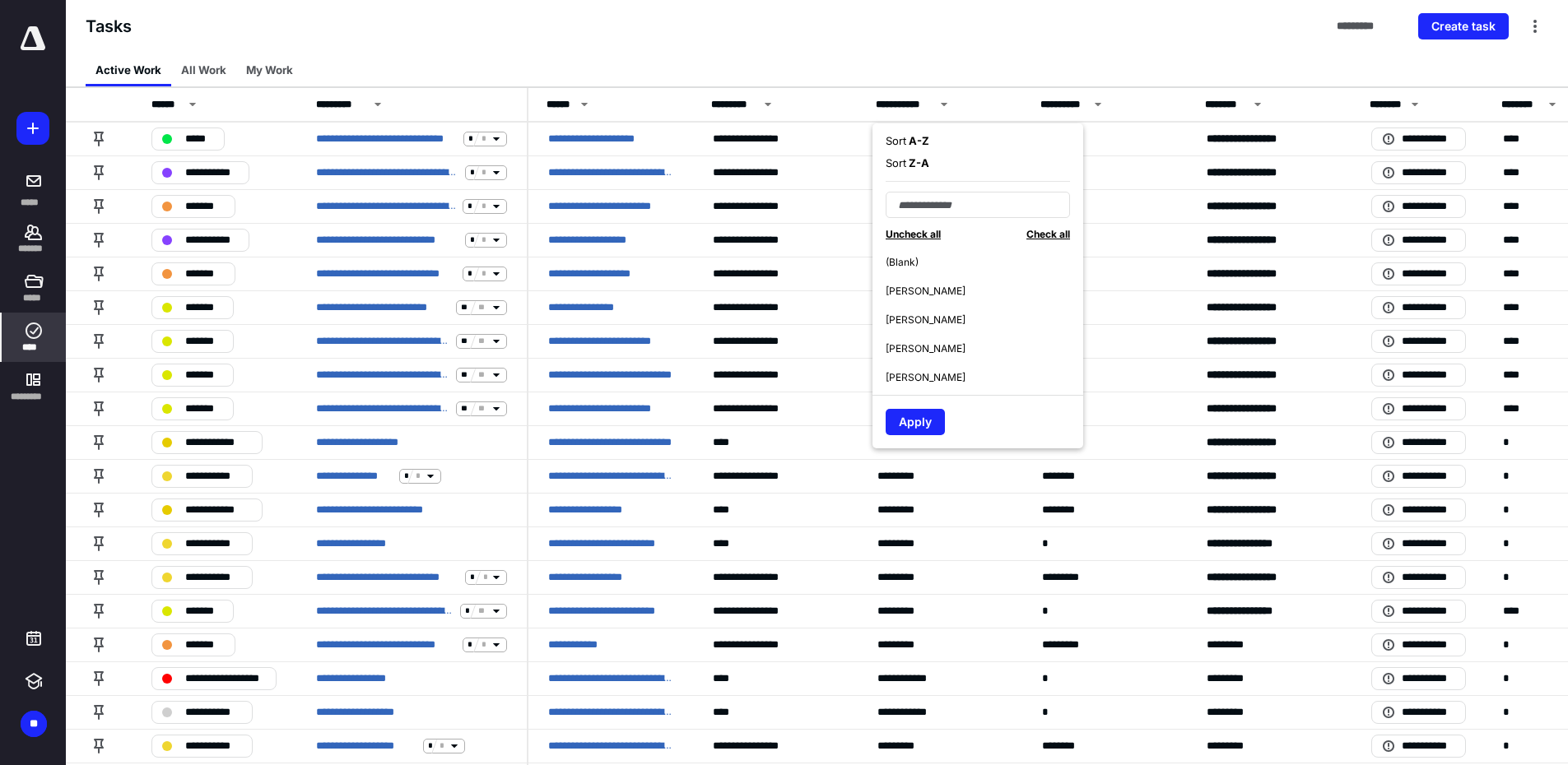 click on "(Blank)" at bounding box center (902, 262) 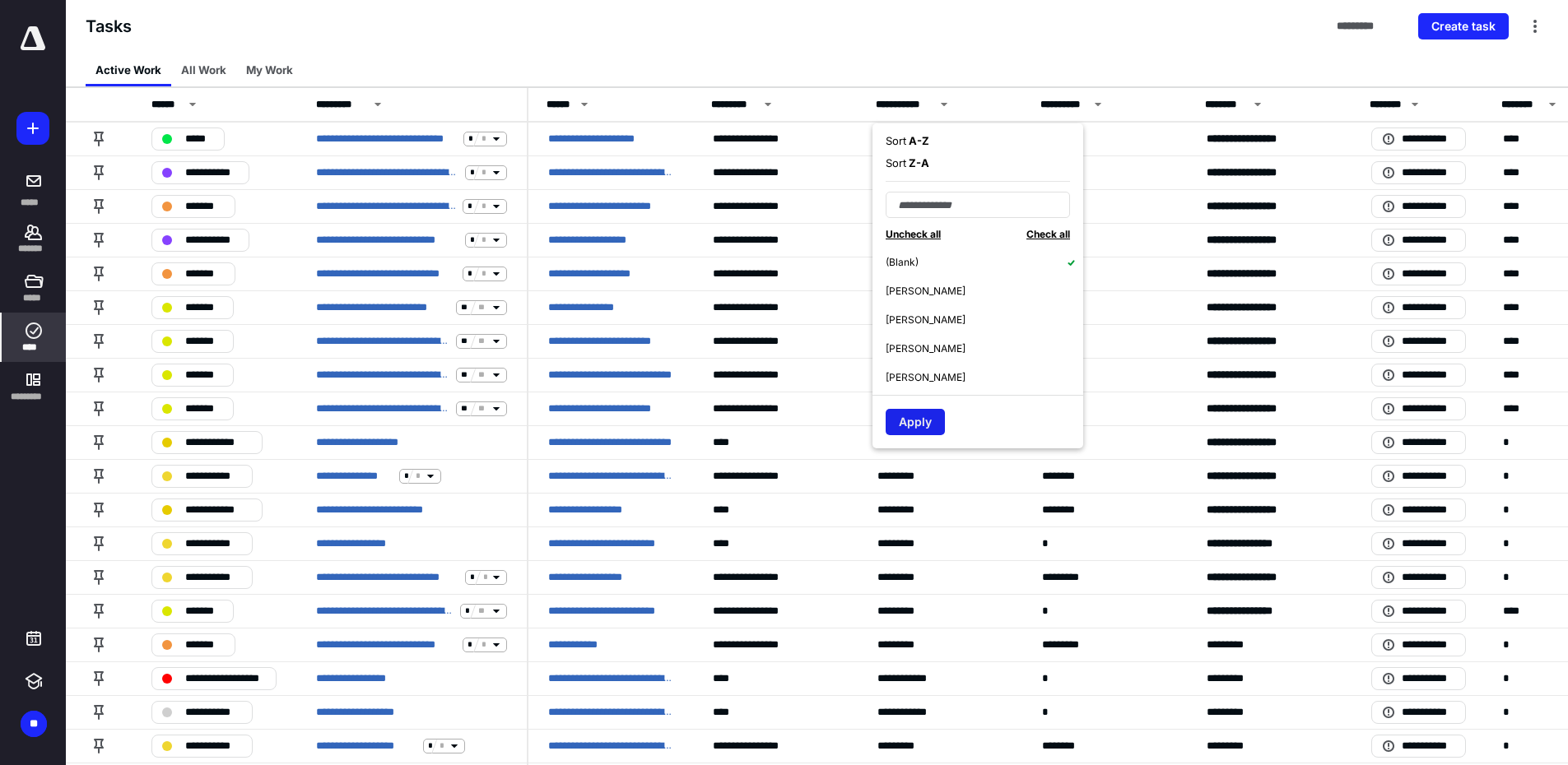 click on "Apply" at bounding box center (915, 422) 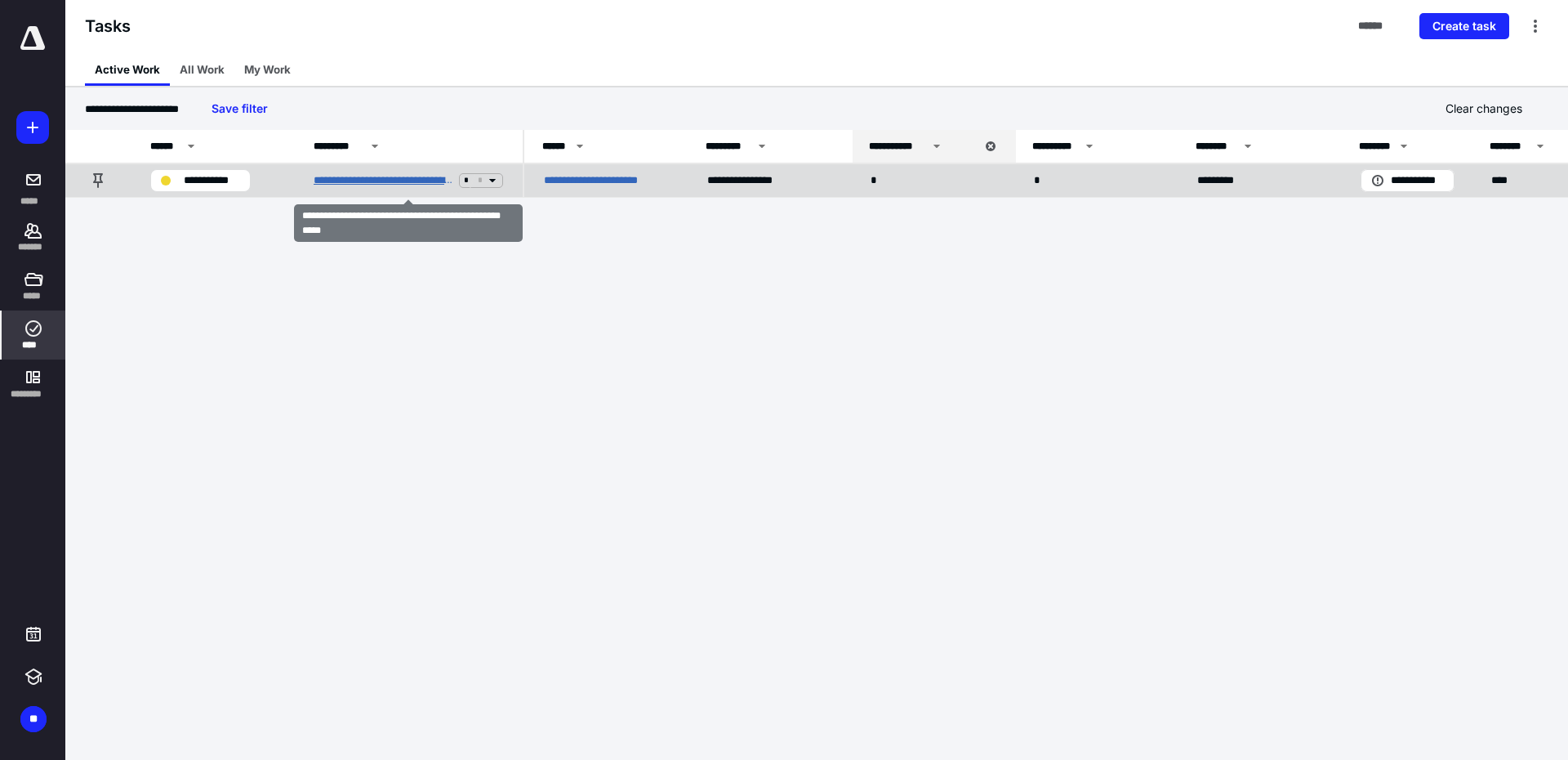 click on "**********" at bounding box center [383, 181] 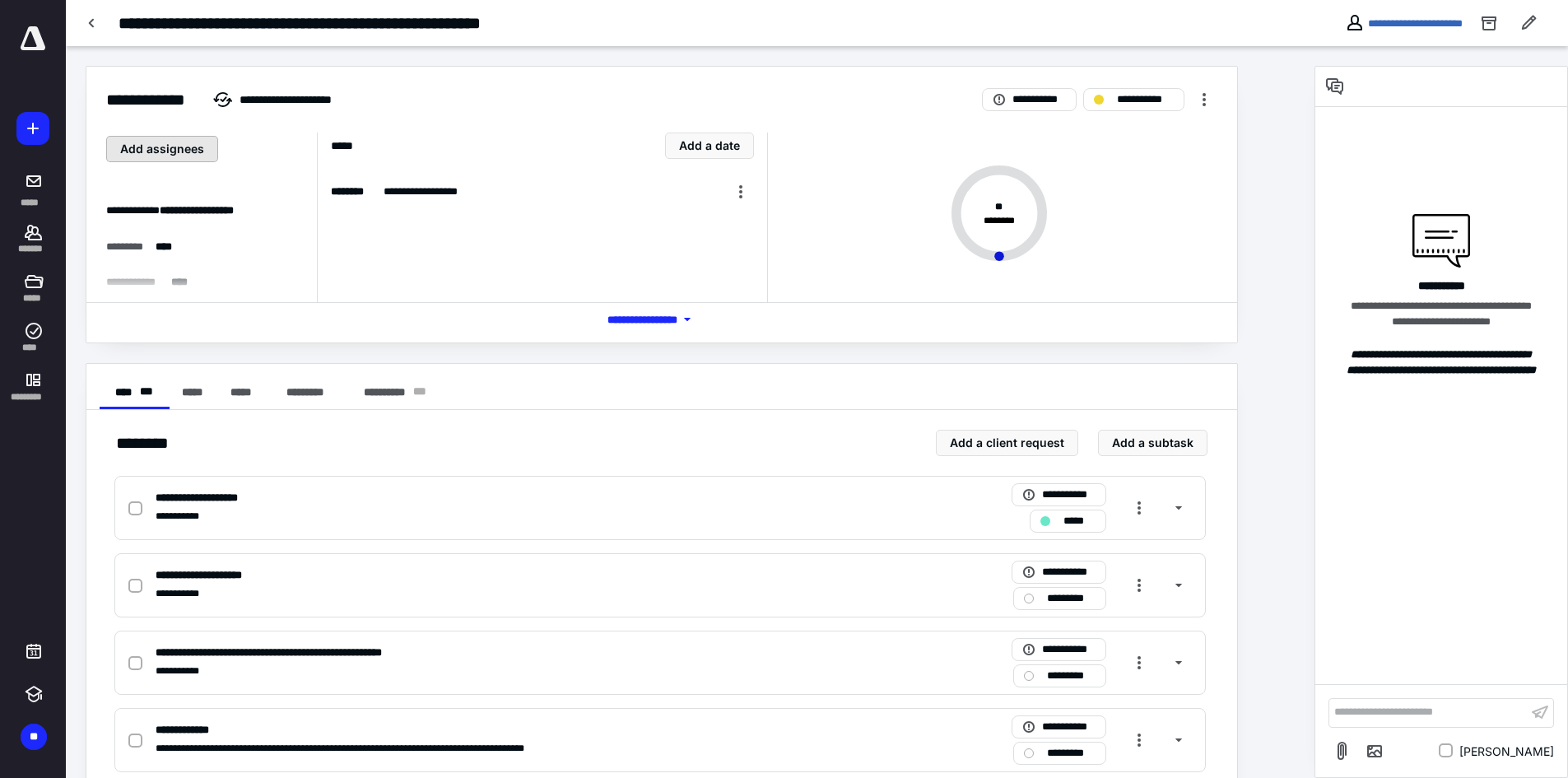 click on "Add assignees" at bounding box center (162, 149) 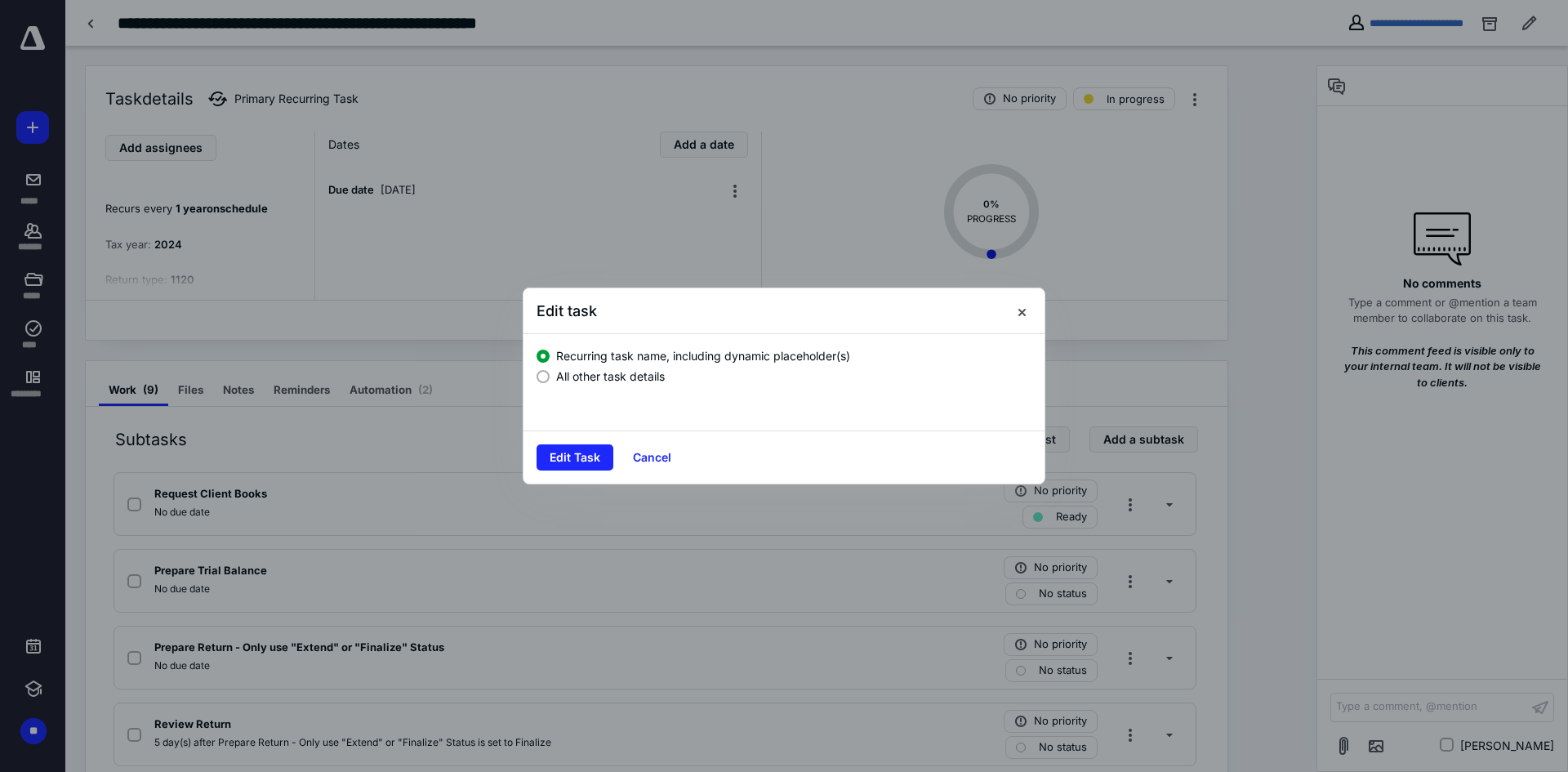 click at bounding box center (543, 377) 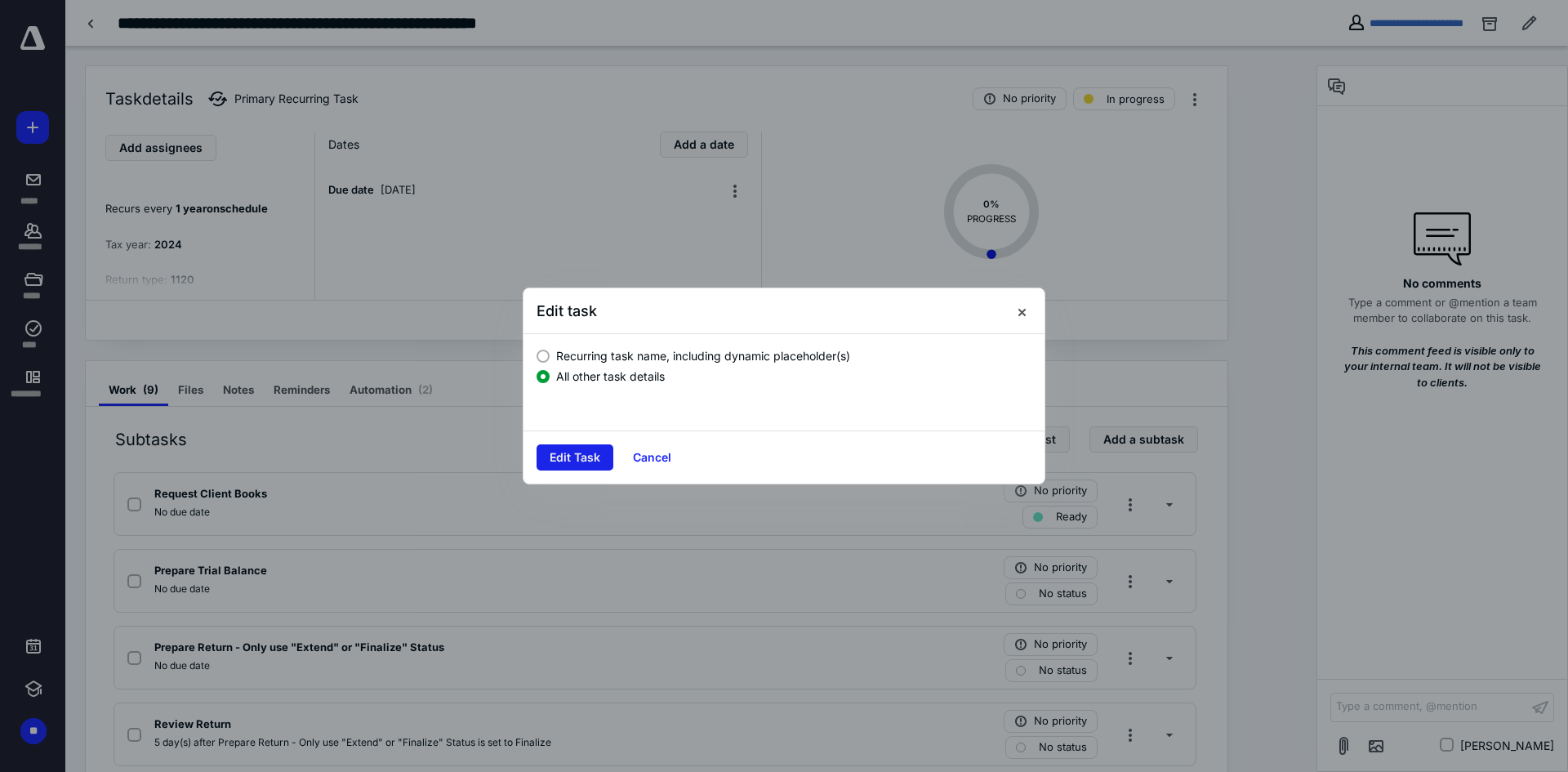 click on "Edit Task" at bounding box center [575, 457] 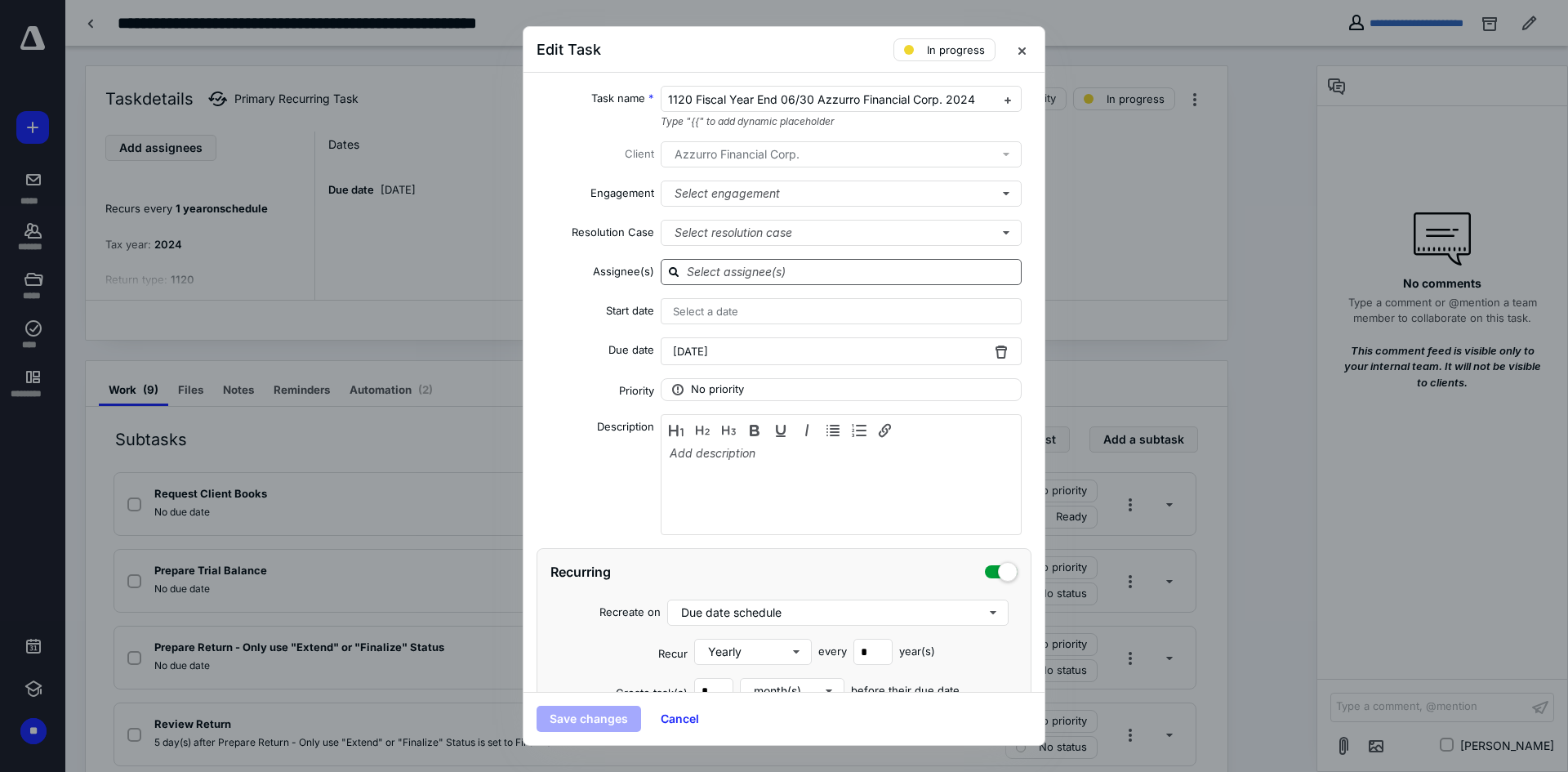 click at bounding box center (851, 271) 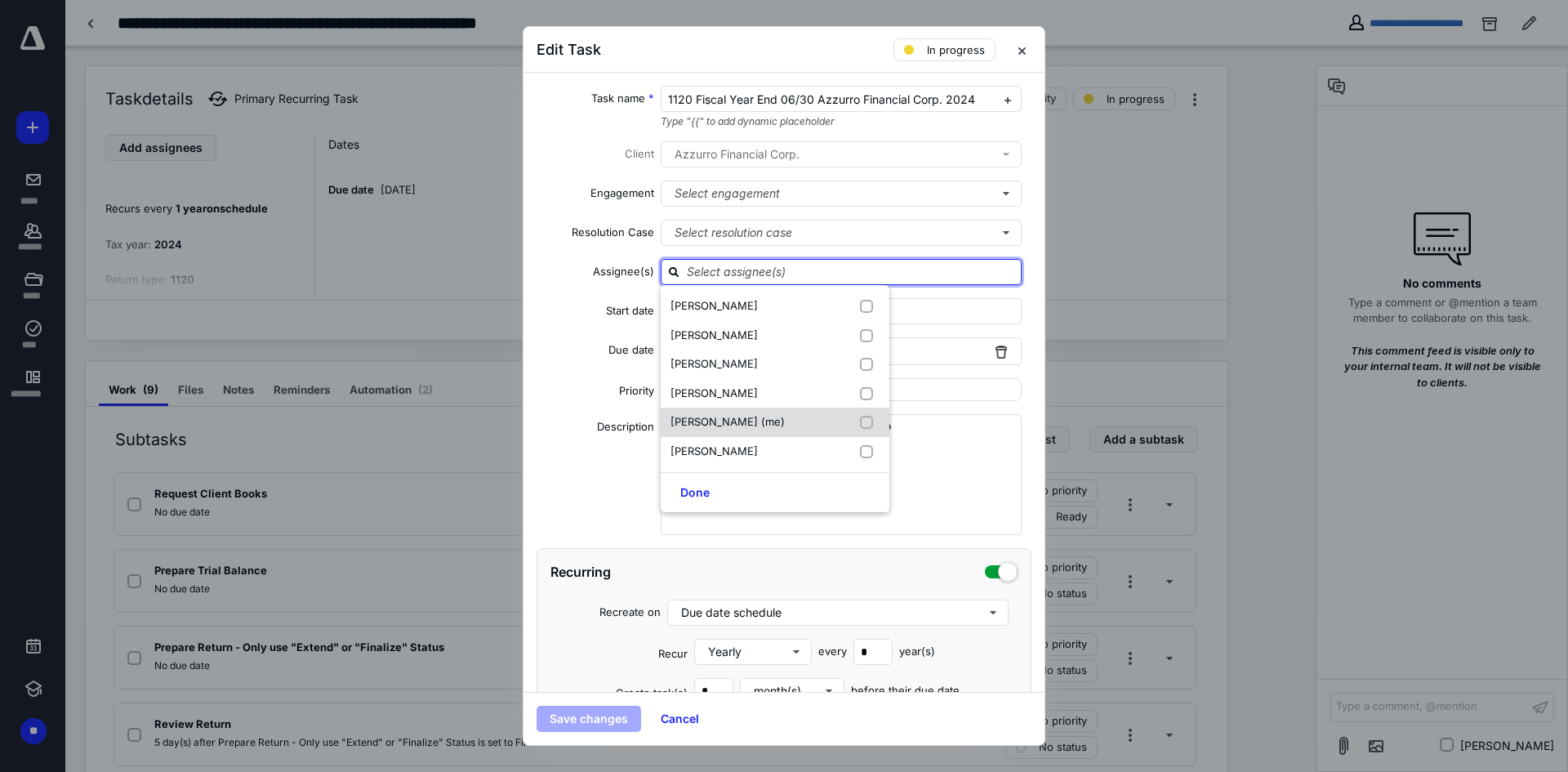 click at bounding box center [870, 422] 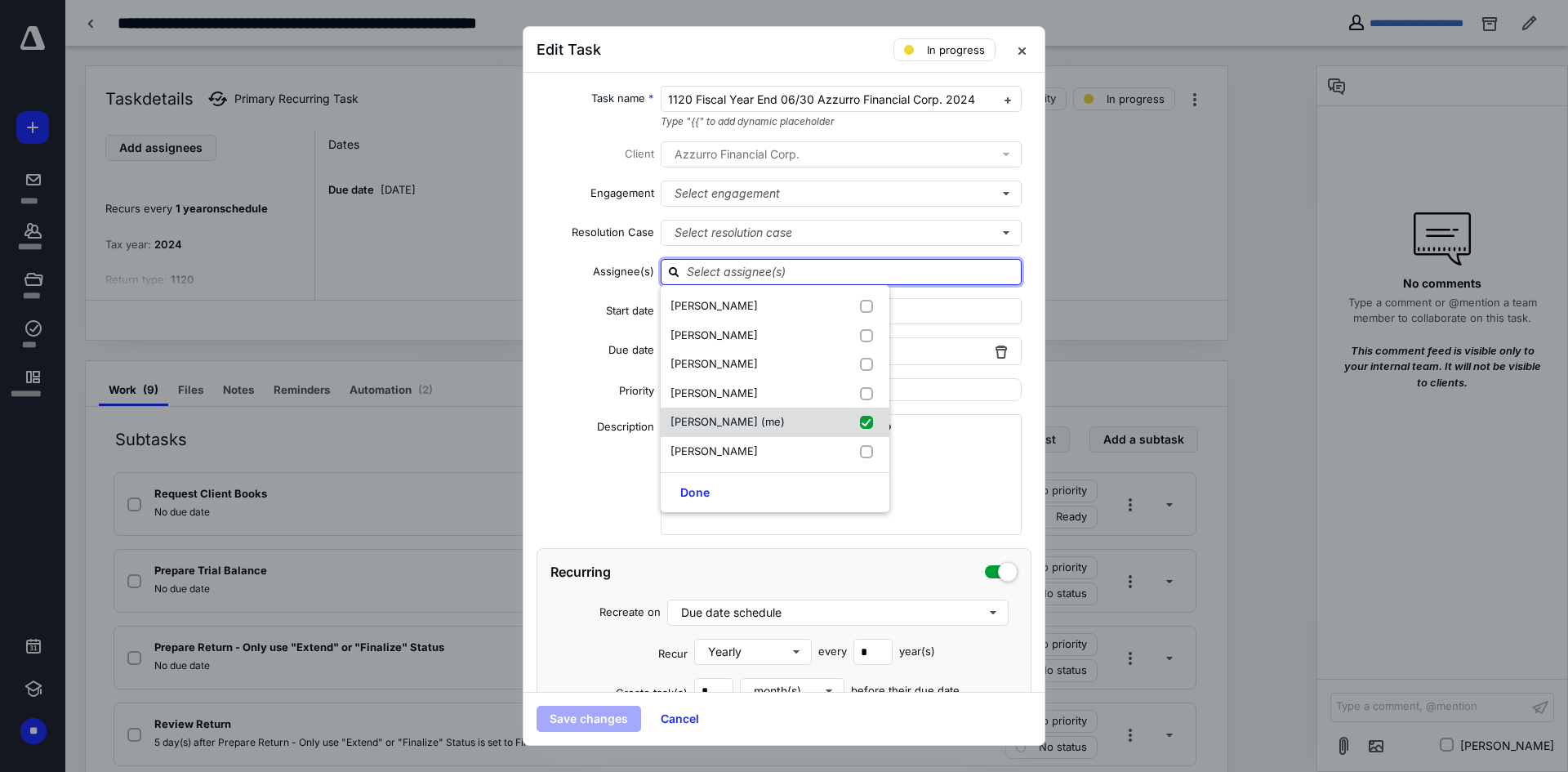 checkbox on "true" 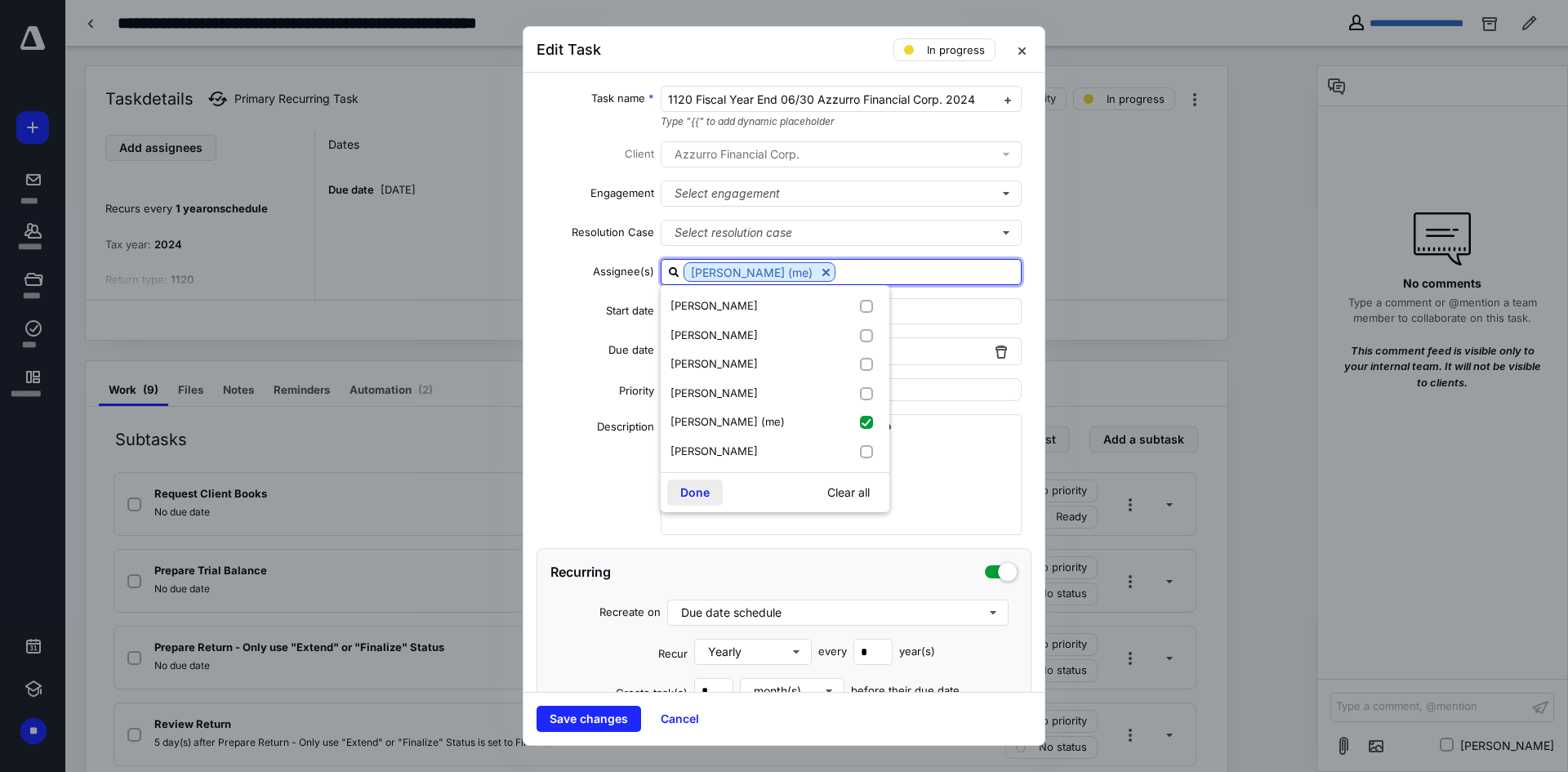 click on "Done" at bounding box center [695, 493] 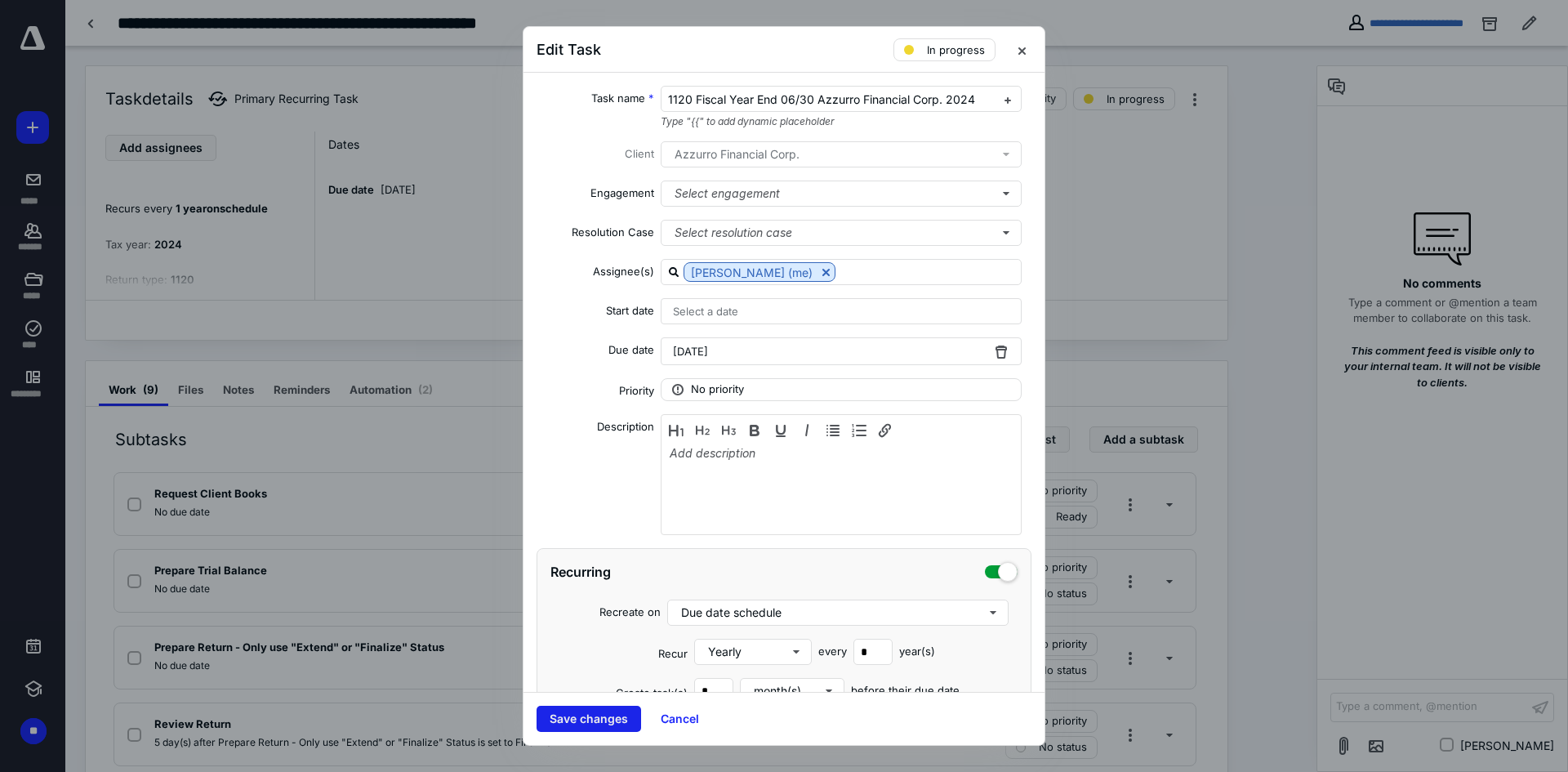 click on "Save changes" at bounding box center [589, 719] 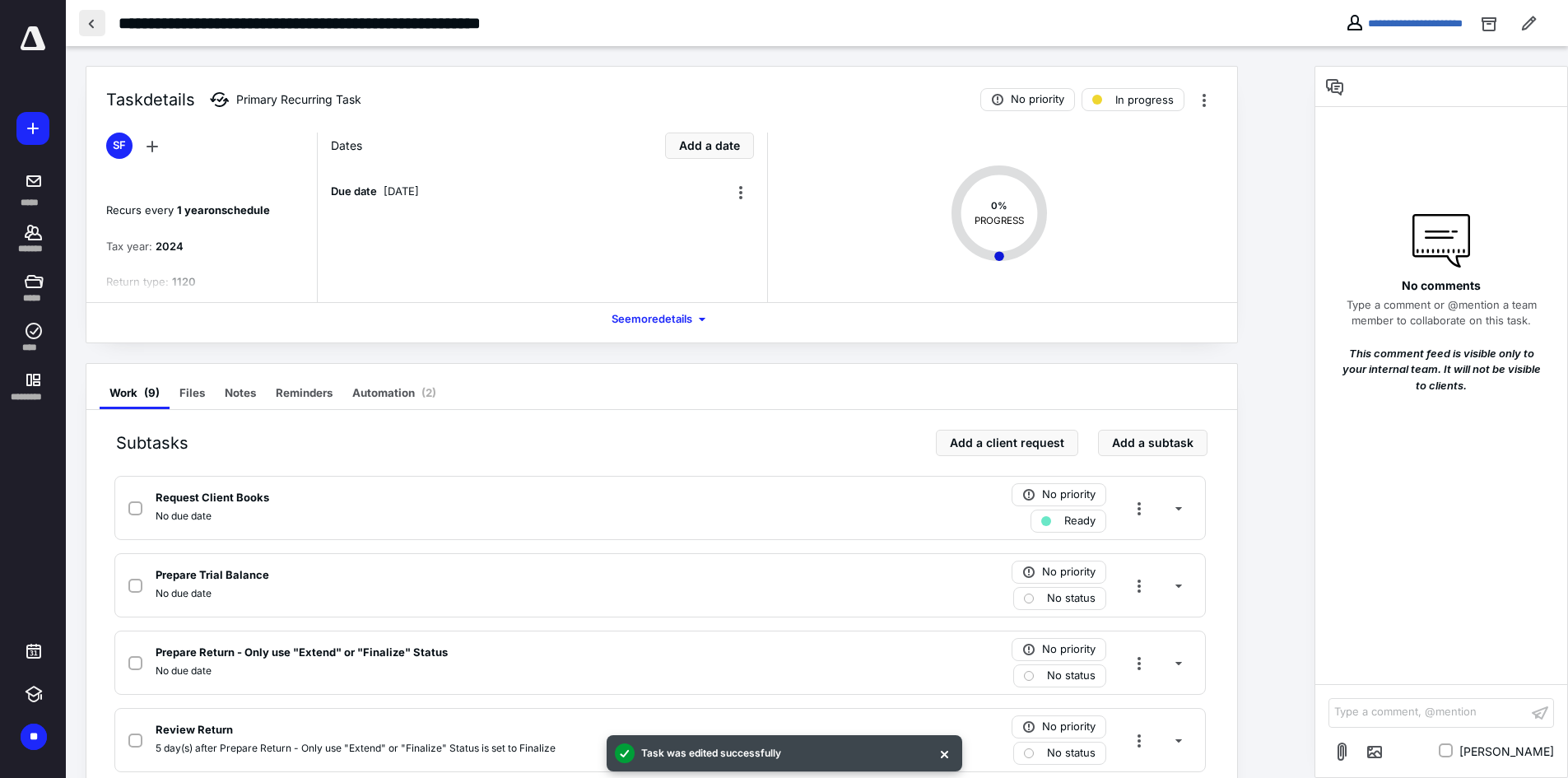 click at bounding box center [92, 23] 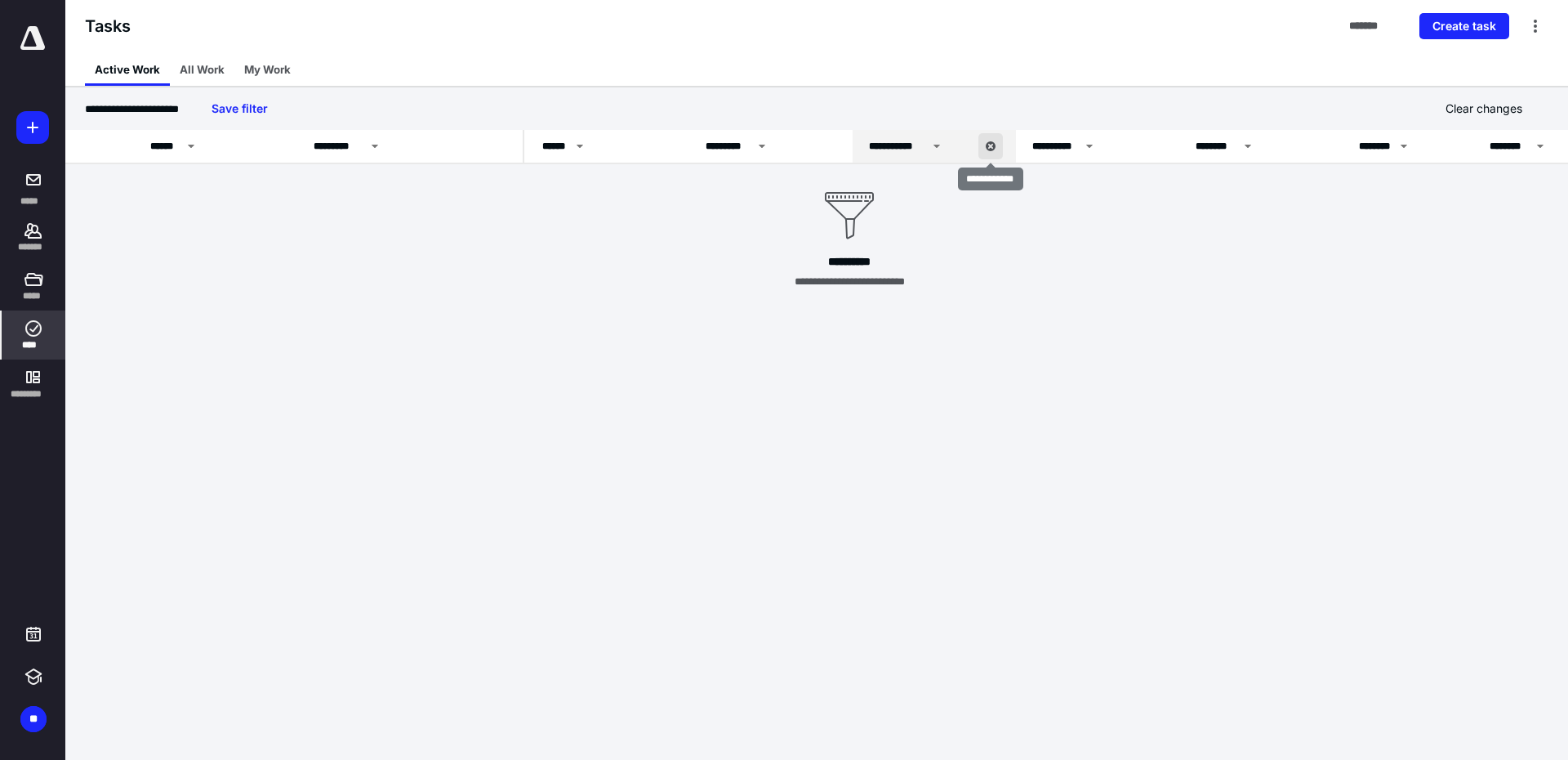 click at bounding box center (991, 146) 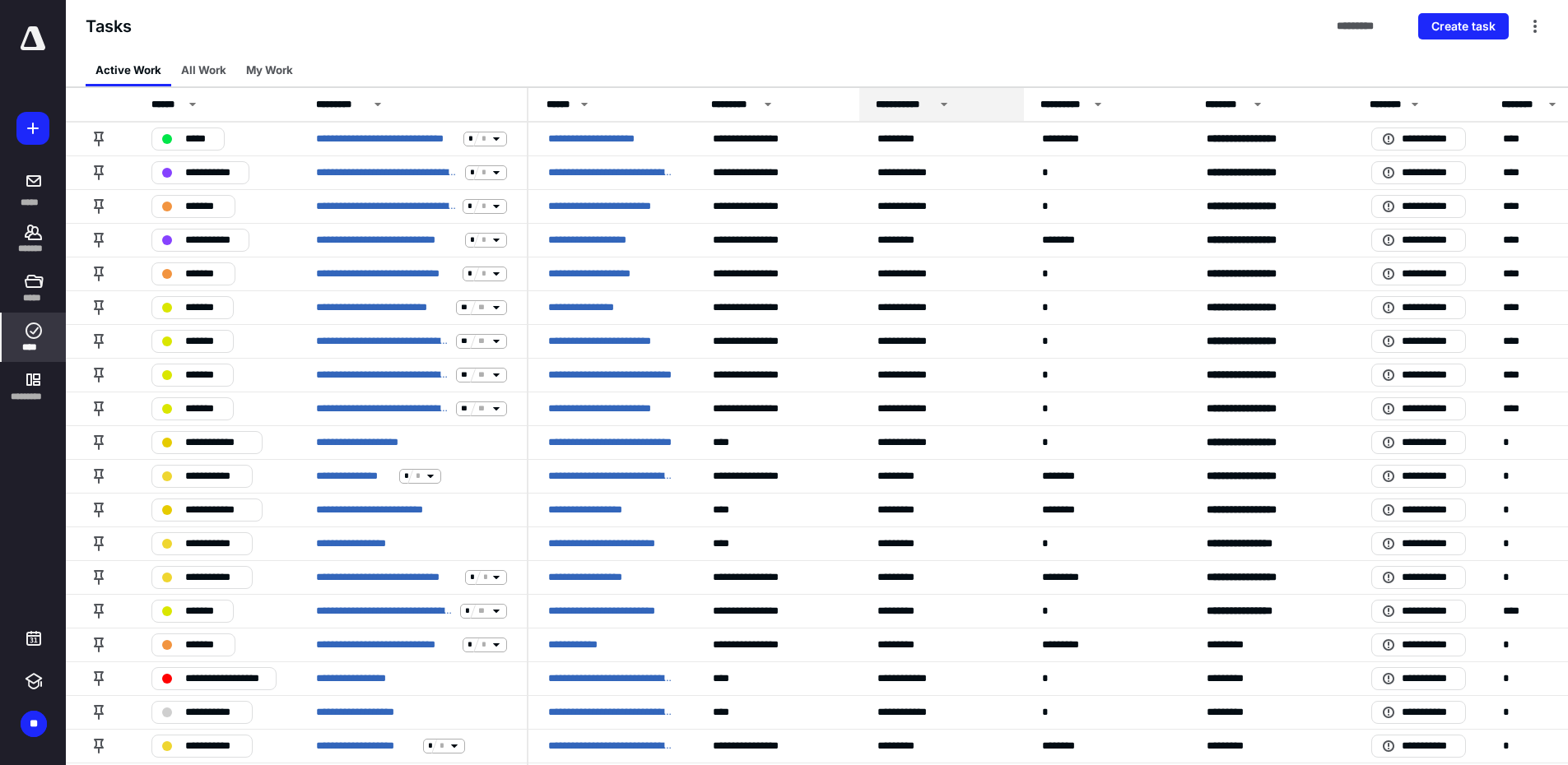 click on "**********" at bounding box center (905, 104) 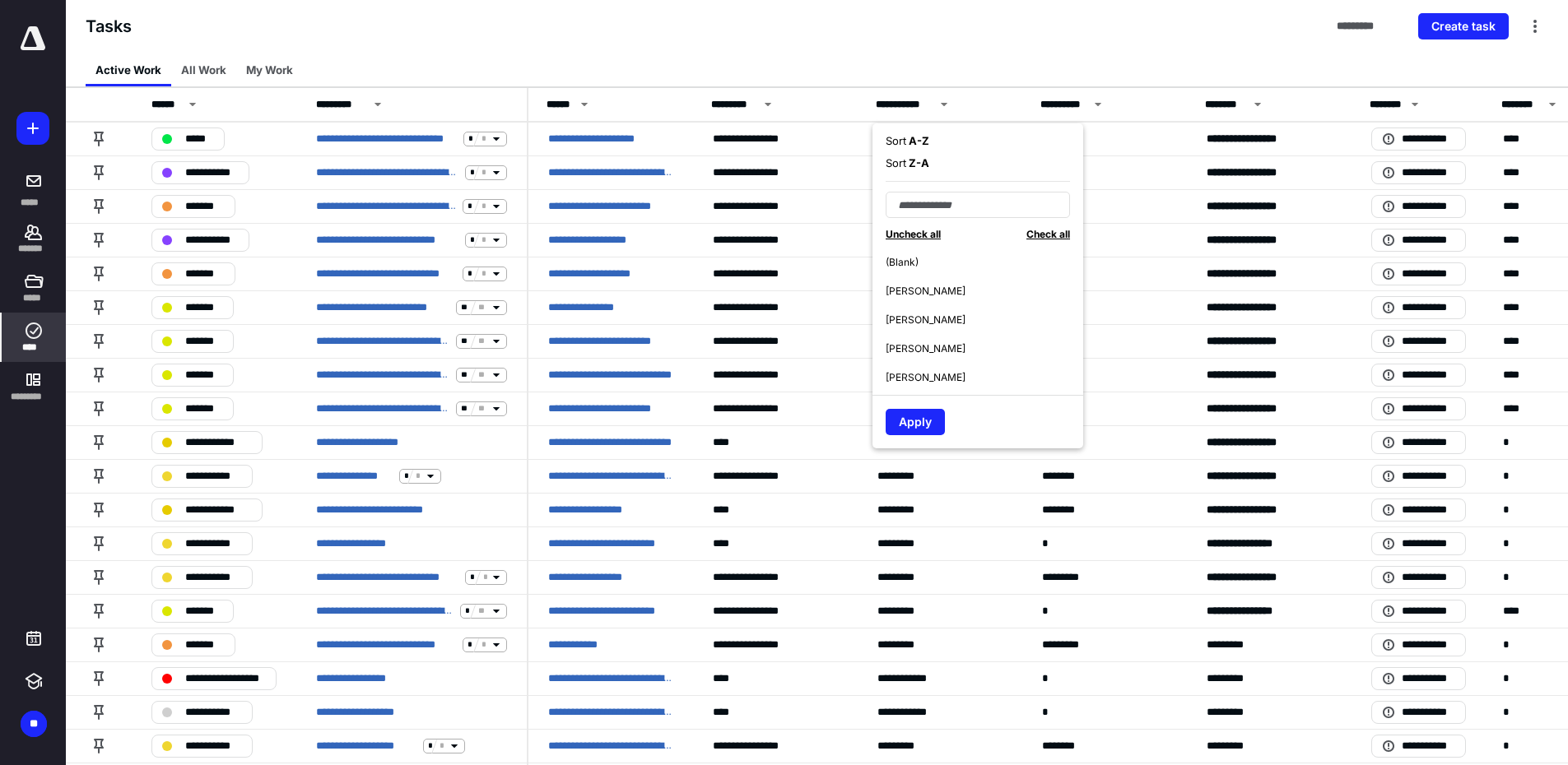 click on "(Blank)" at bounding box center (902, 262) 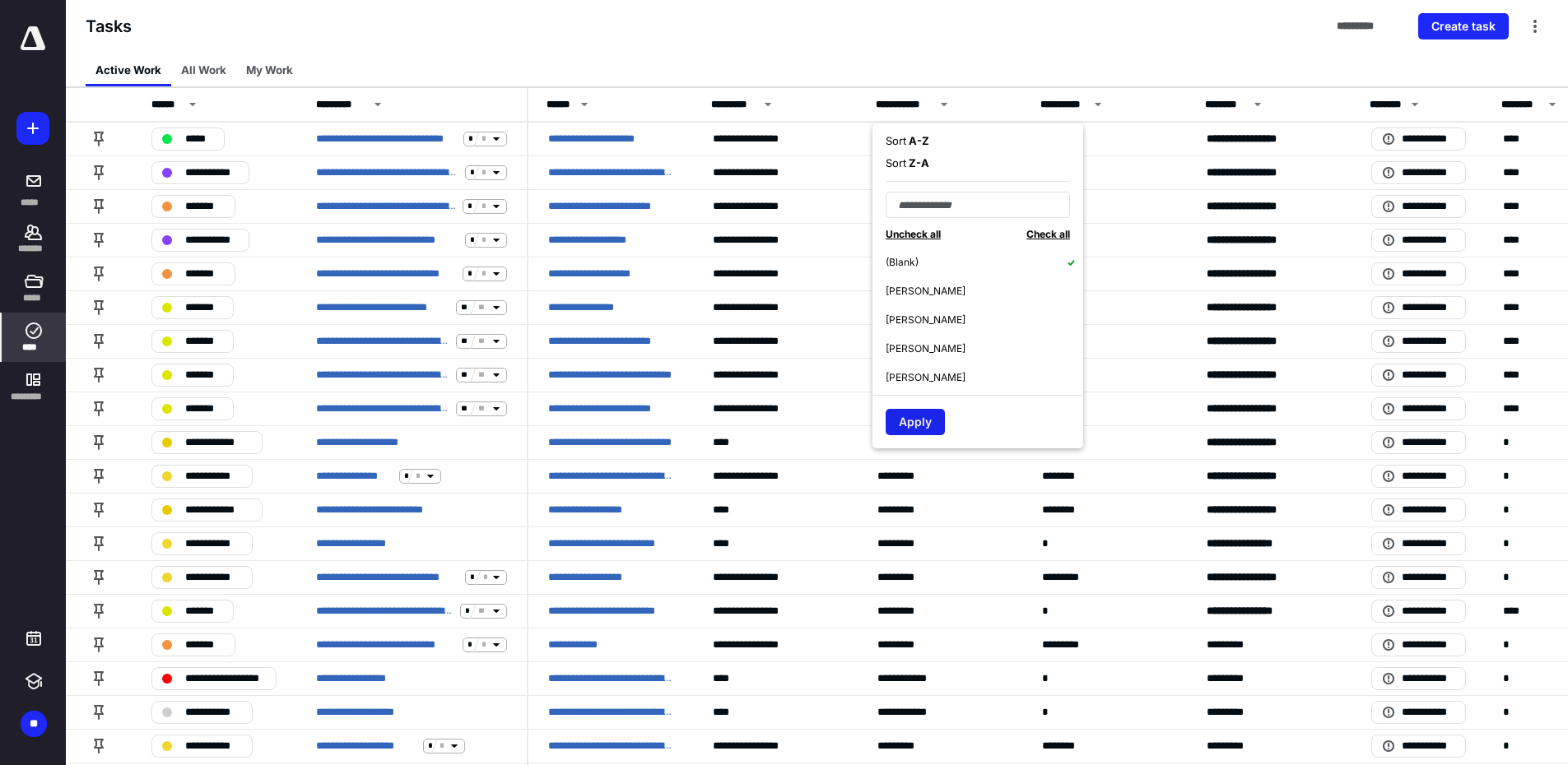 click on "Apply" at bounding box center [915, 422] 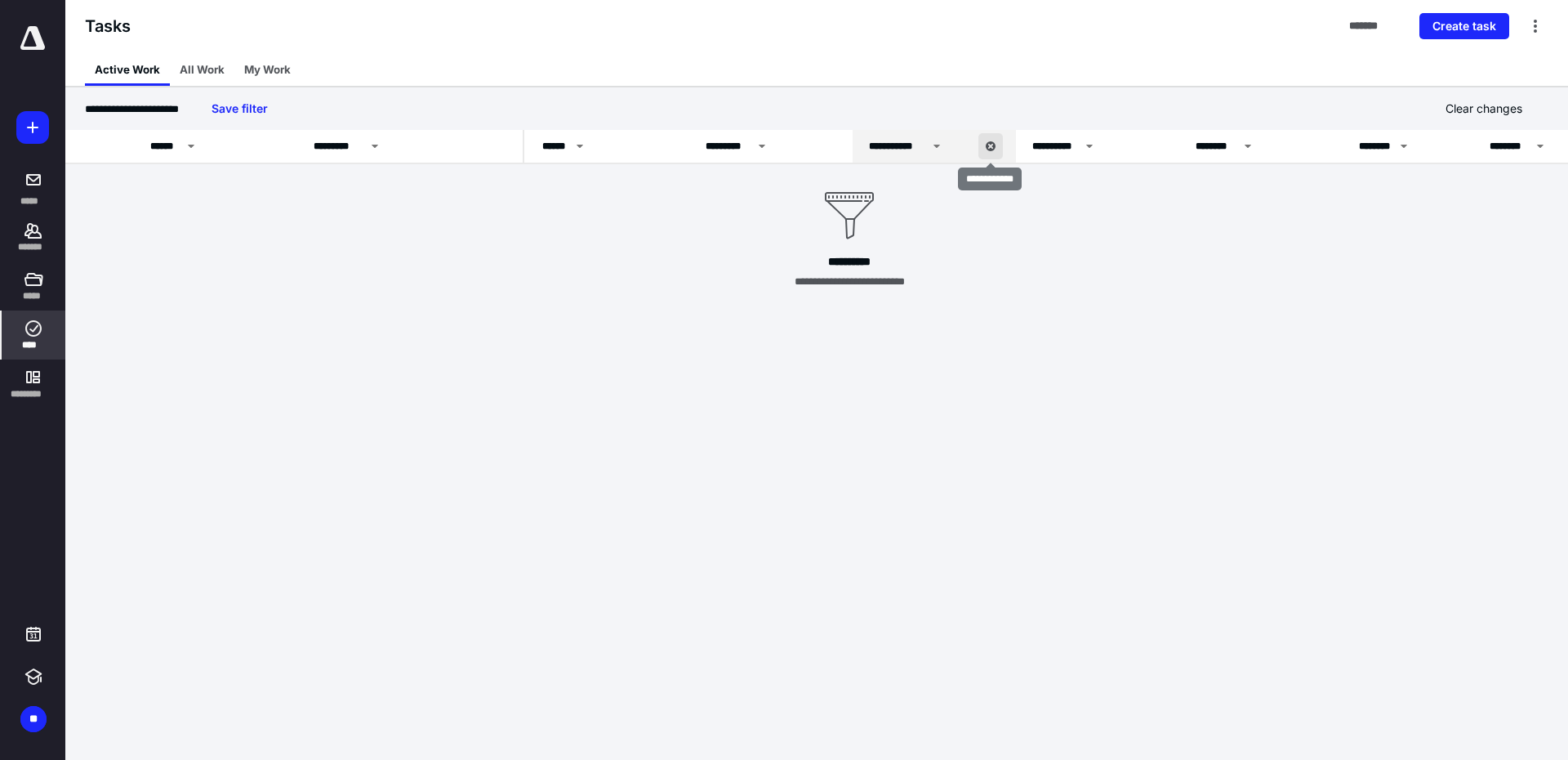 click at bounding box center (991, 146) 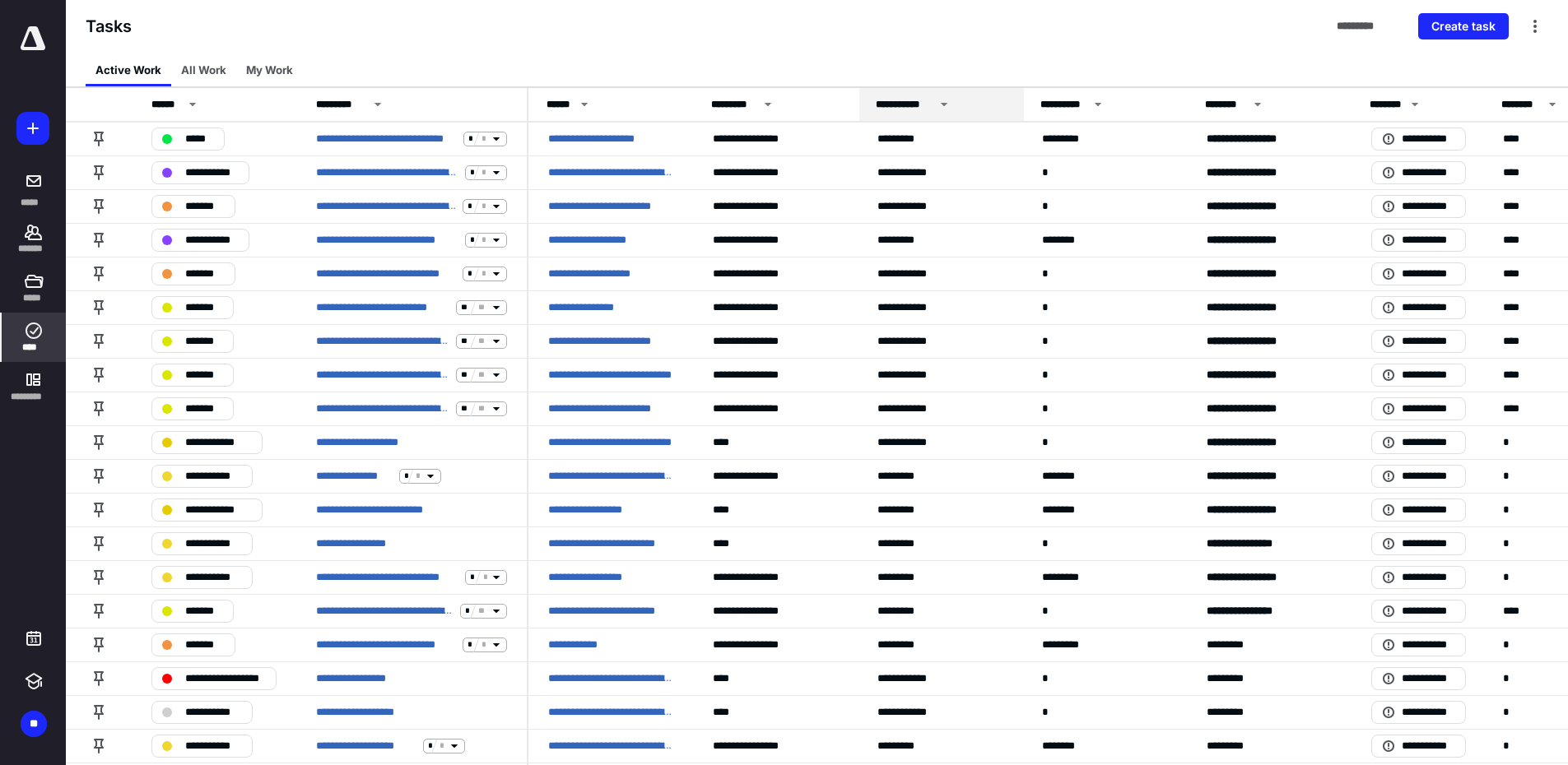 click on "**********" at bounding box center [905, 104] 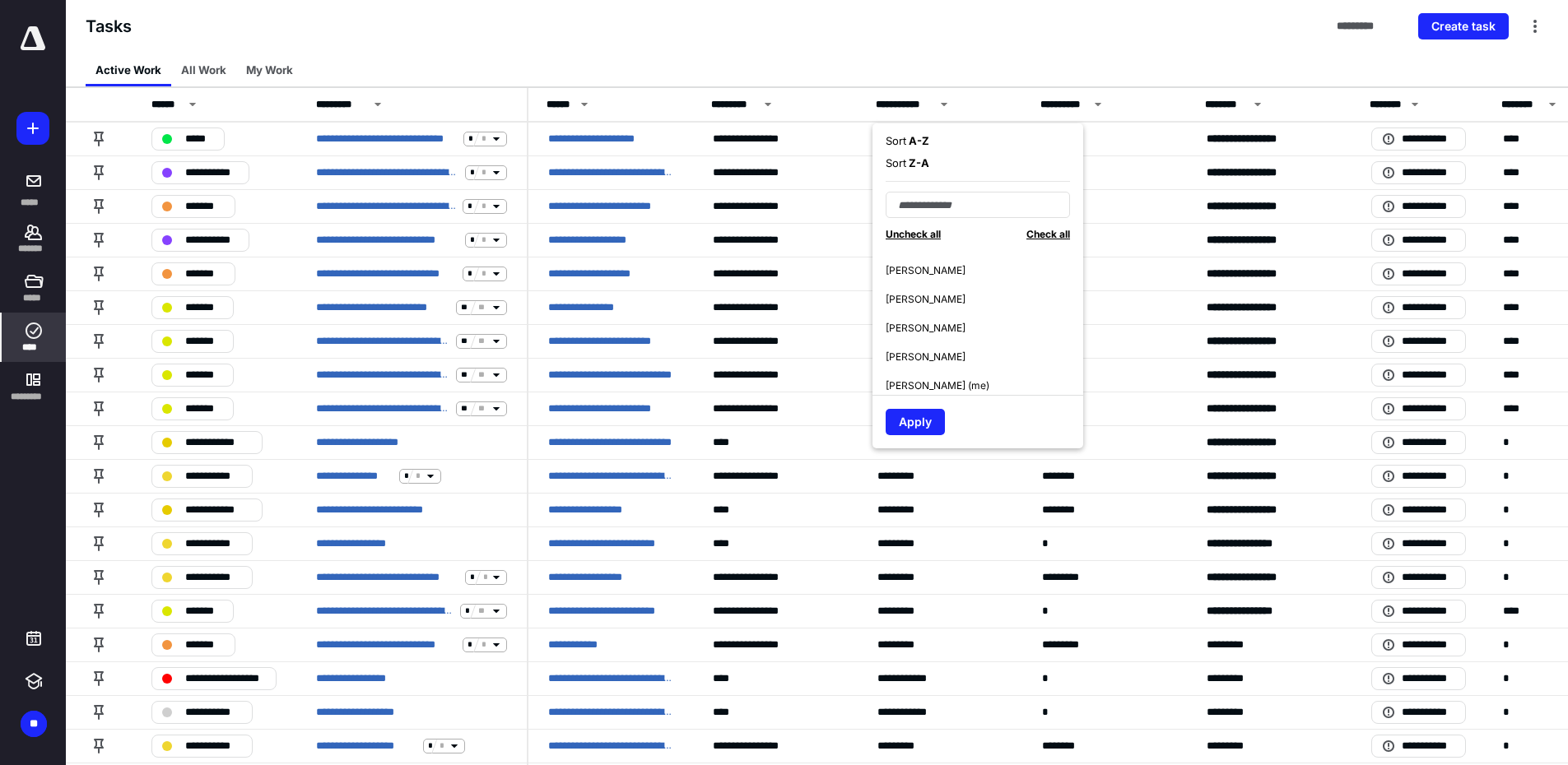 scroll, scrollTop: 0, scrollLeft: 0, axis: both 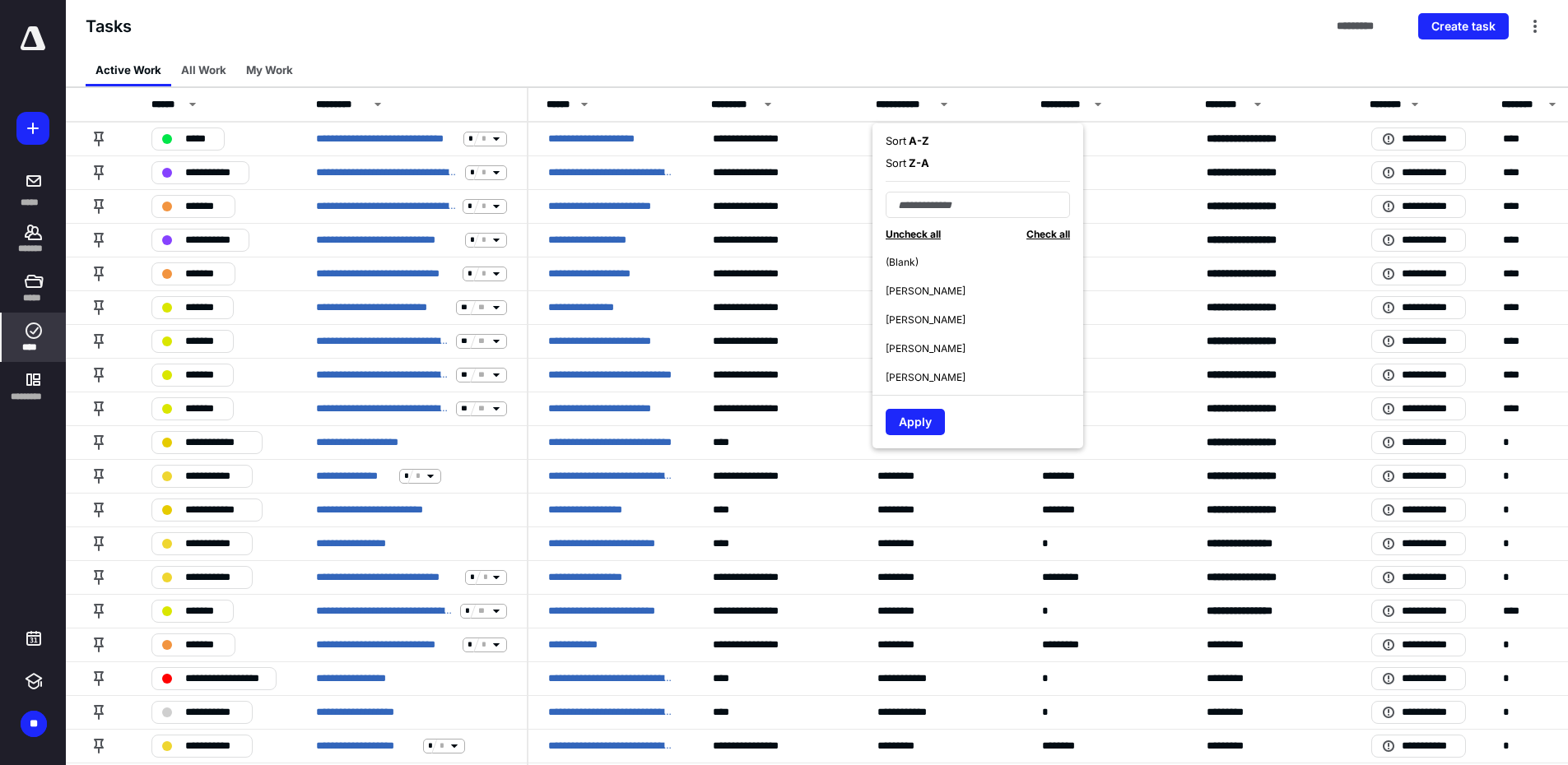 click on "Active Work All Work My Work" at bounding box center (817, 70) 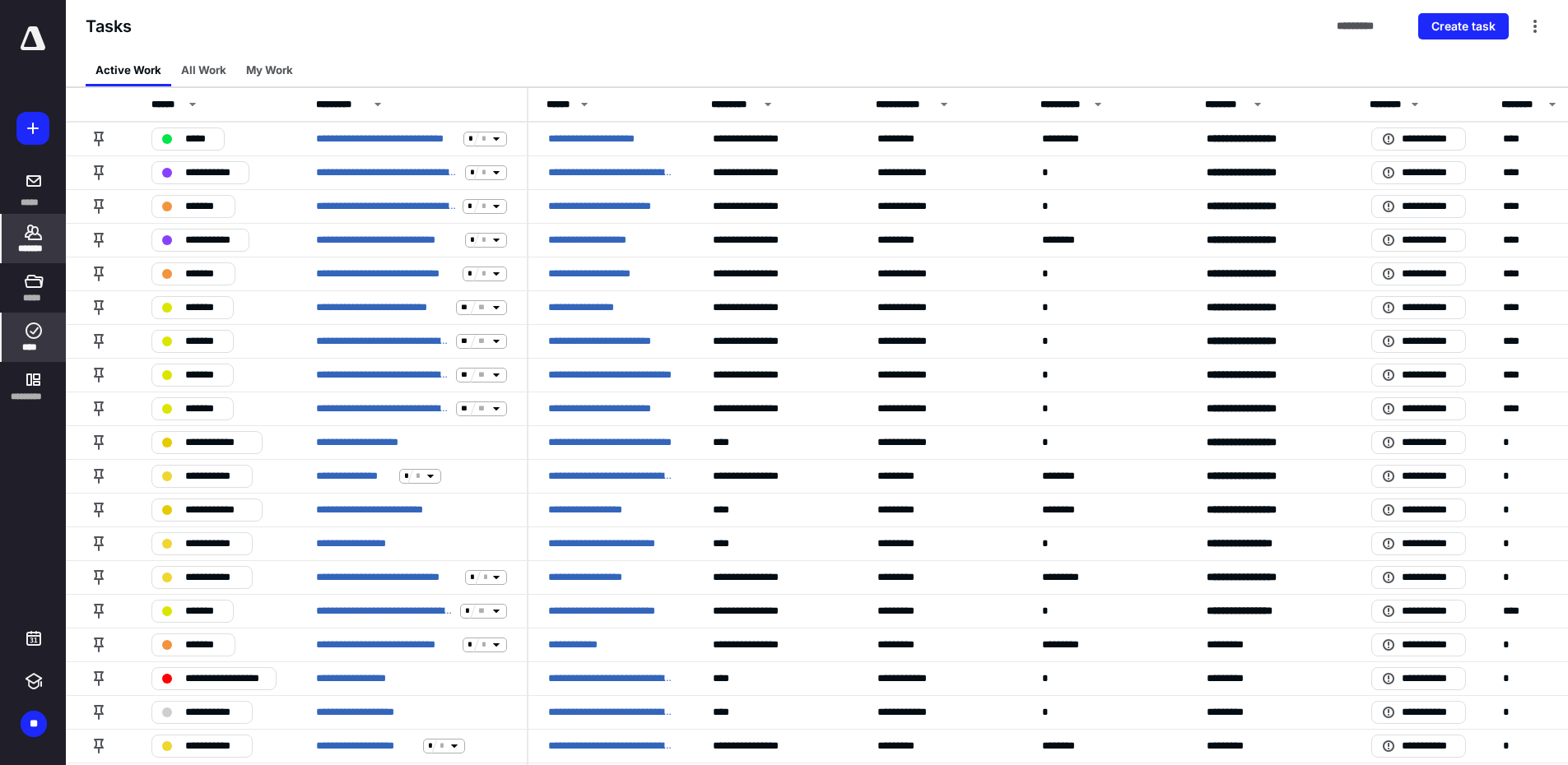 click 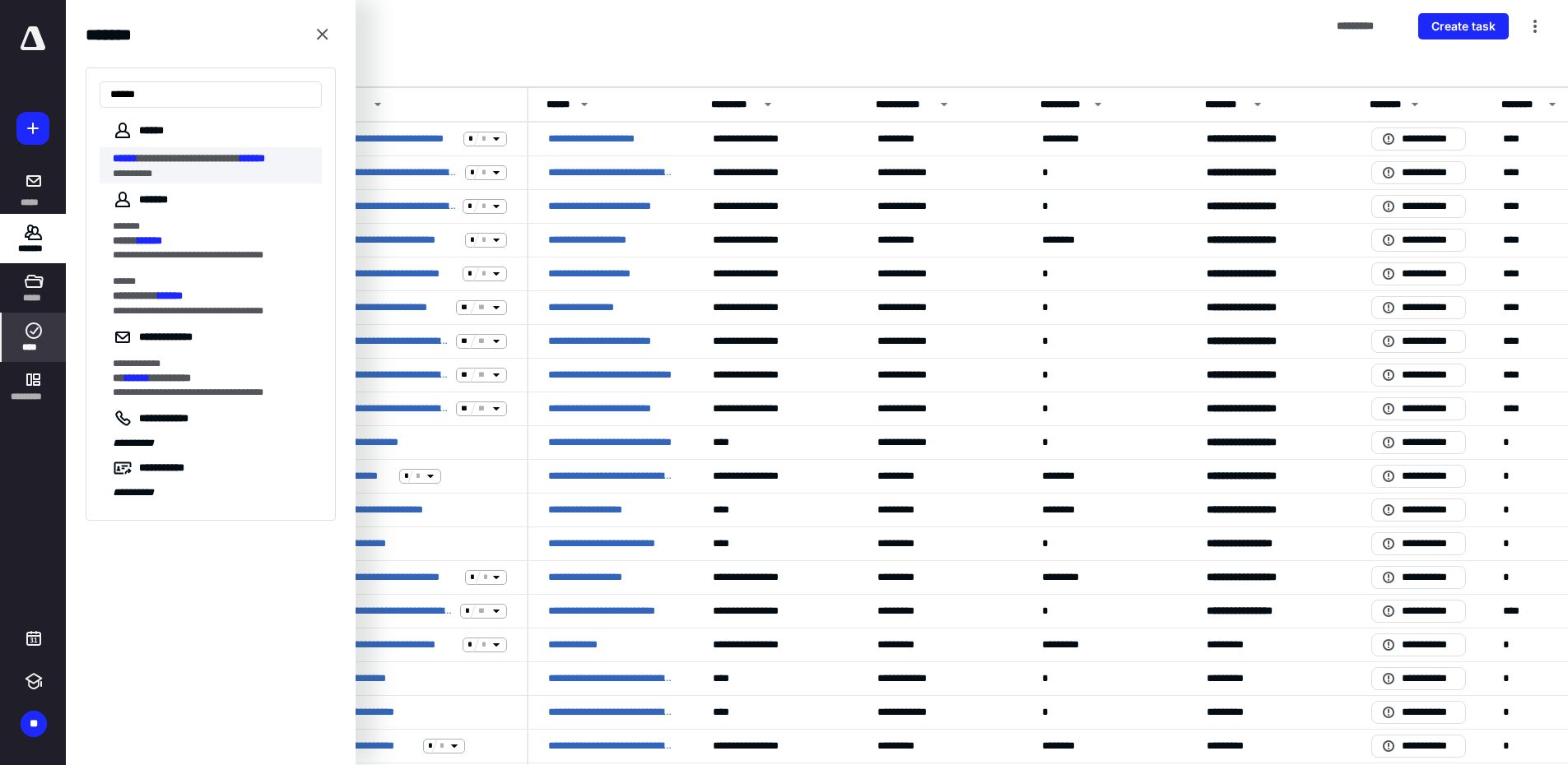 type on "******" 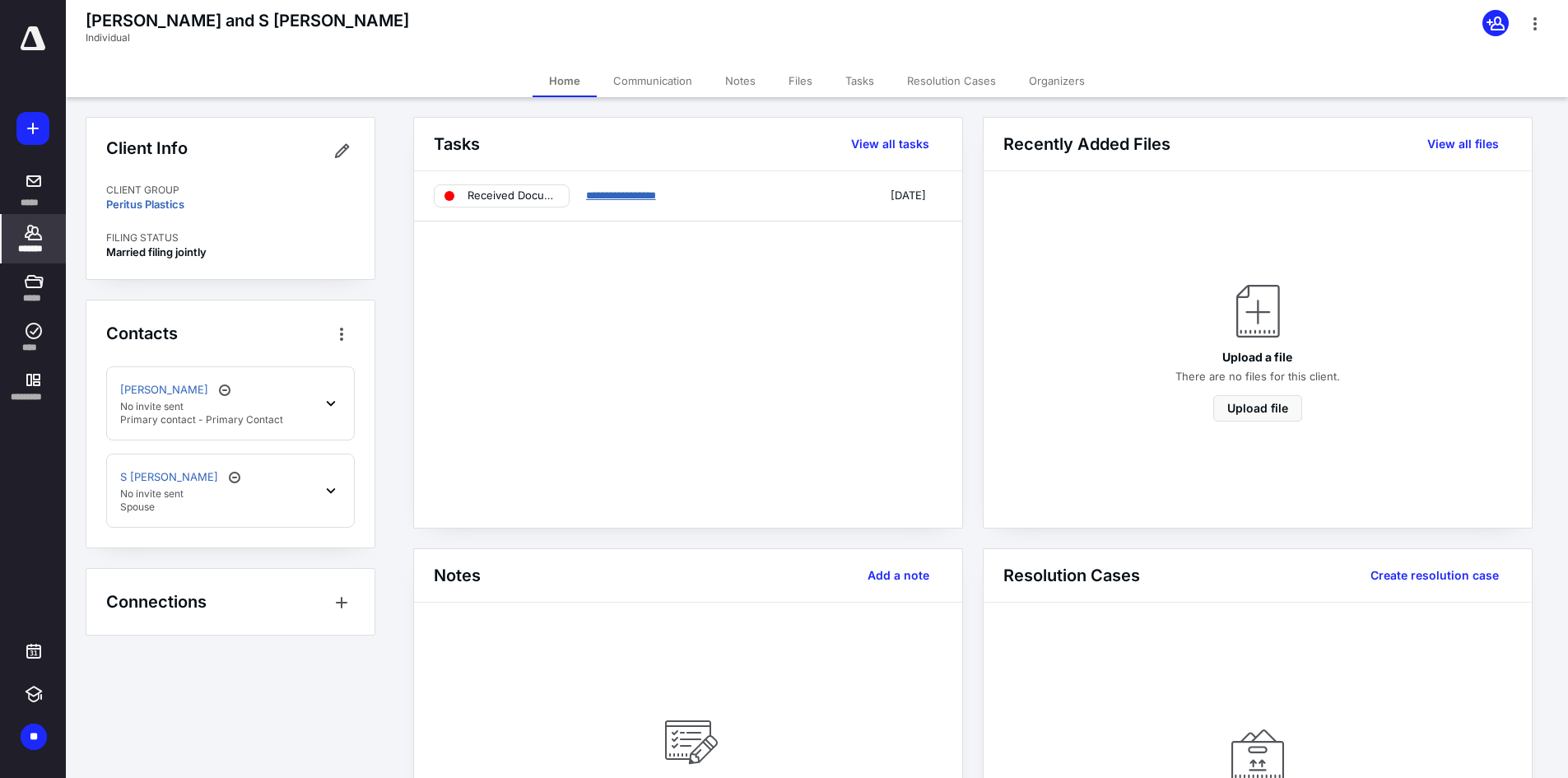 click on "**********" at bounding box center (621, 195) 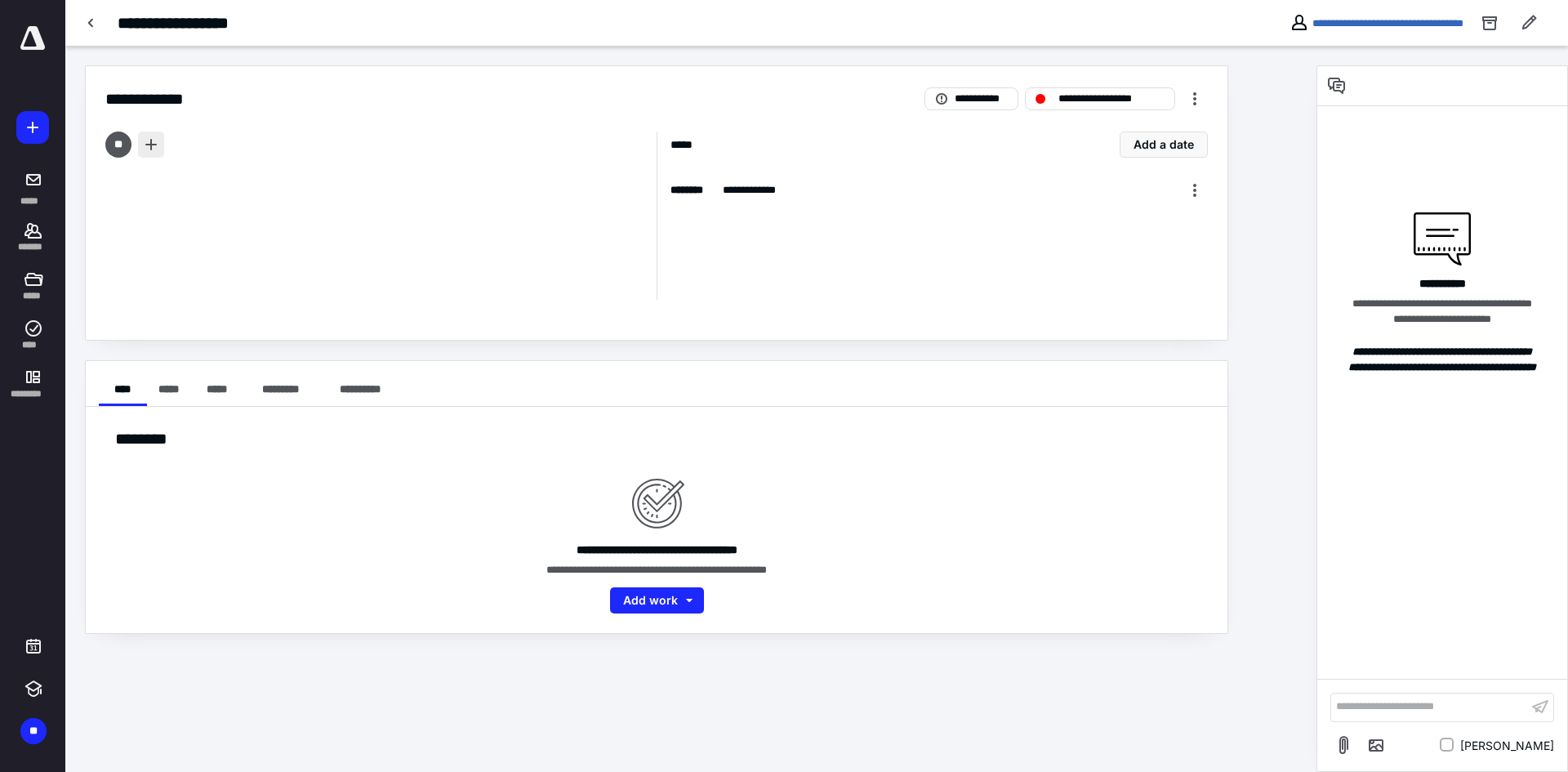 click at bounding box center (151, 145) 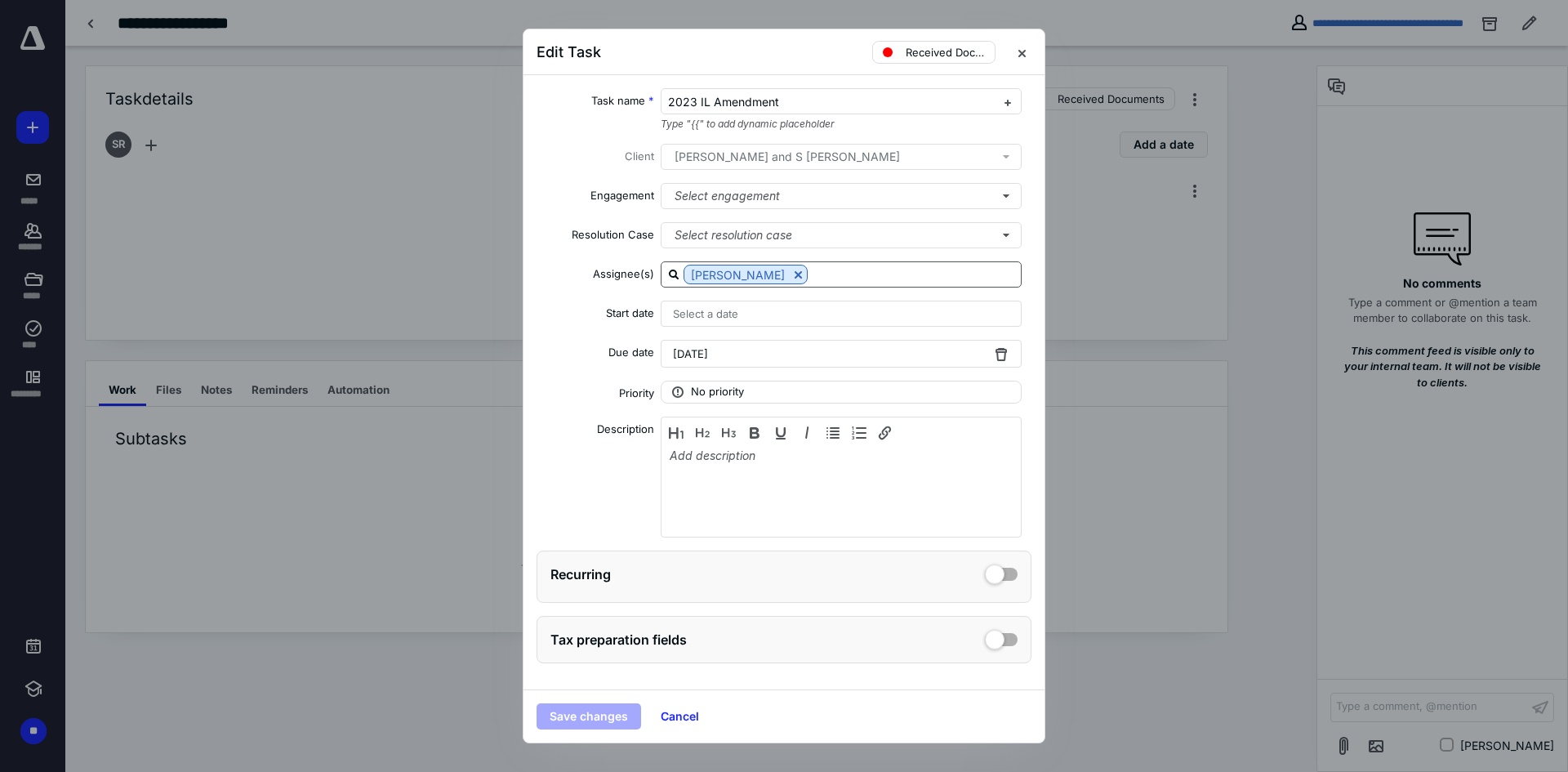 click at bounding box center [914, 274] 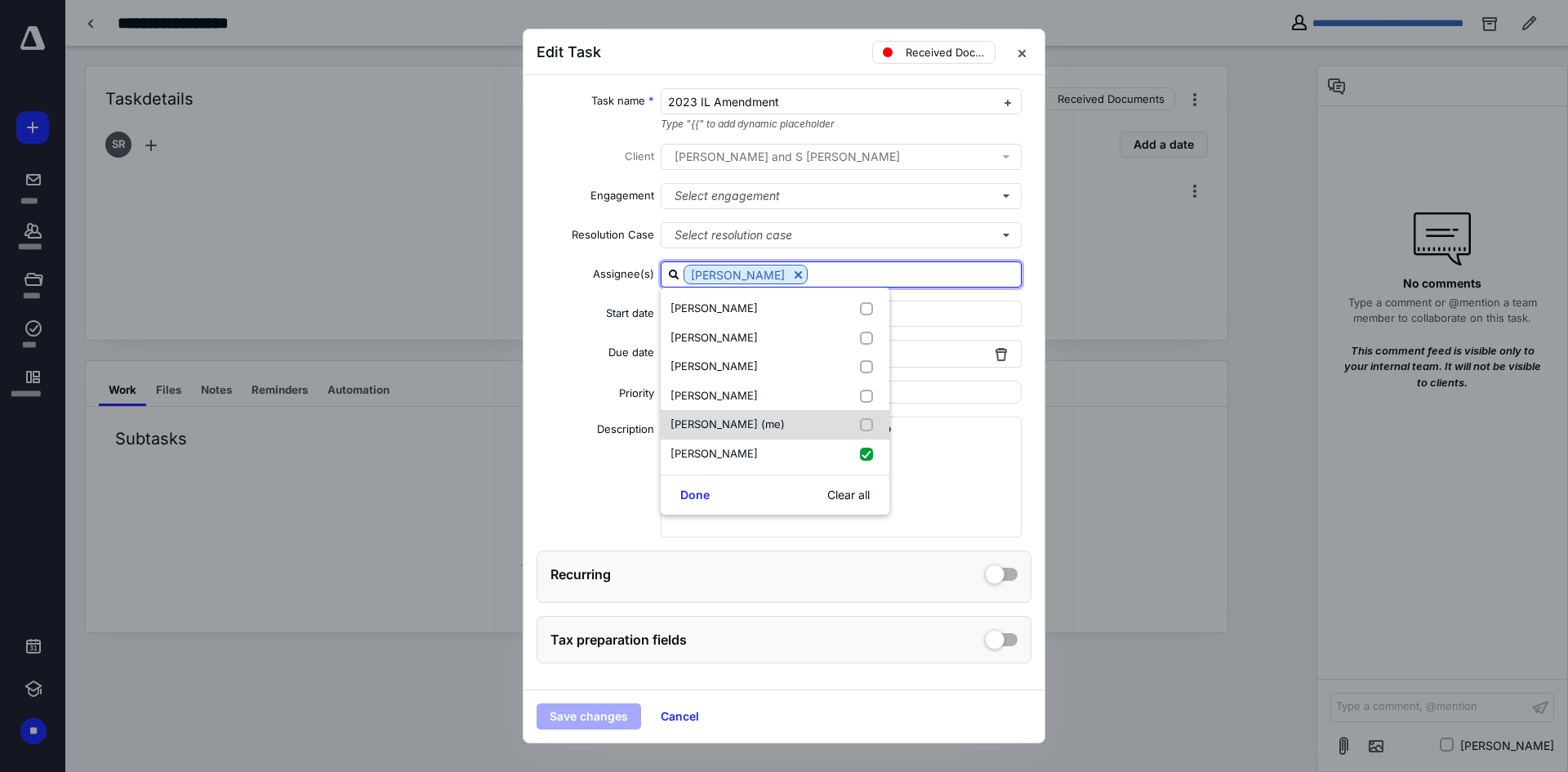 click at bounding box center [870, 425] 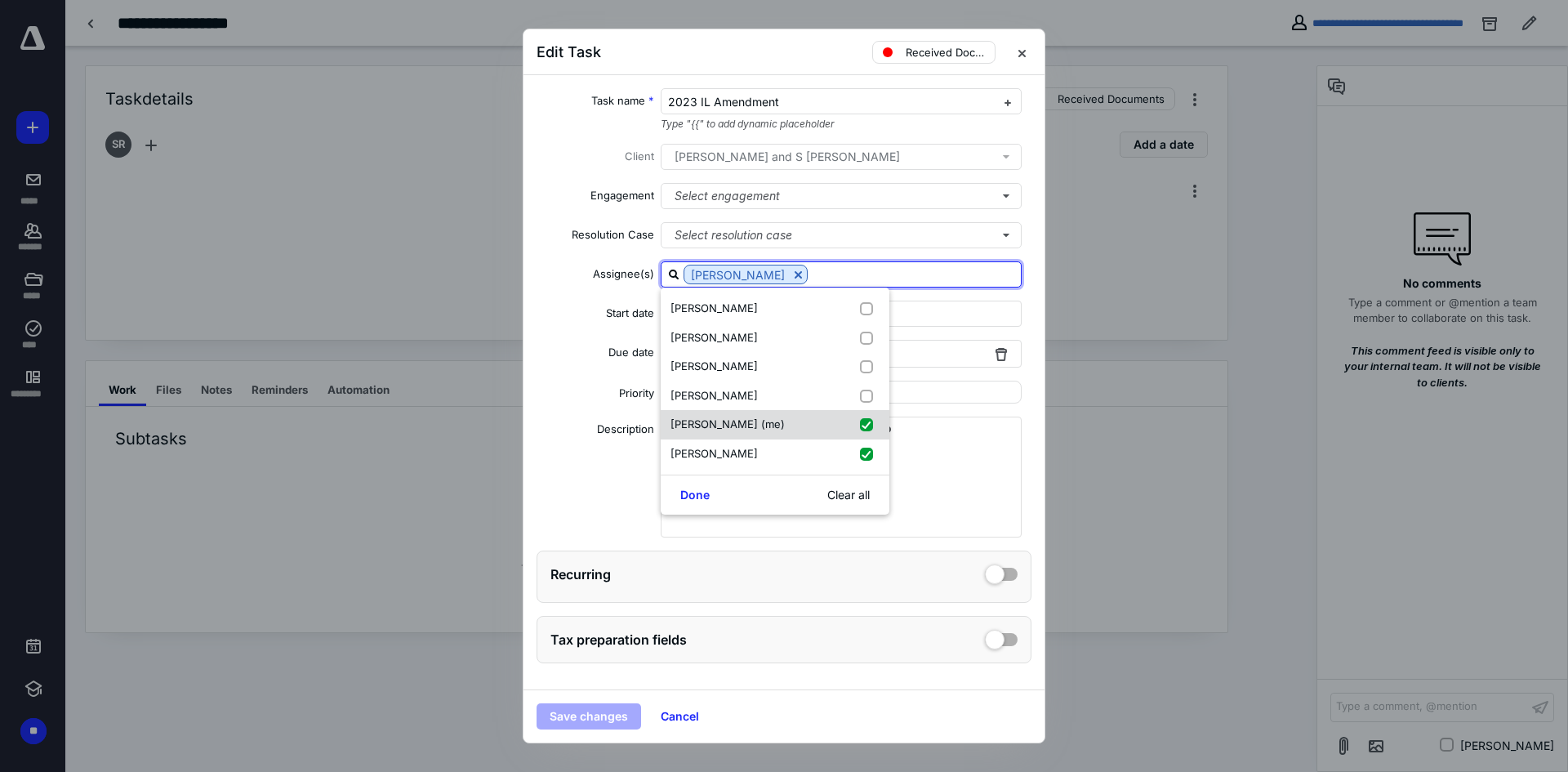 checkbox on "true" 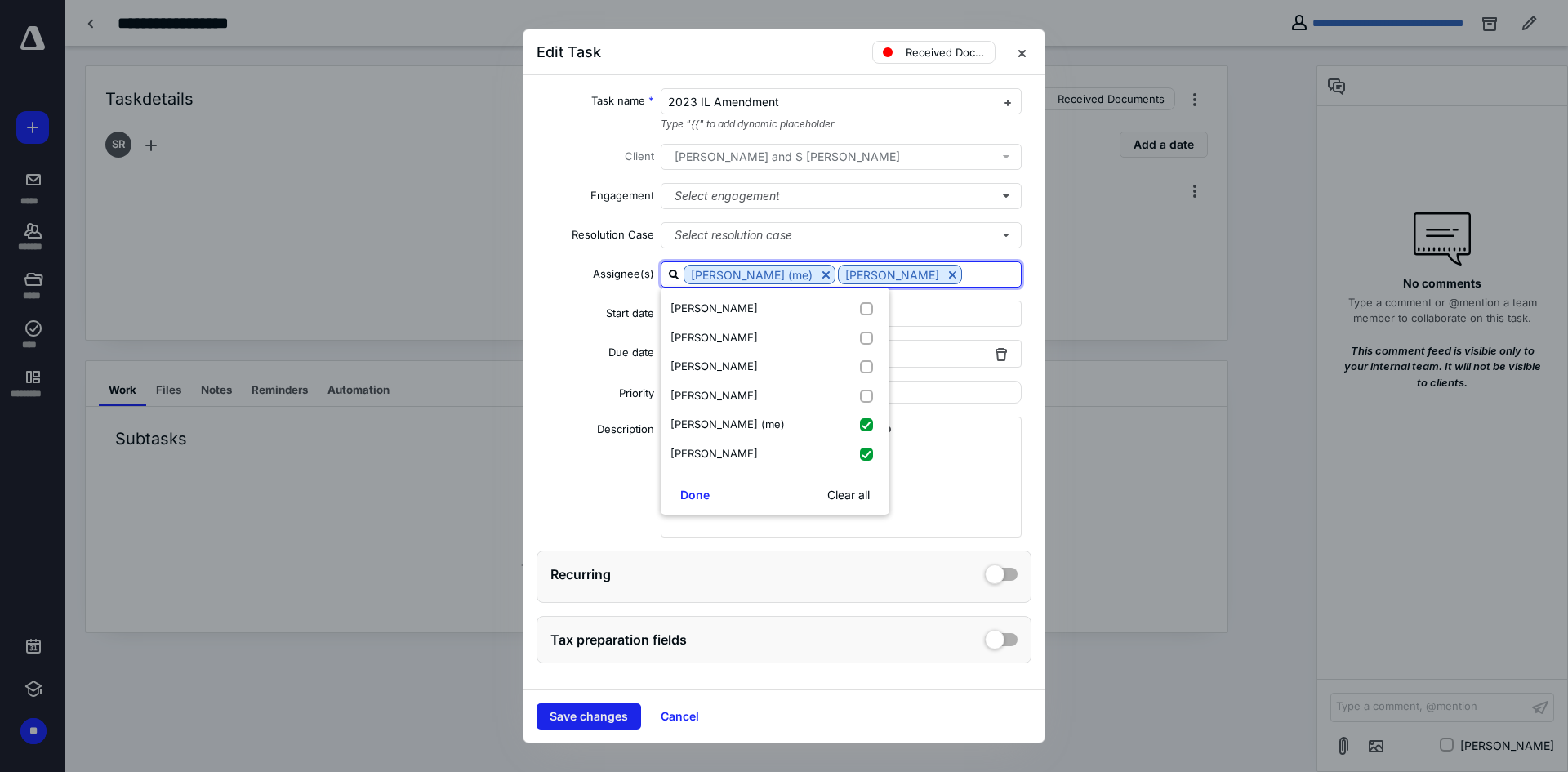 click on "Save changes" at bounding box center (589, 716) 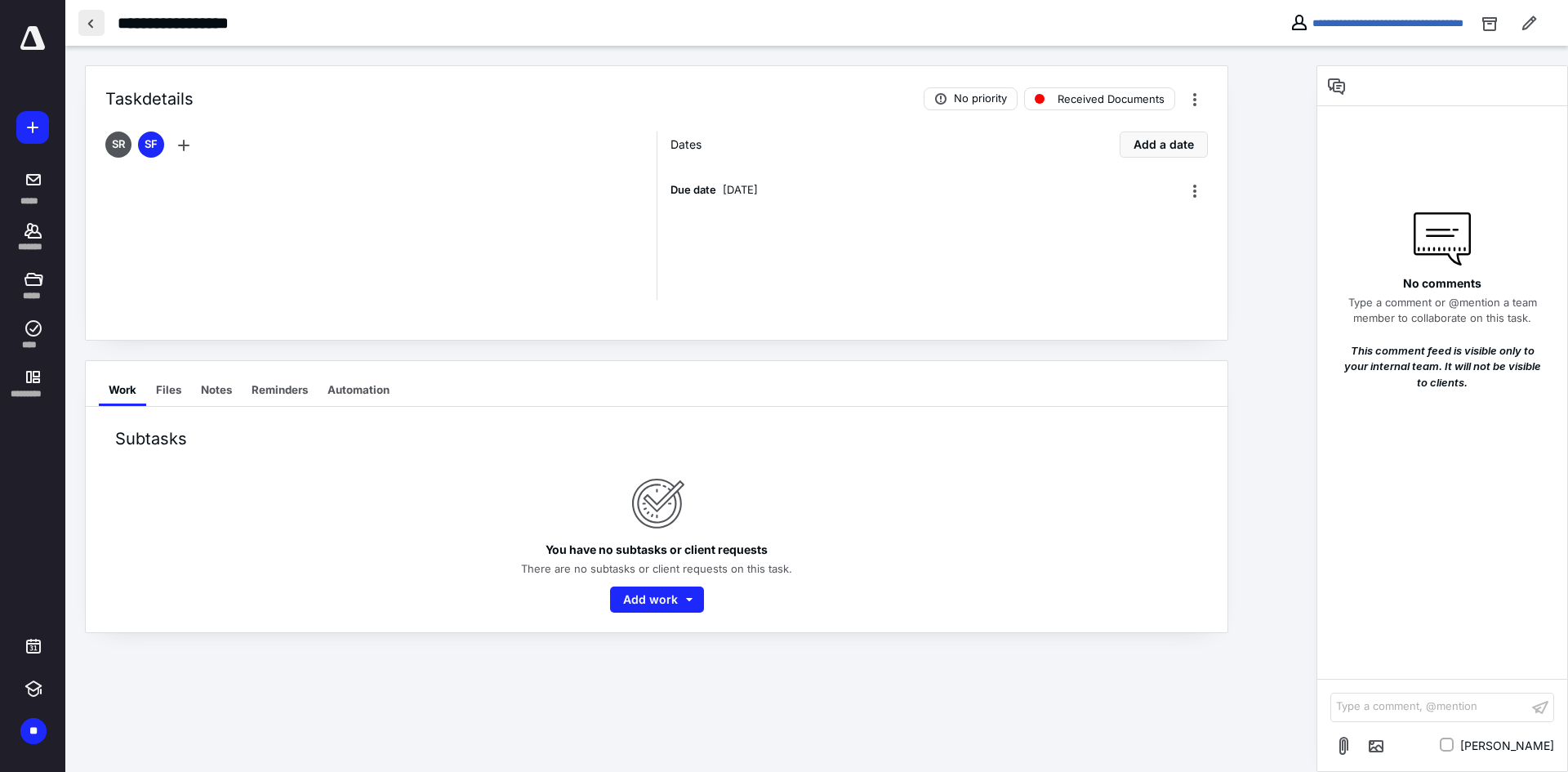 click at bounding box center (91, 23) 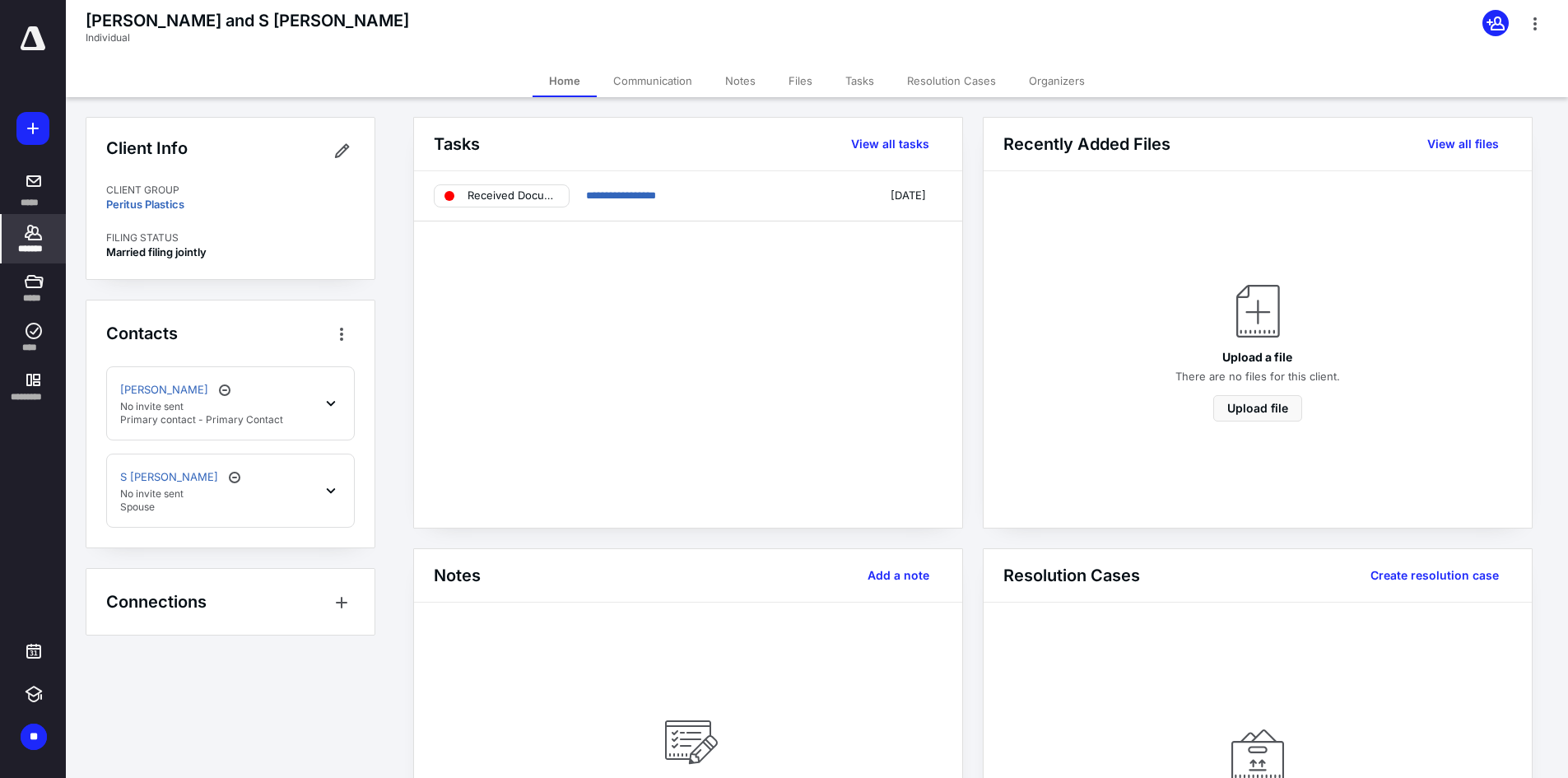 click 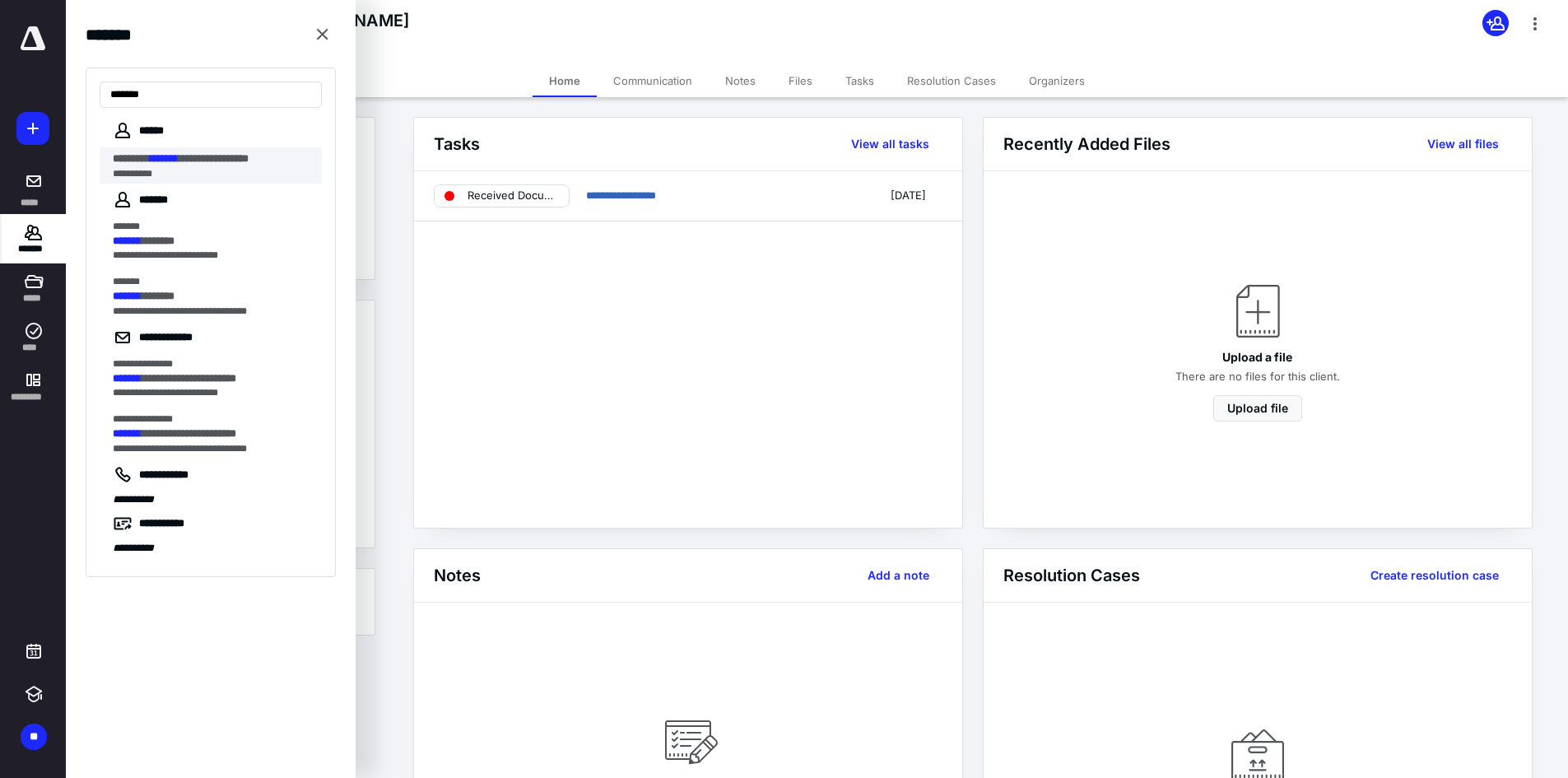 type on "*******" 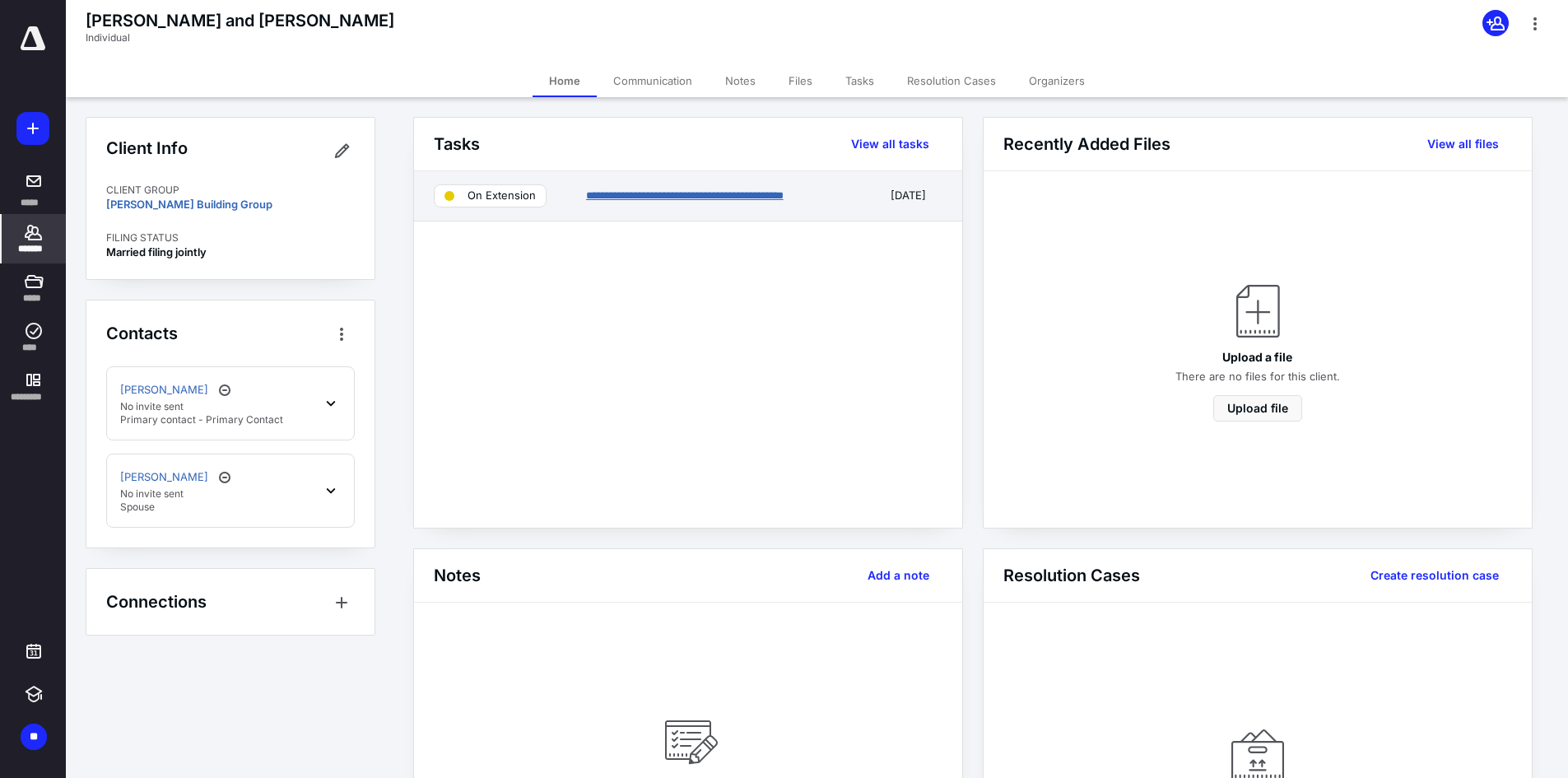 click on "**********" at bounding box center [685, 195] 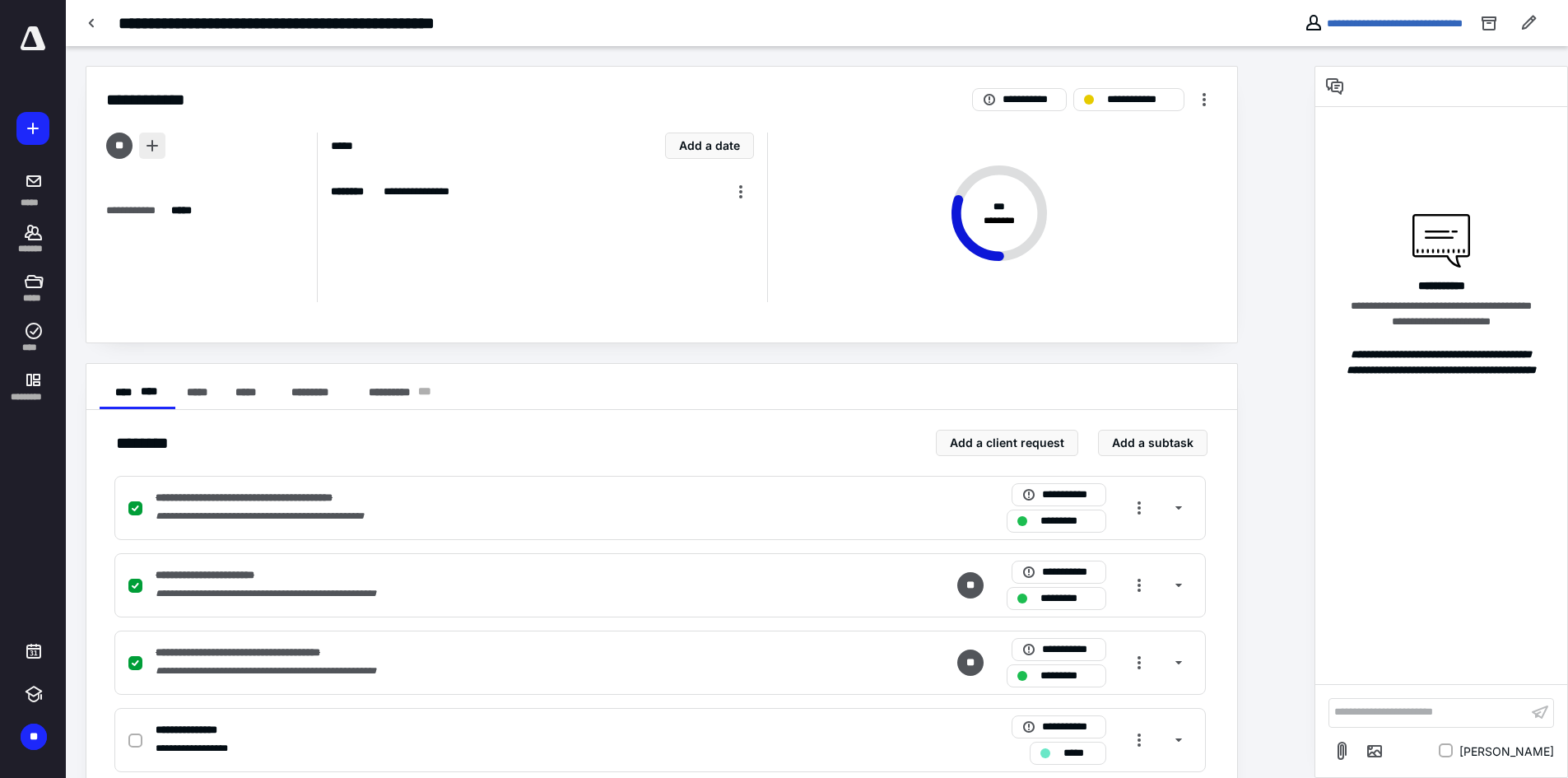 click at bounding box center [152, 146] 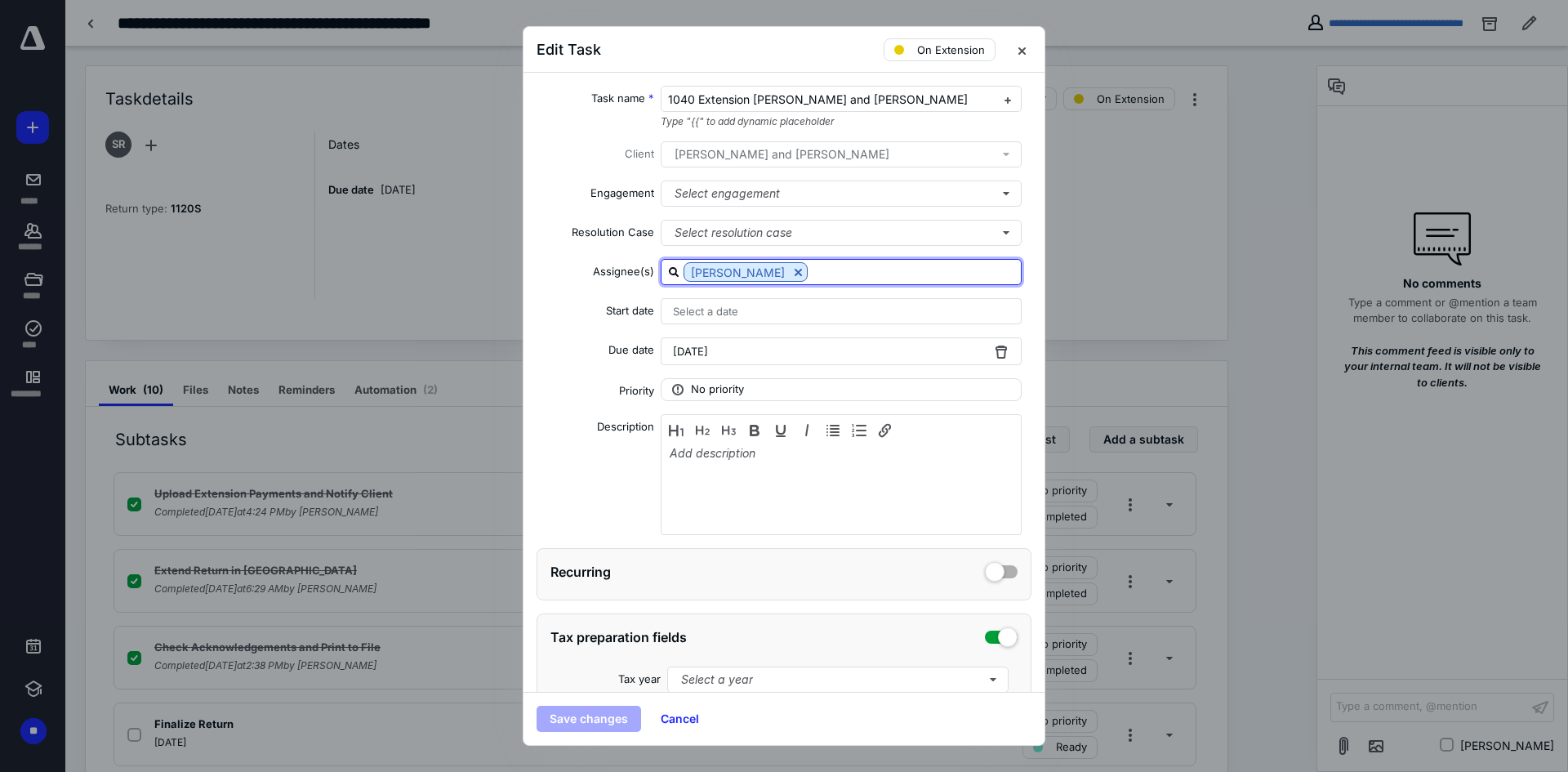 click at bounding box center (914, 271) 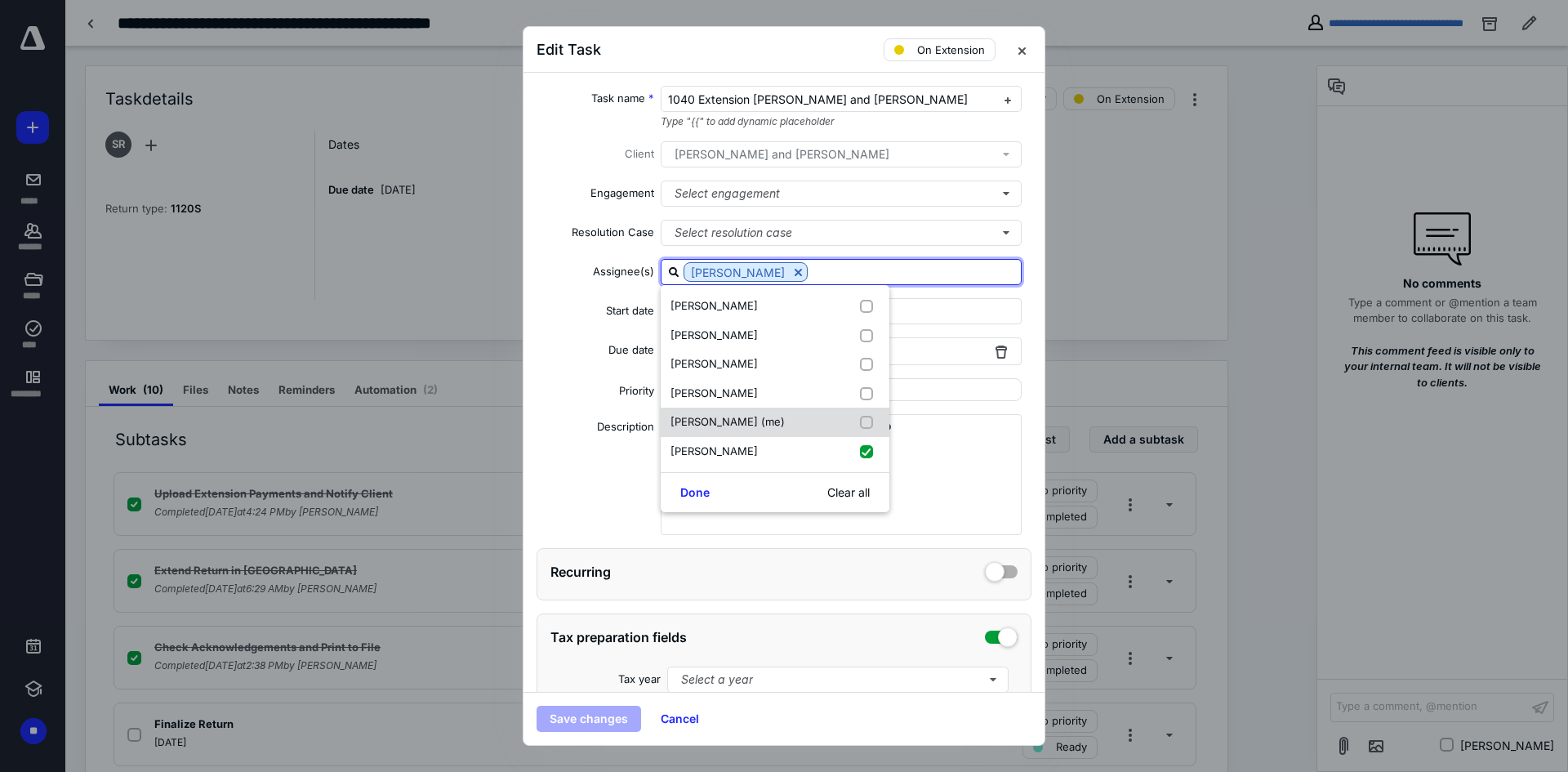 click at bounding box center [870, 422] 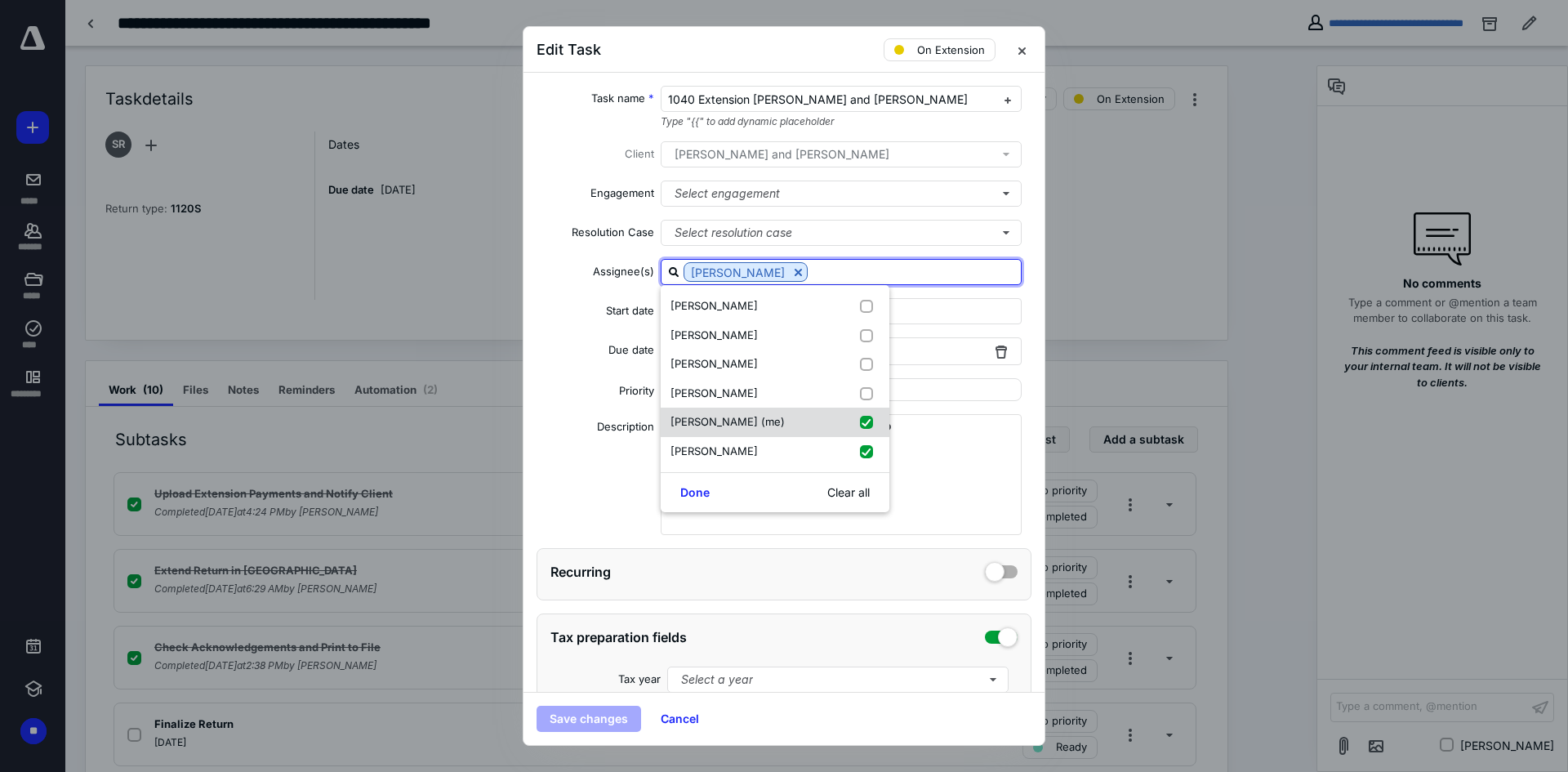 checkbox on "true" 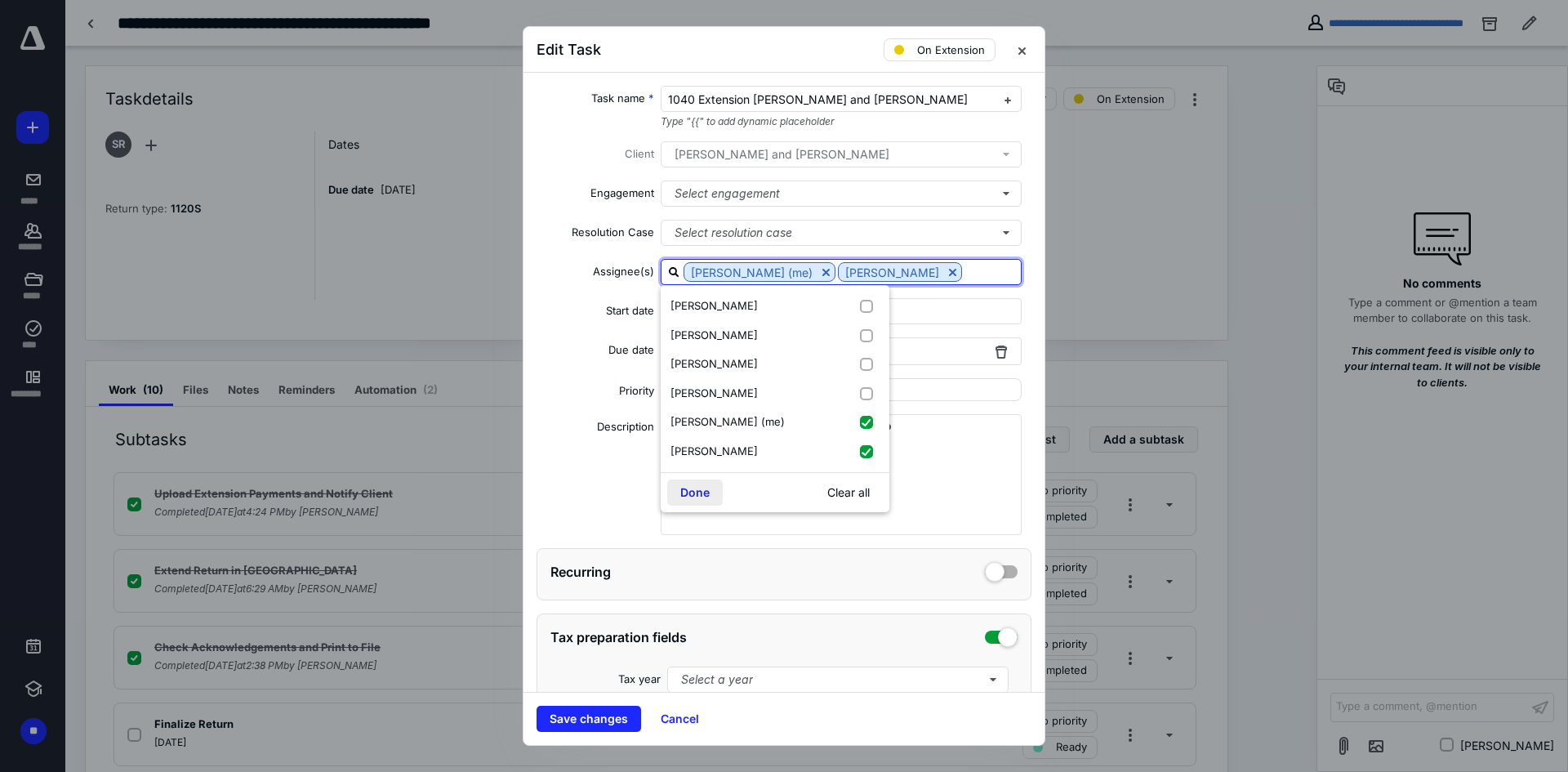 click on "Done" at bounding box center [695, 493] 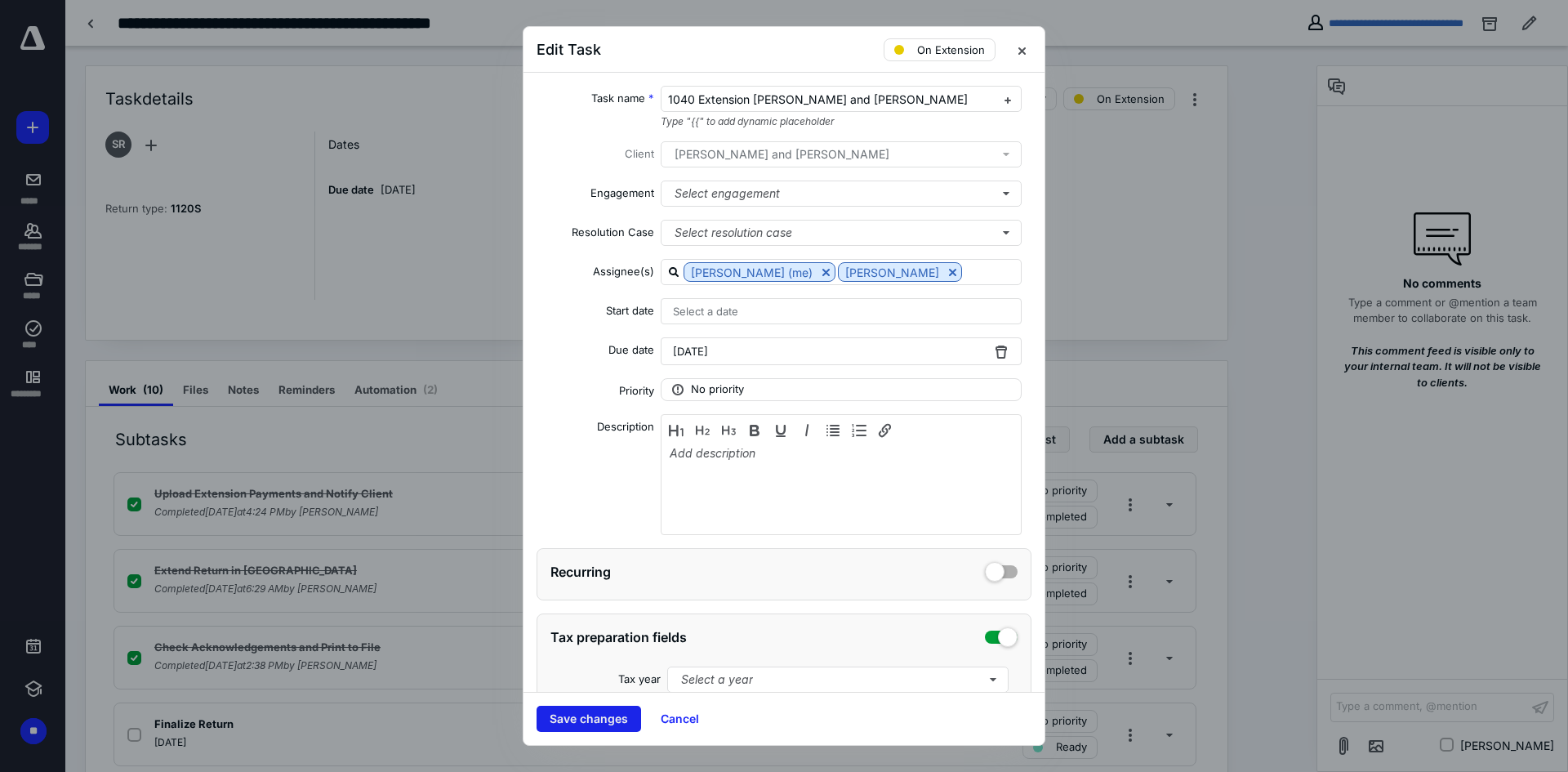click on "Save changes" at bounding box center (589, 719) 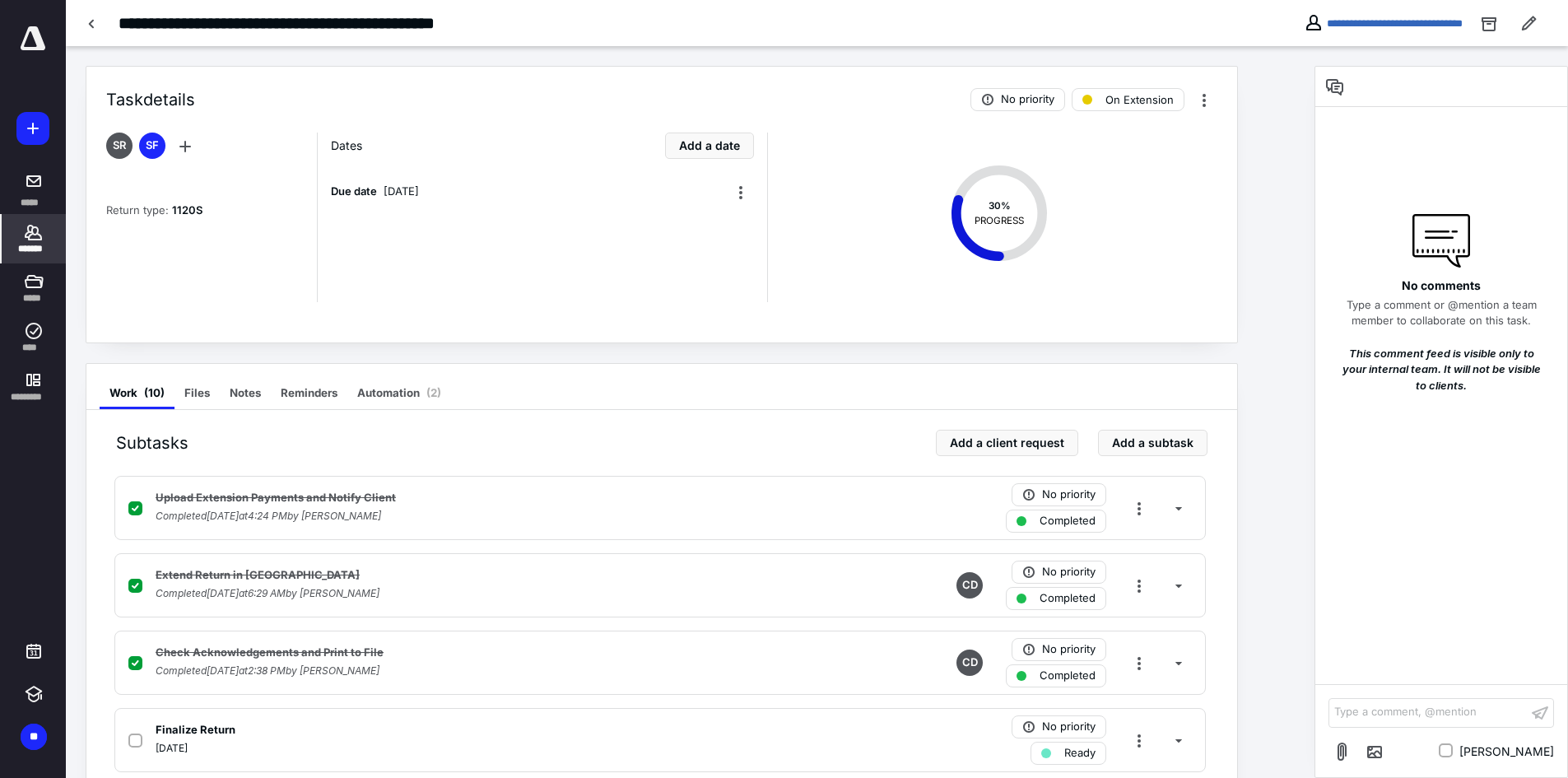 click on "*******" at bounding box center [34, 249] 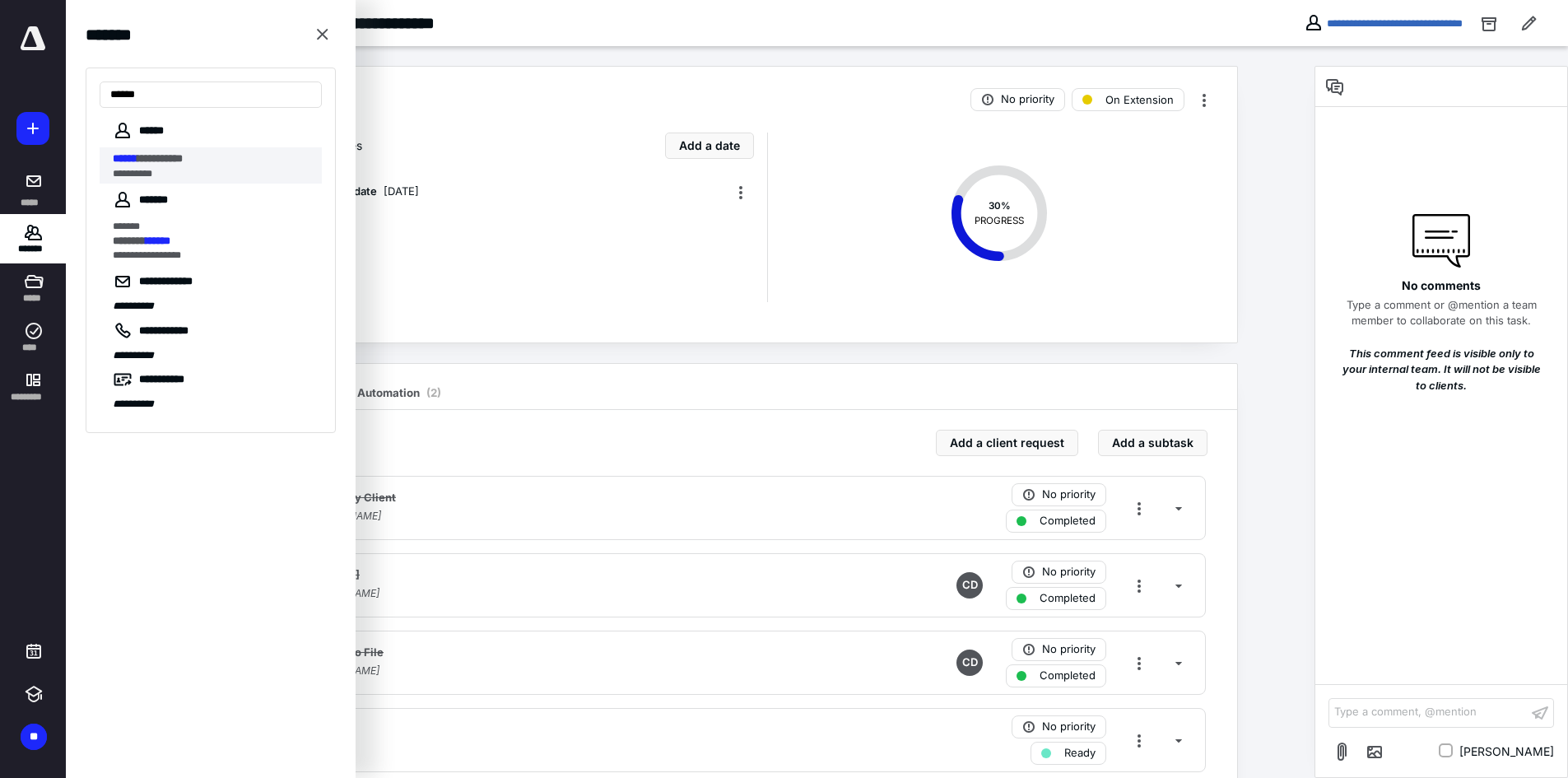 type on "******" 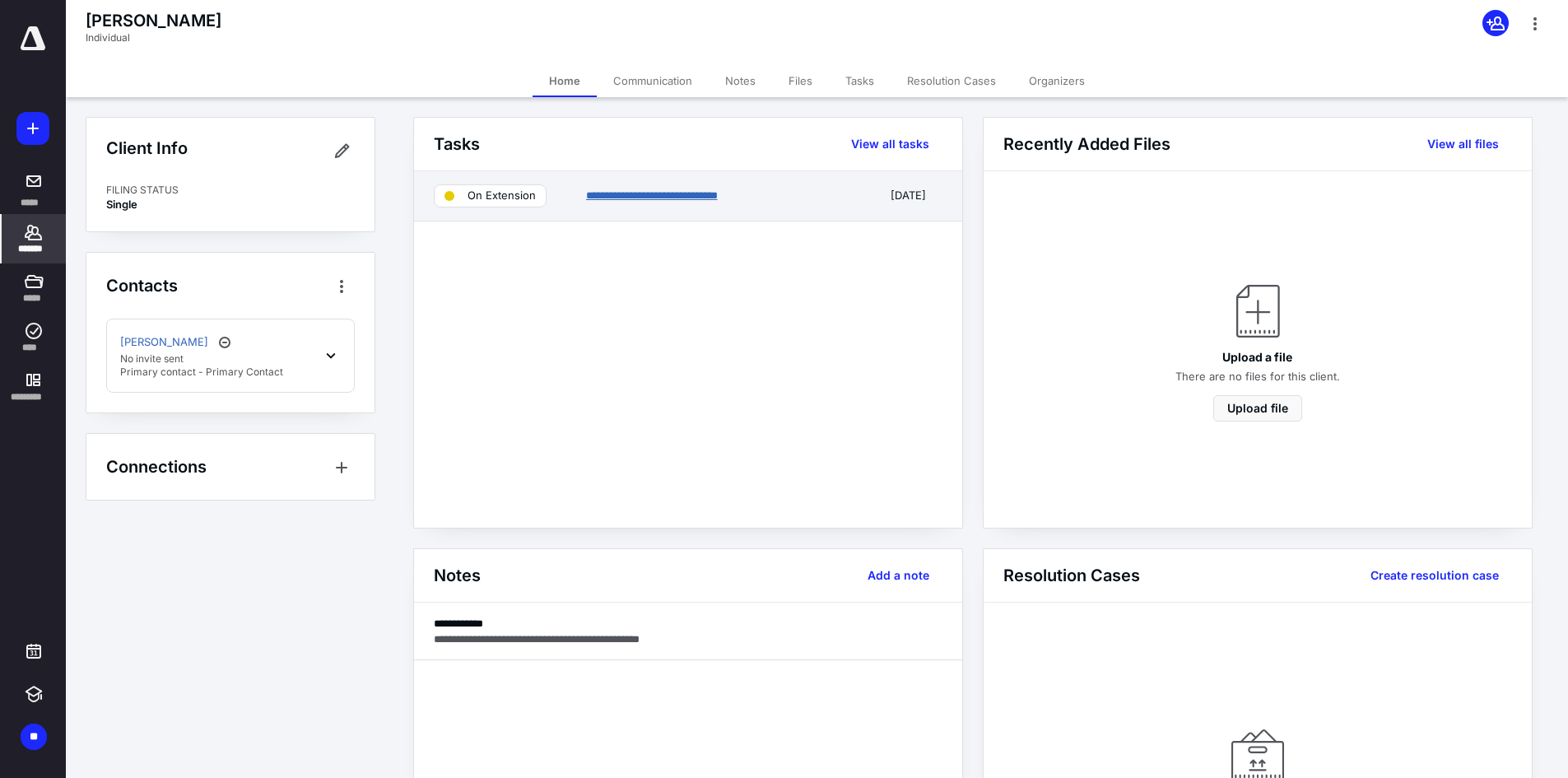 click on "**********" at bounding box center (652, 195) 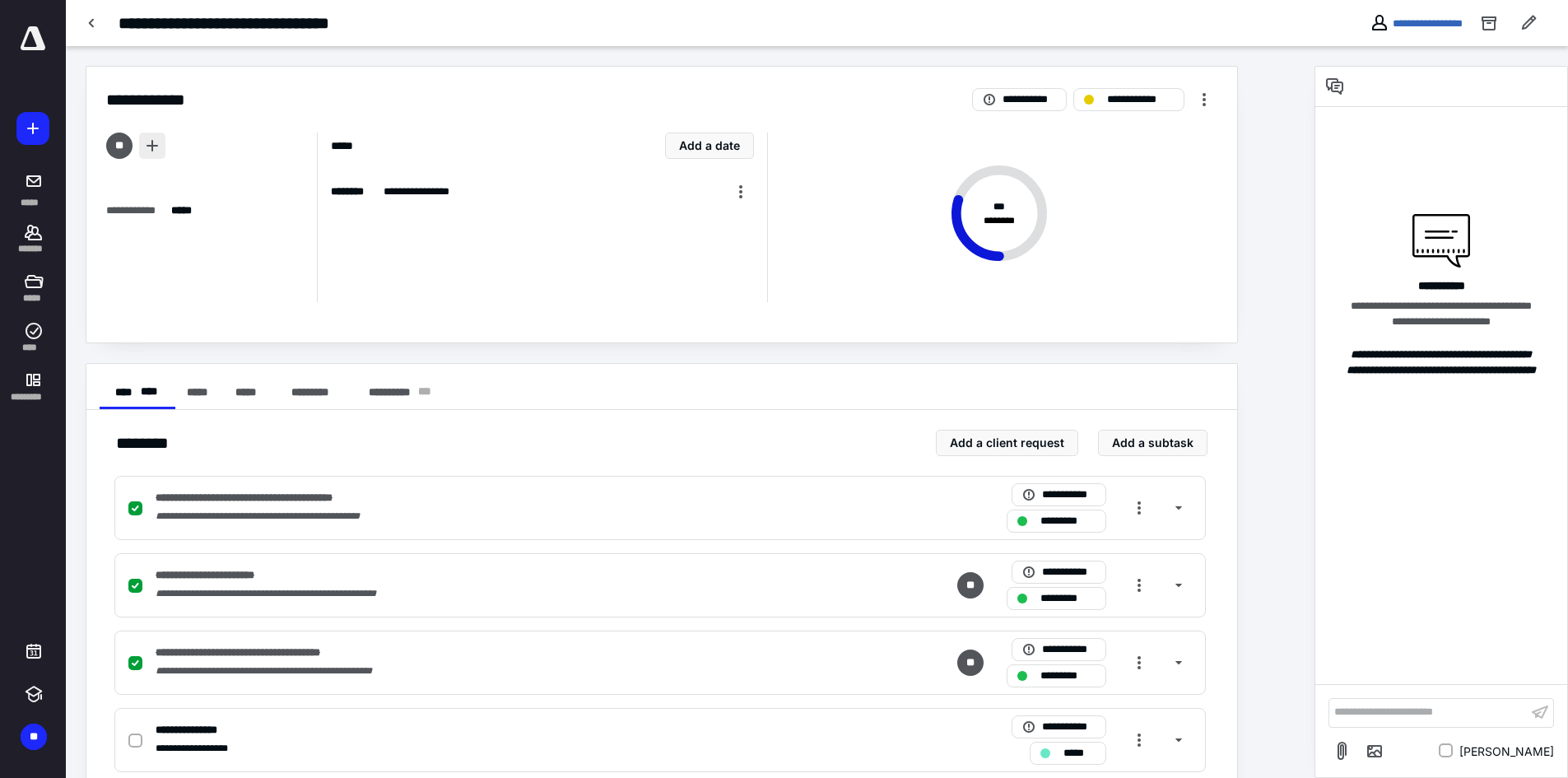 click at bounding box center (152, 146) 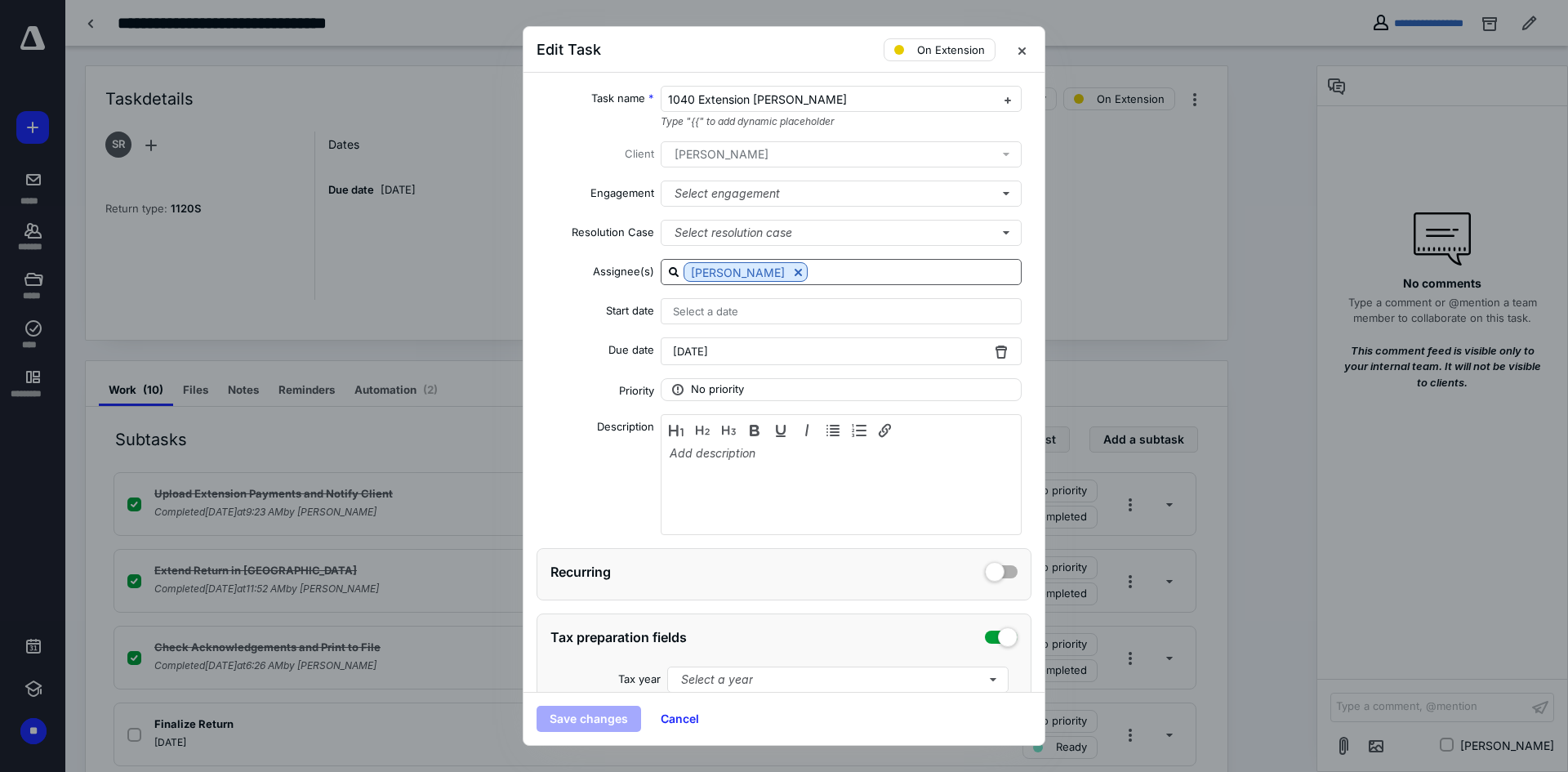click at bounding box center [914, 271] 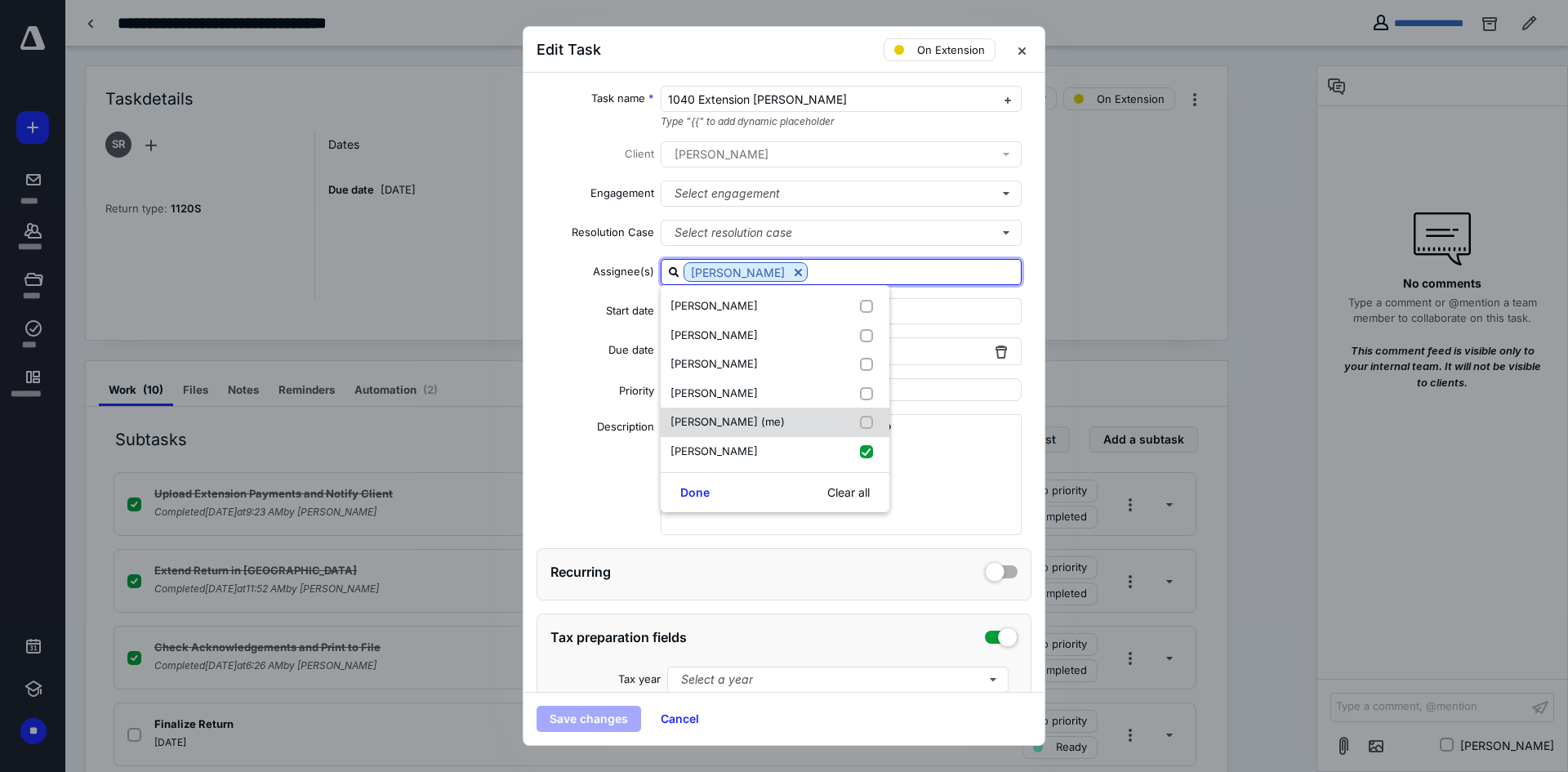 click at bounding box center (870, 422) 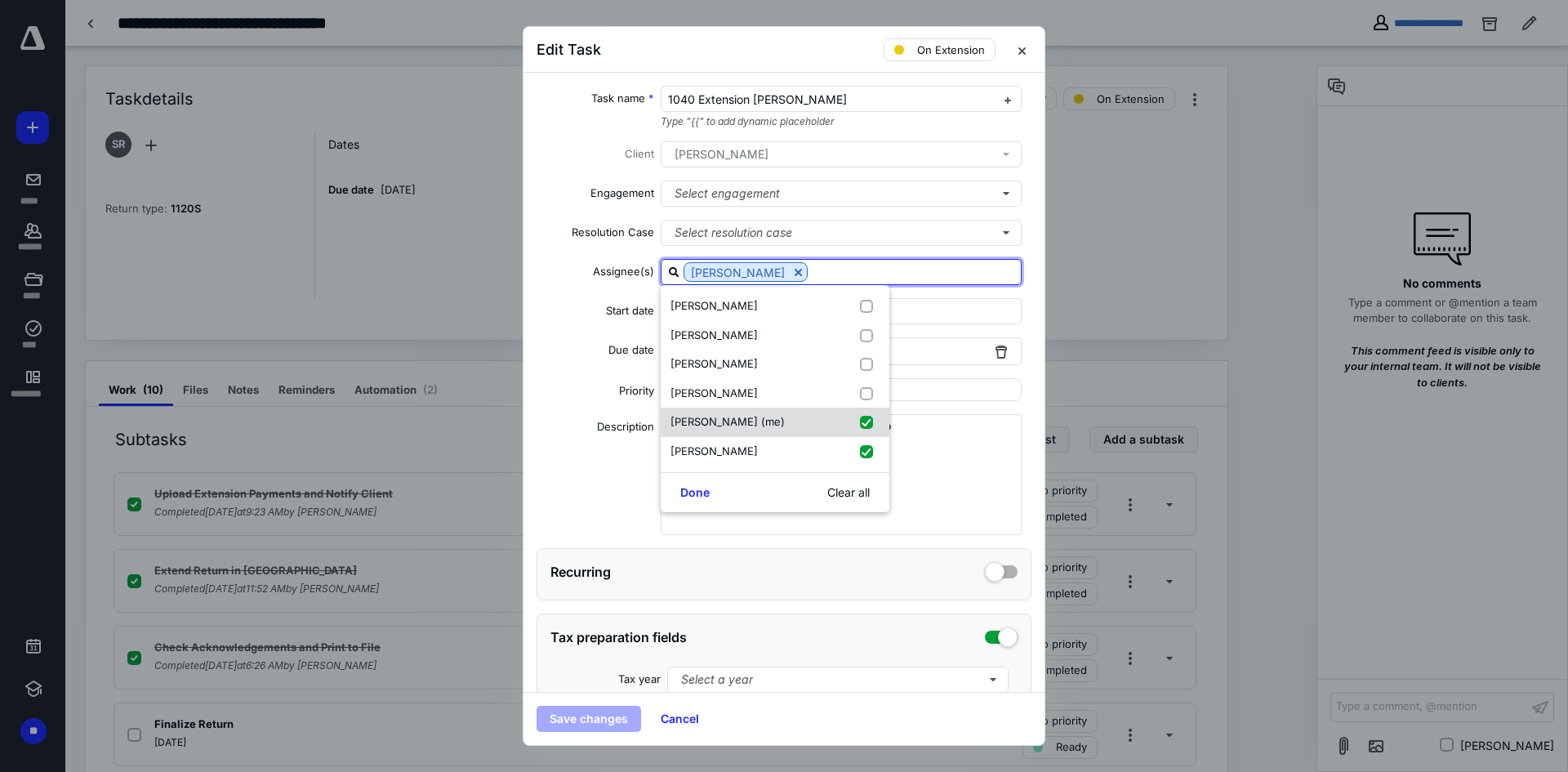checkbox on "true" 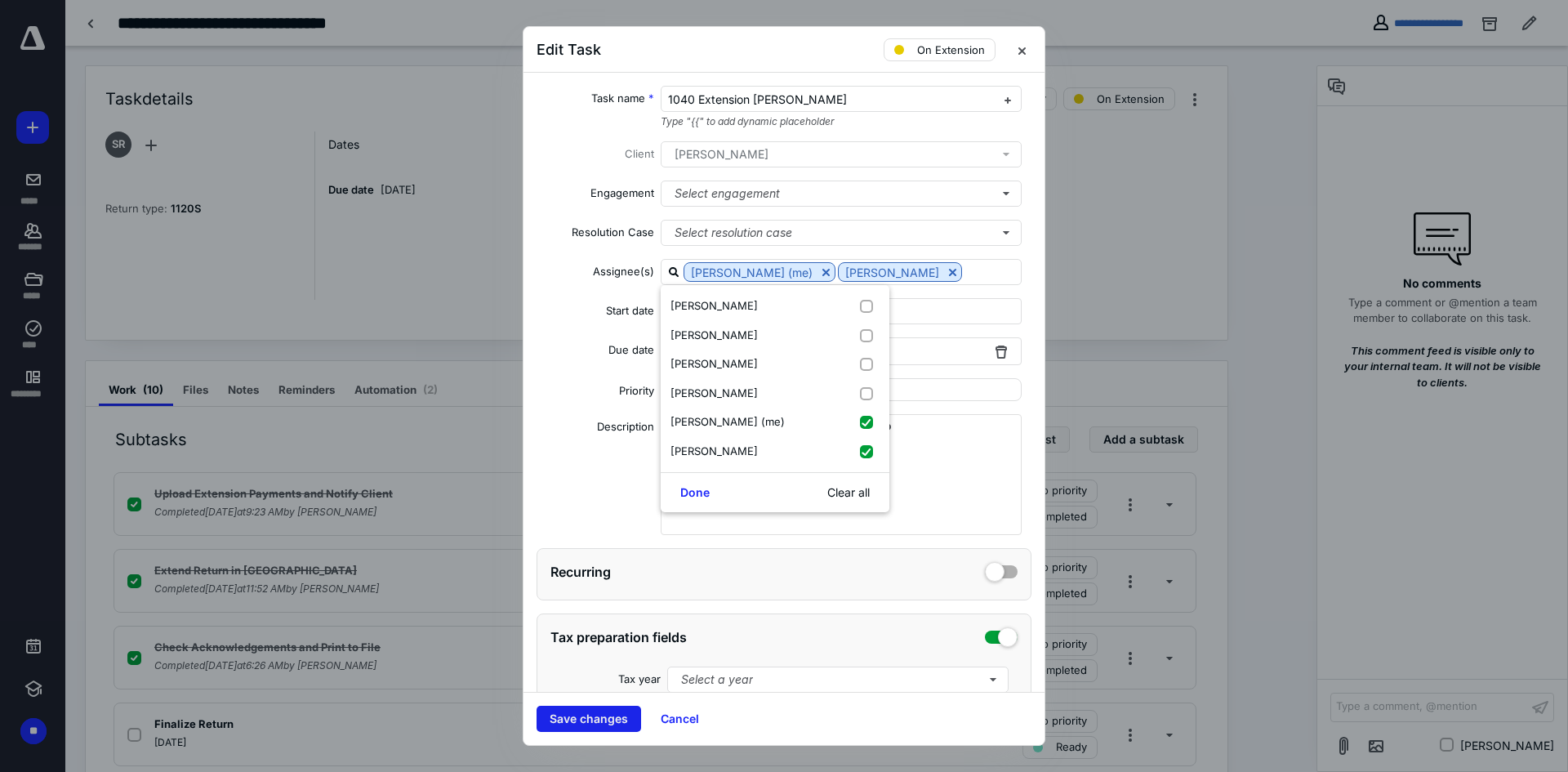 click on "Save changes" at bounding box center (589, 719) 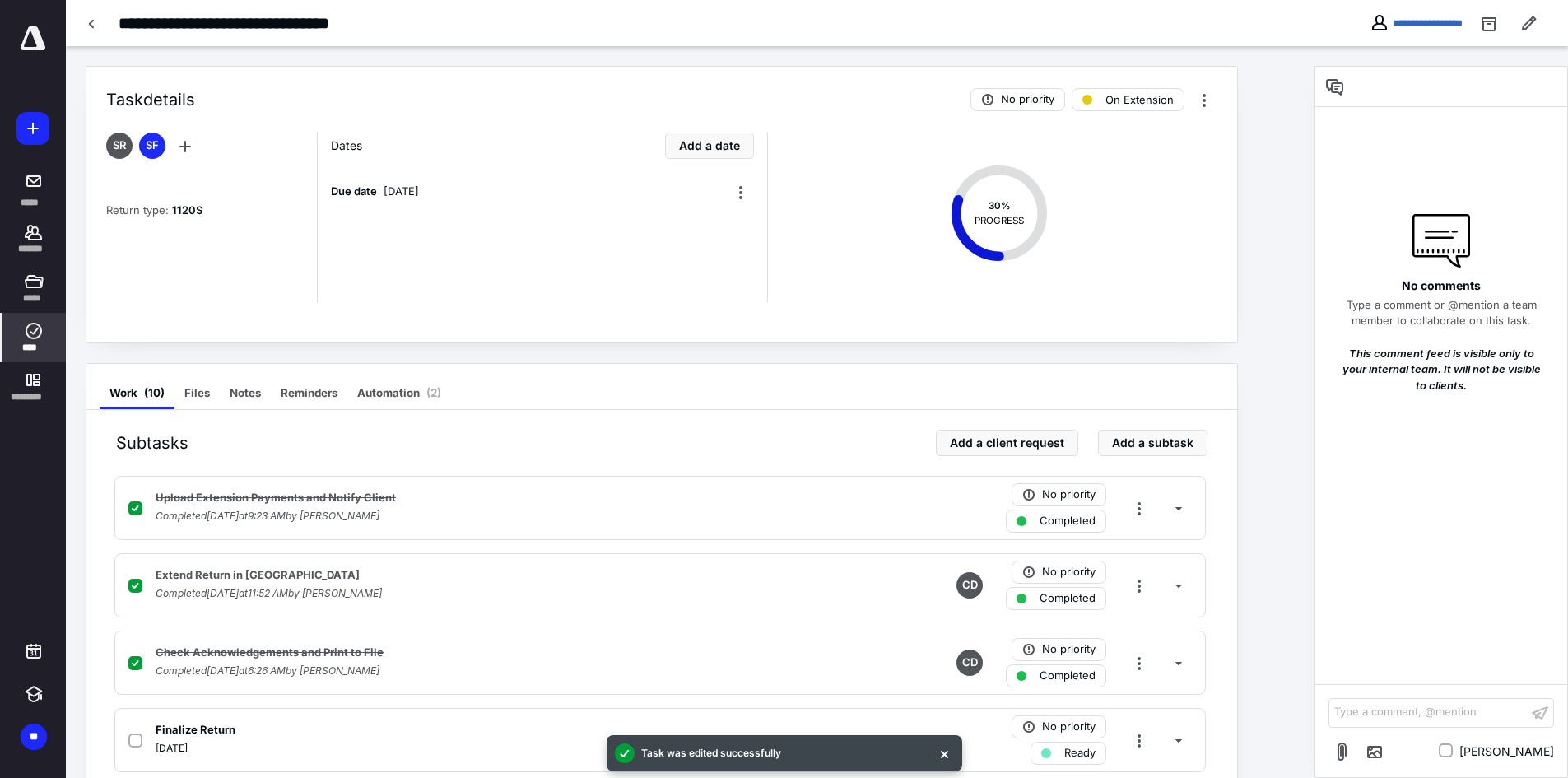 click 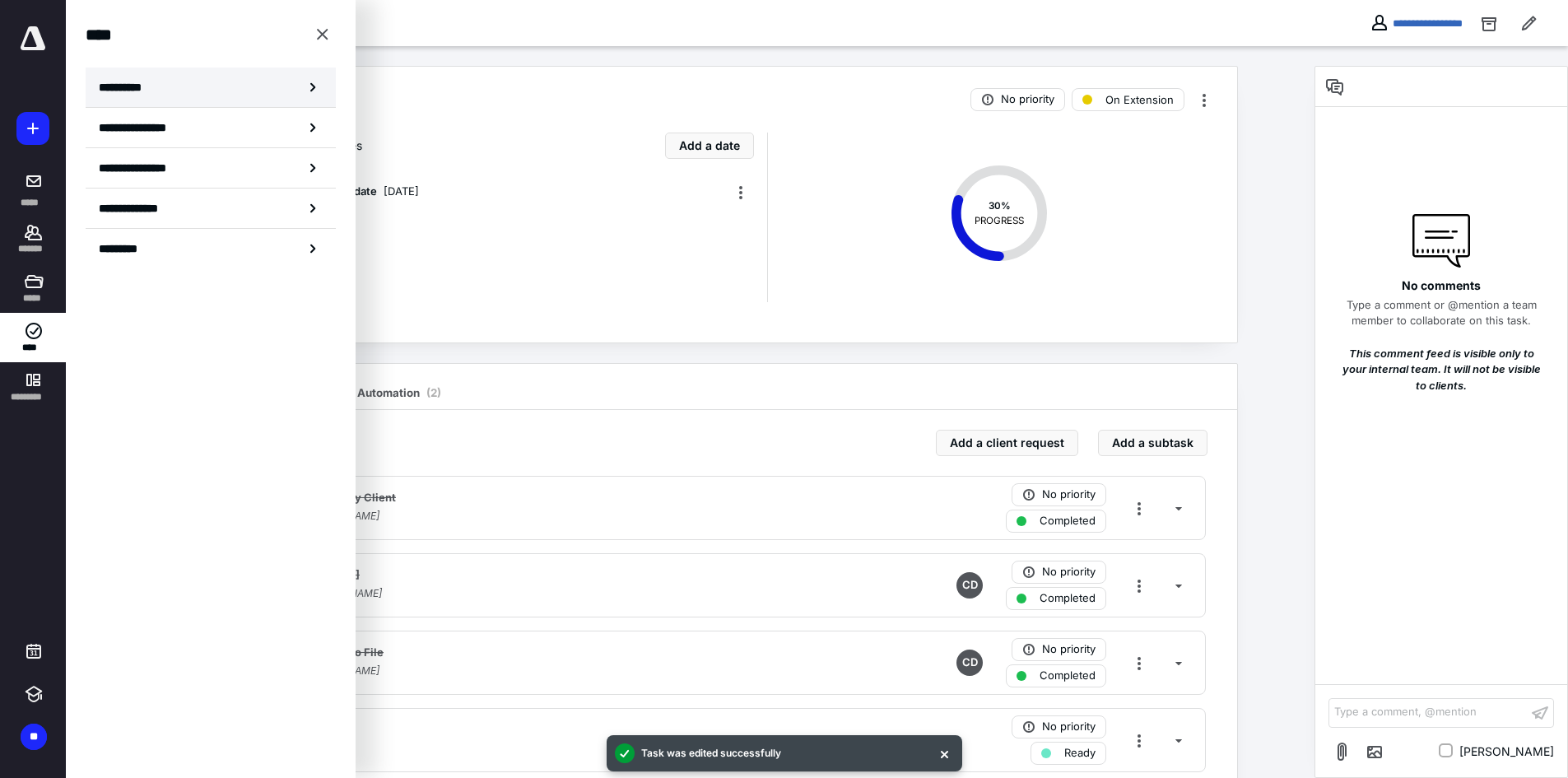 click on "**********" at bounding box center [211, 87] 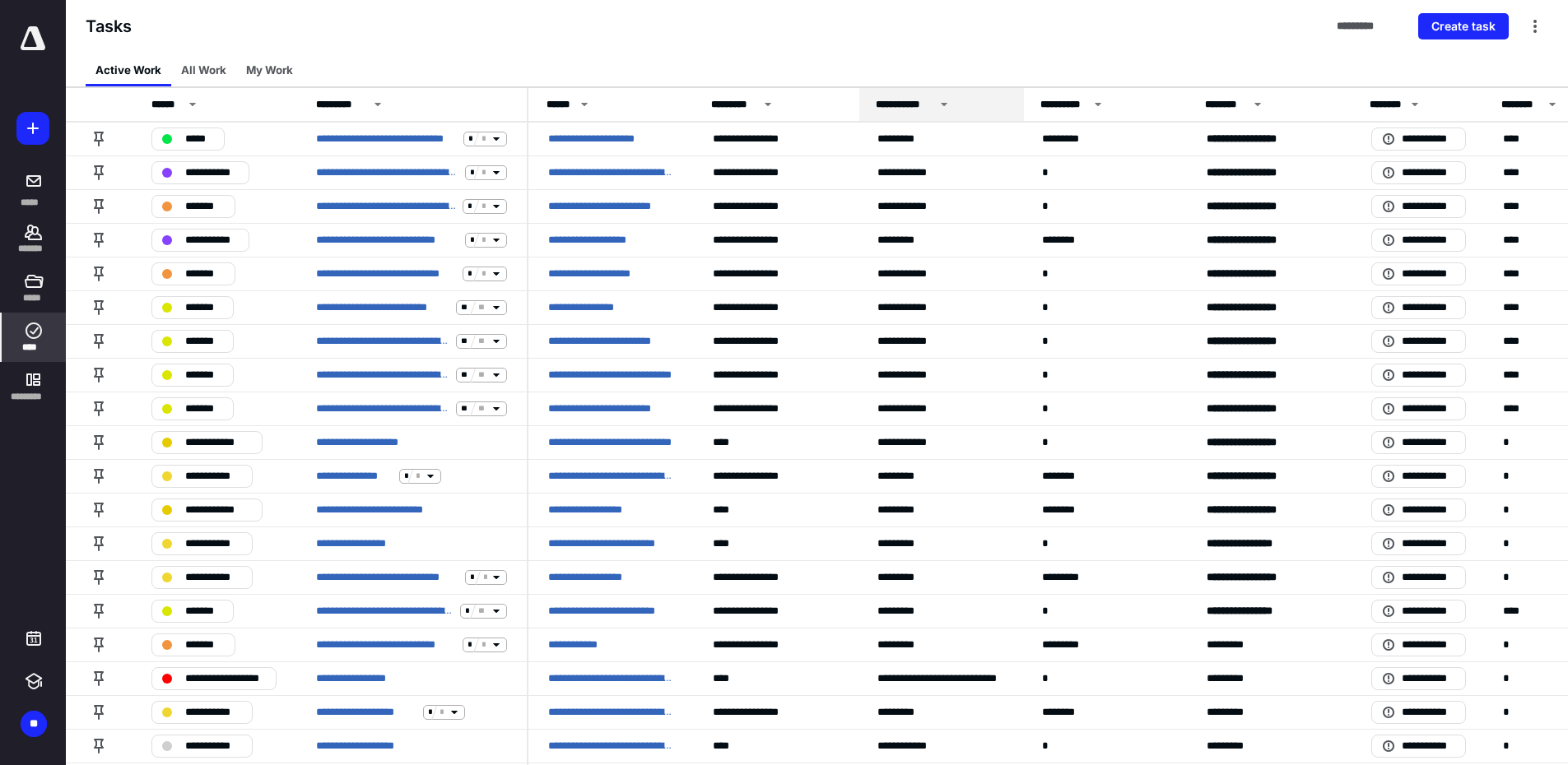 click on "**********" at bounding box center [905, 104] 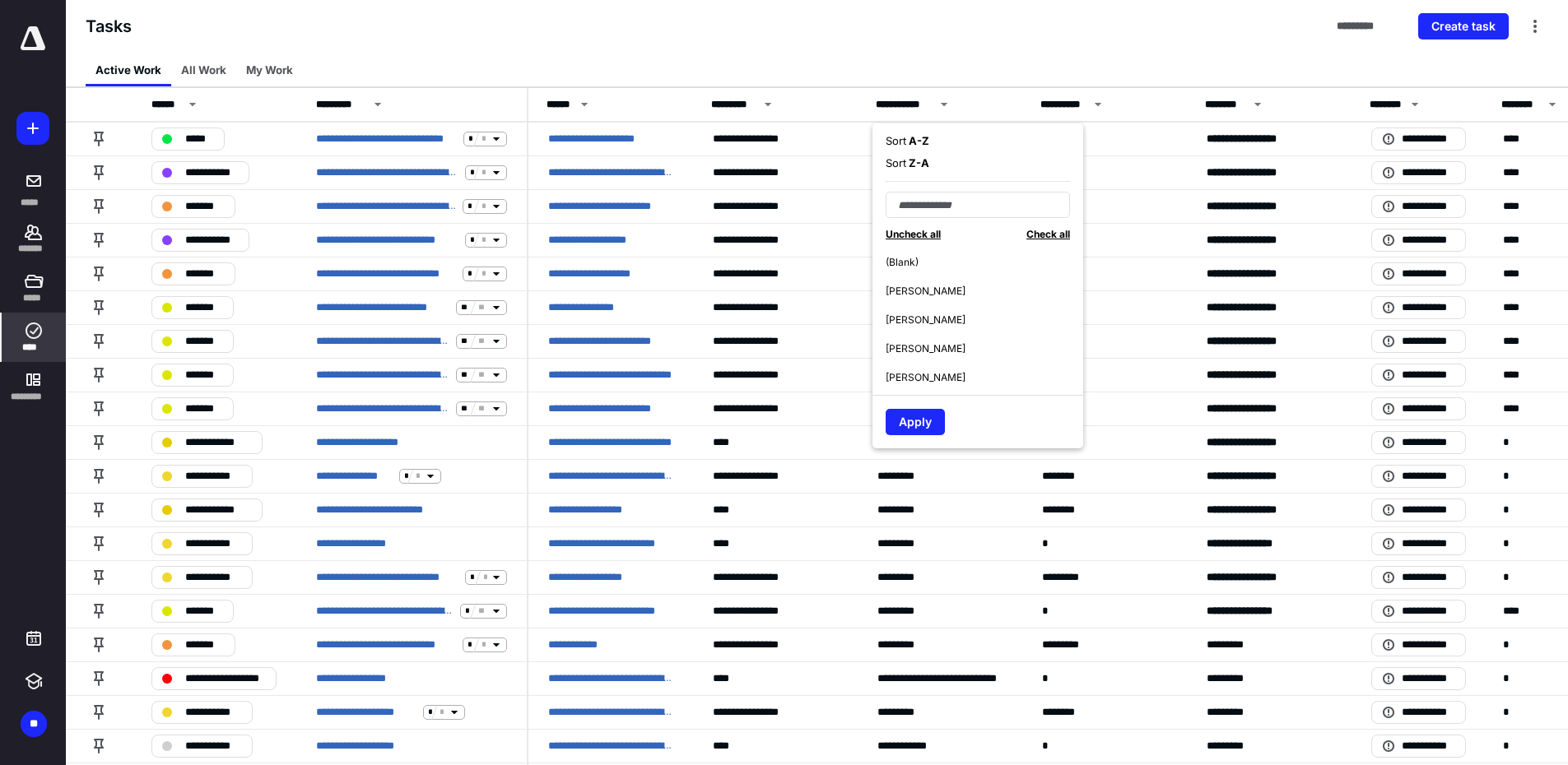 click on "(Blank)" at bounding box center (902, 262) 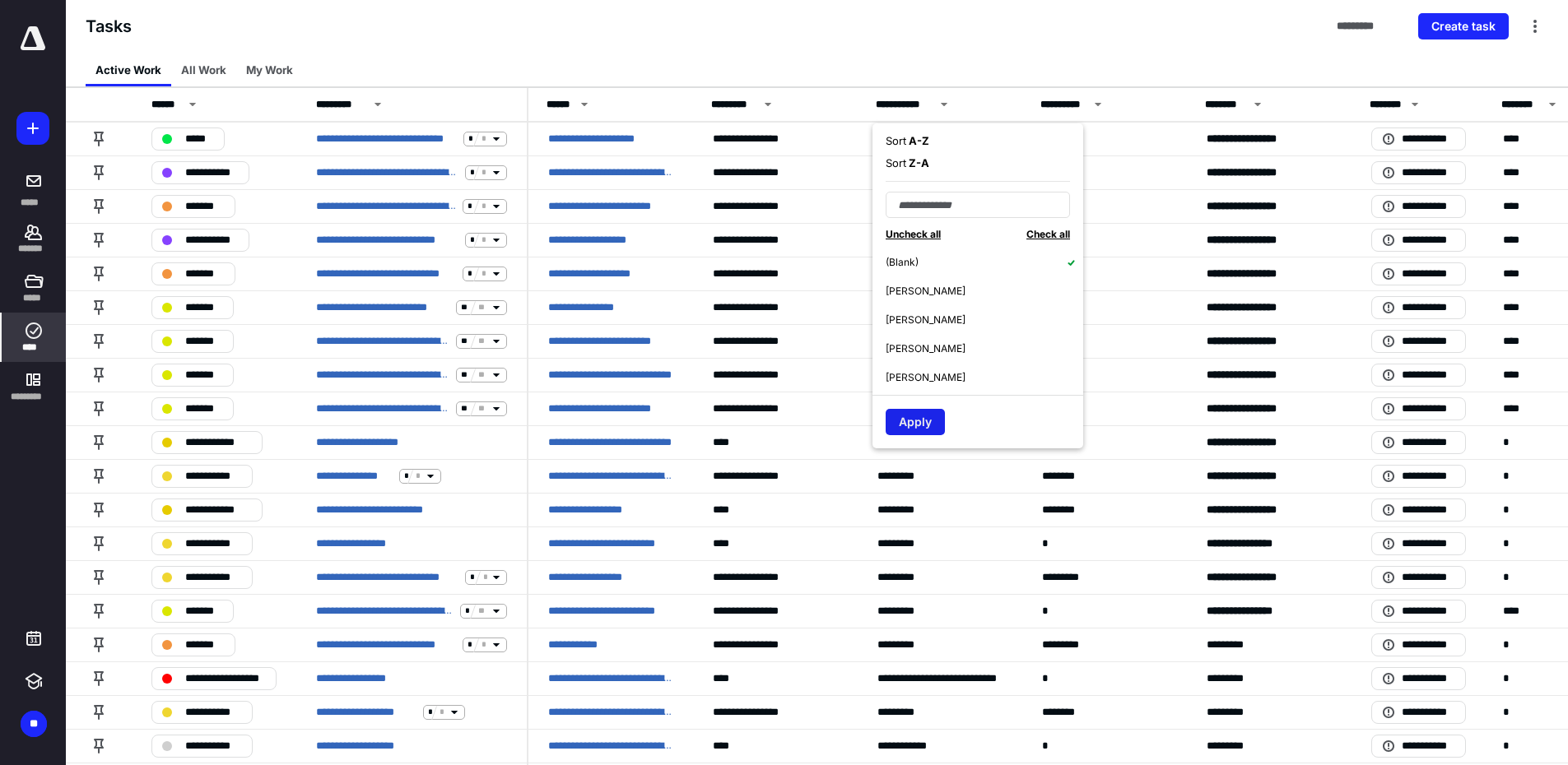 click on "Apply" at bounding box center (915, 422) 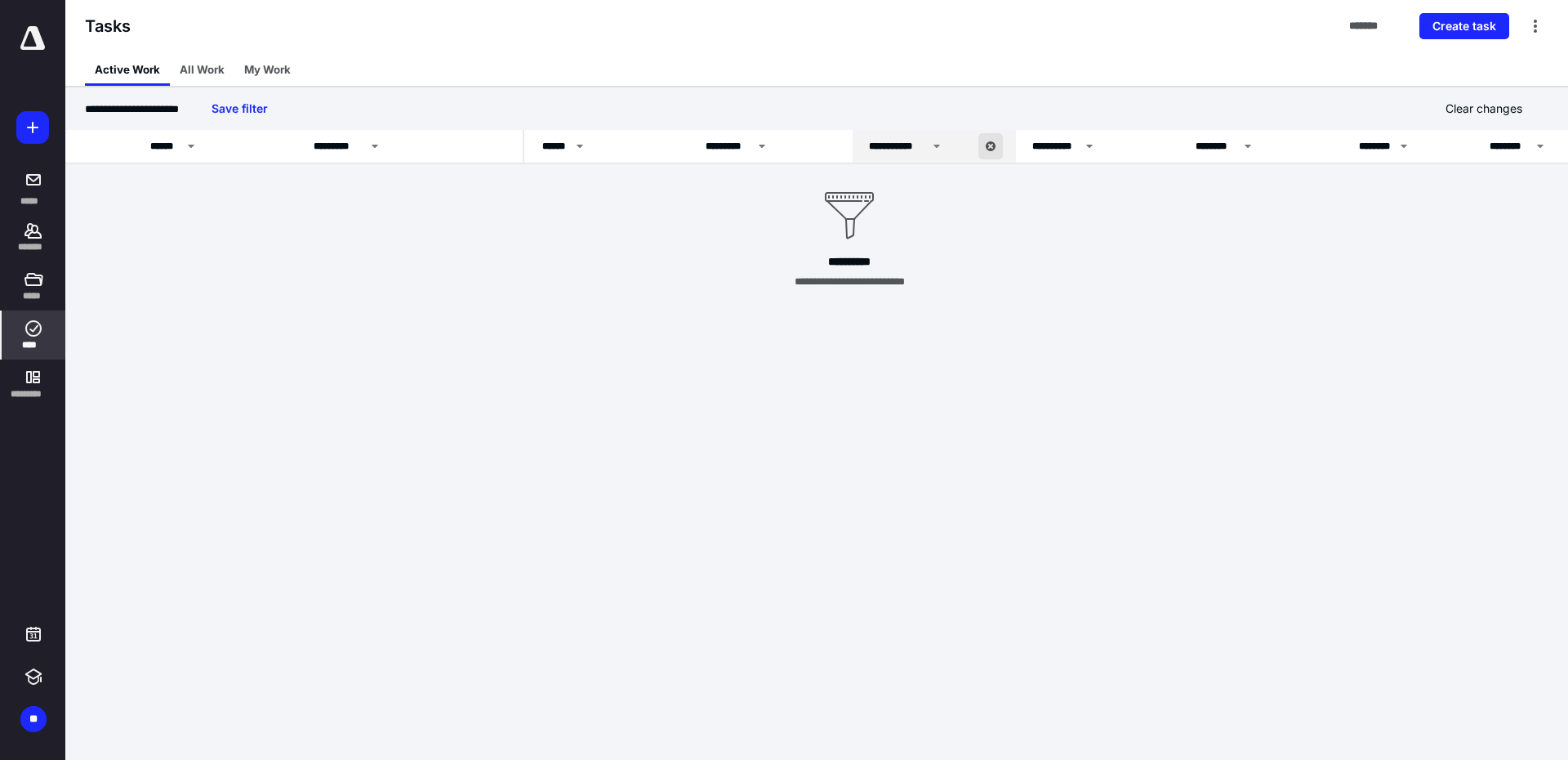 click at bounding box center (991, 146) 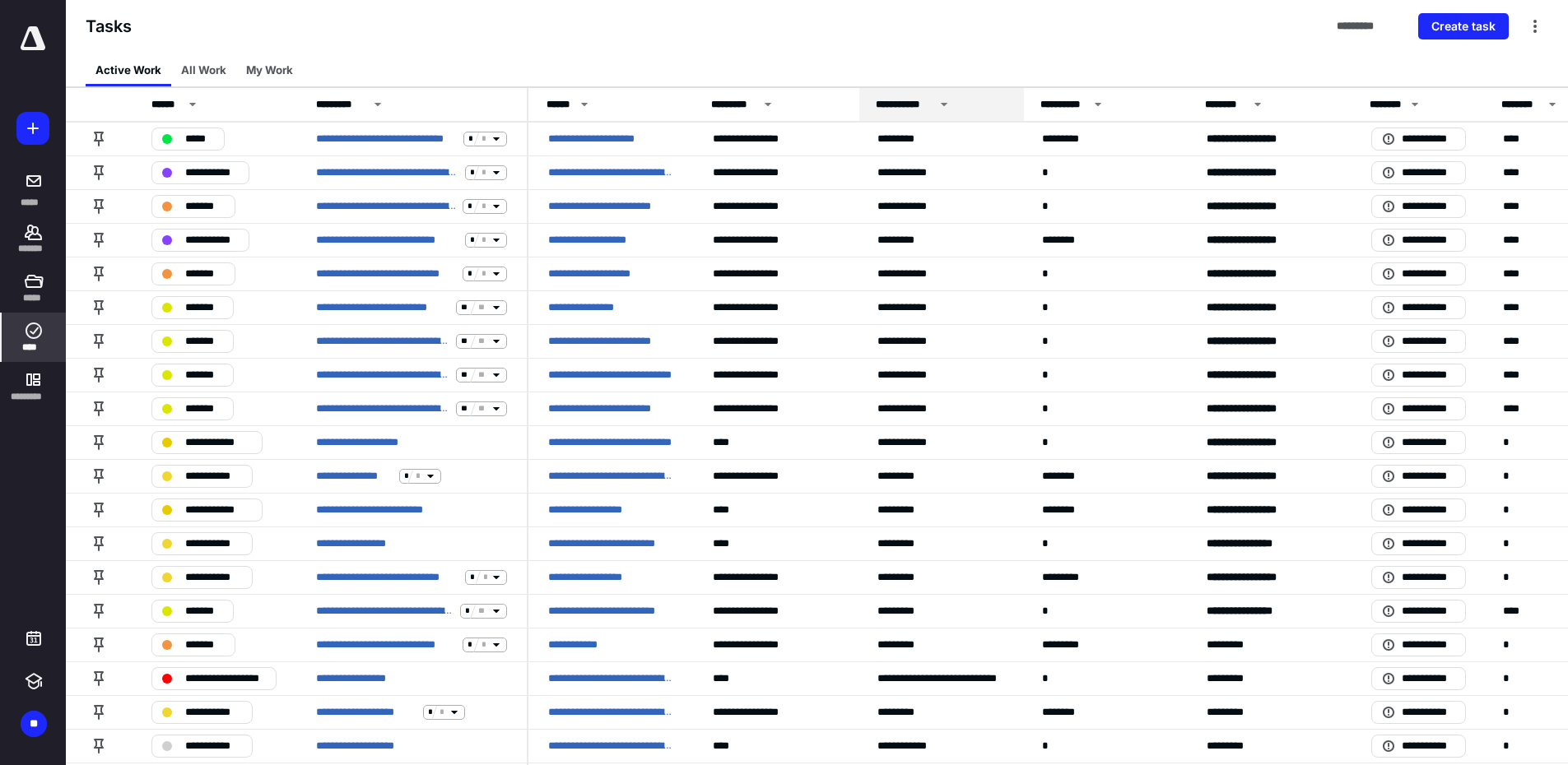 click on "**********" at bounding box center (905, 104) 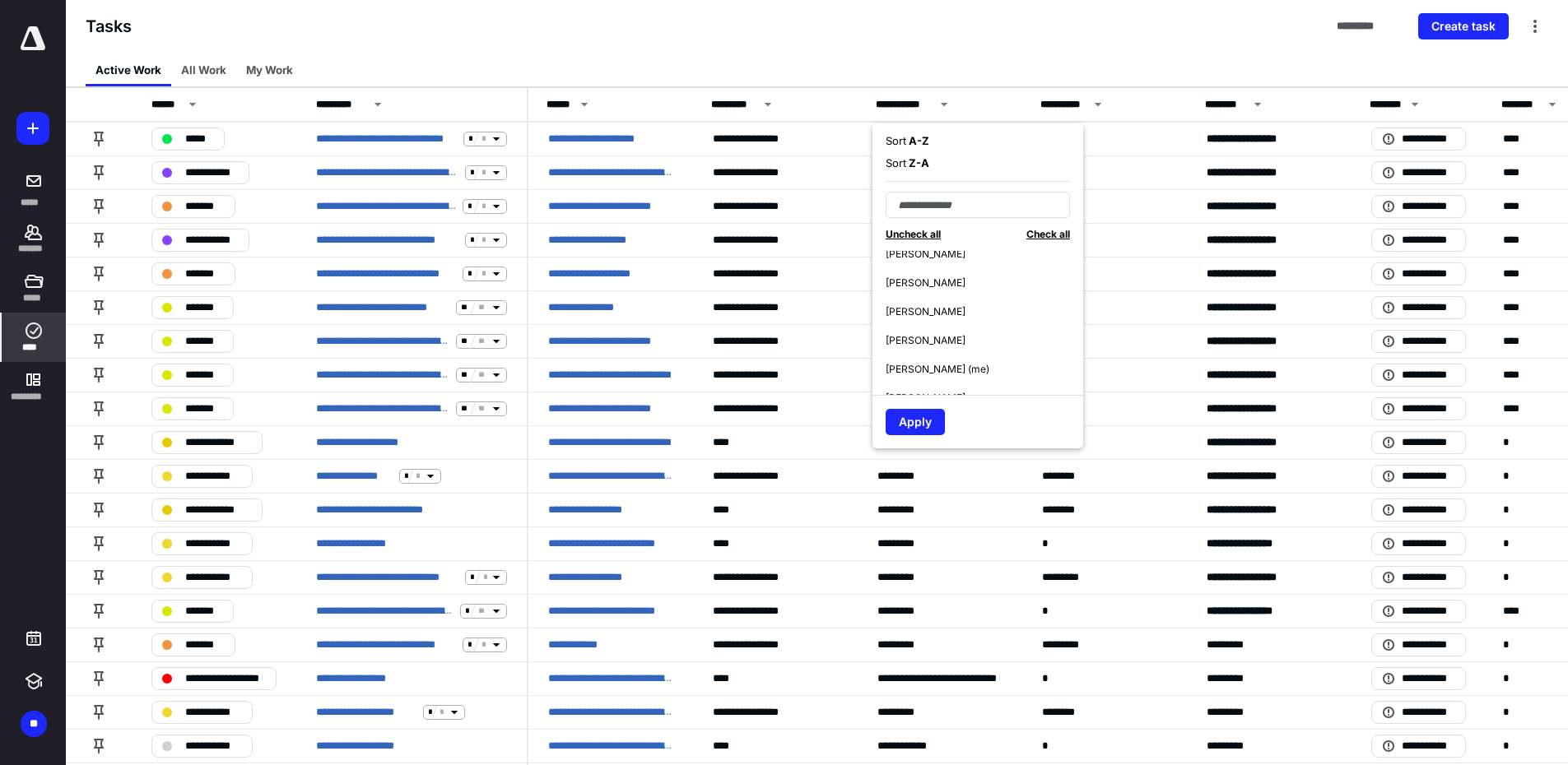 scroll, scrollTop: 58, scrollLeft: 0, axis: vertical 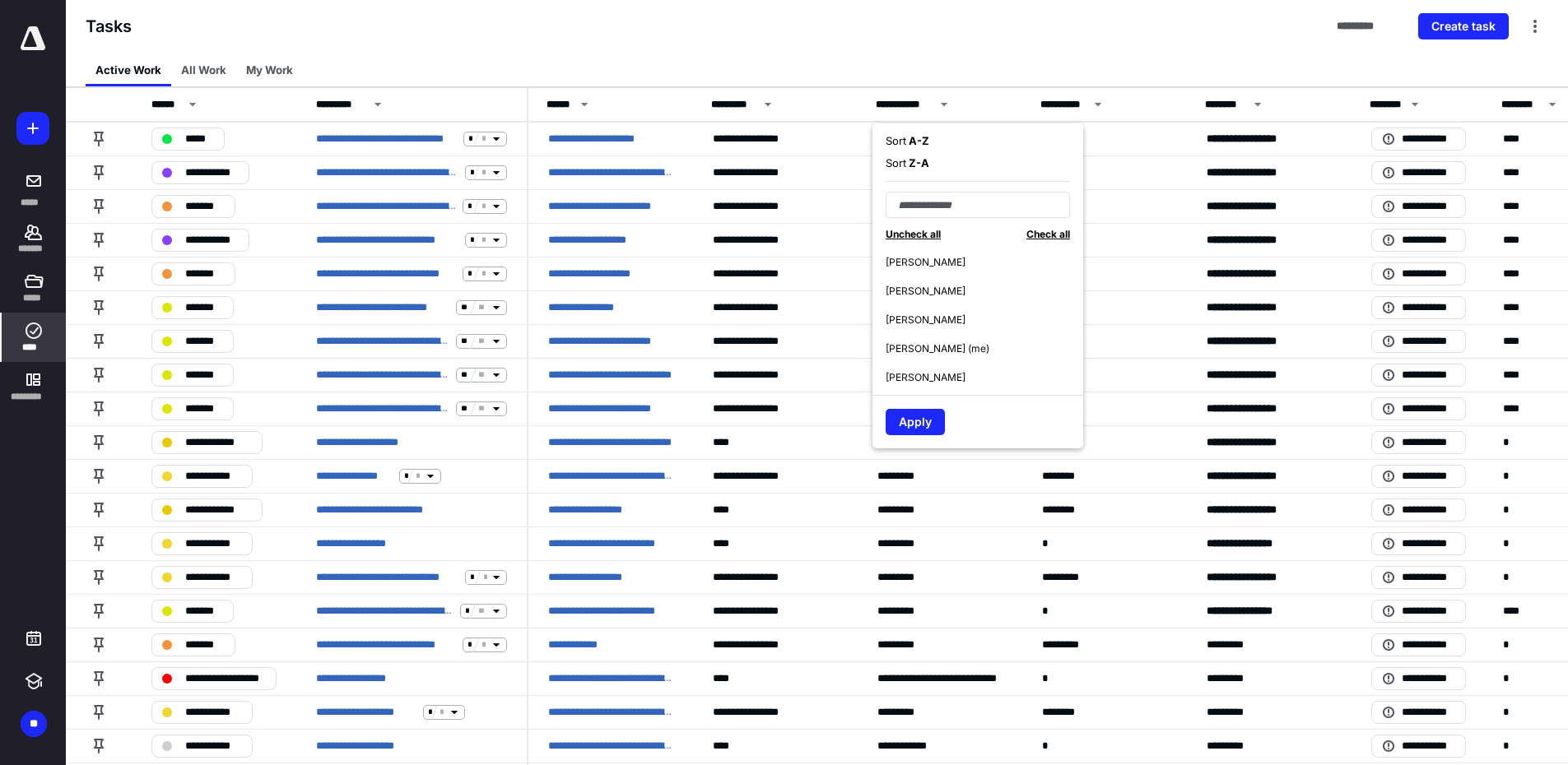 click on "[PERSON_NAME] (me)" at bounding box center (984, 348) 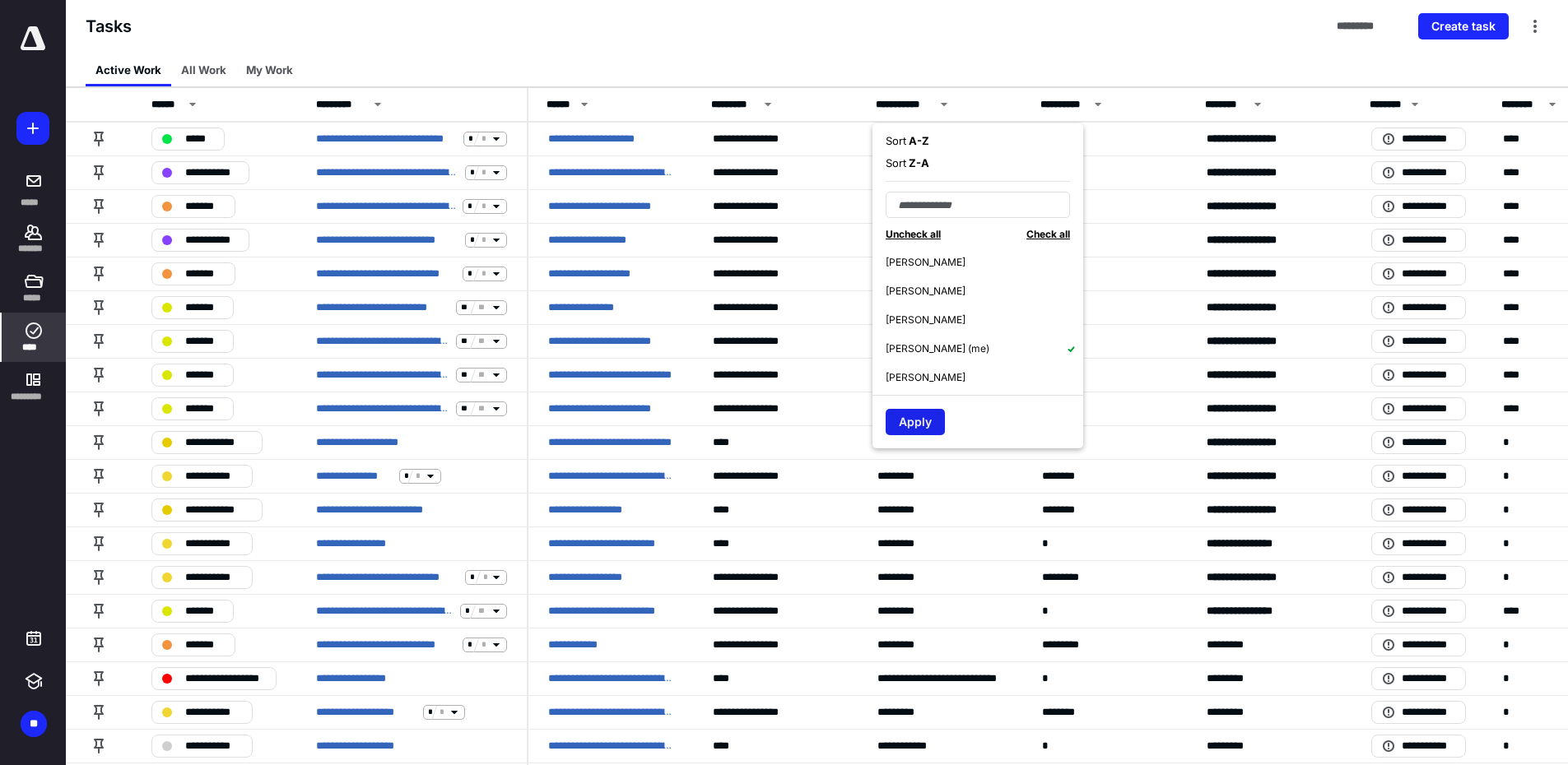 click on "Apply" at bounding box center (915, 422) 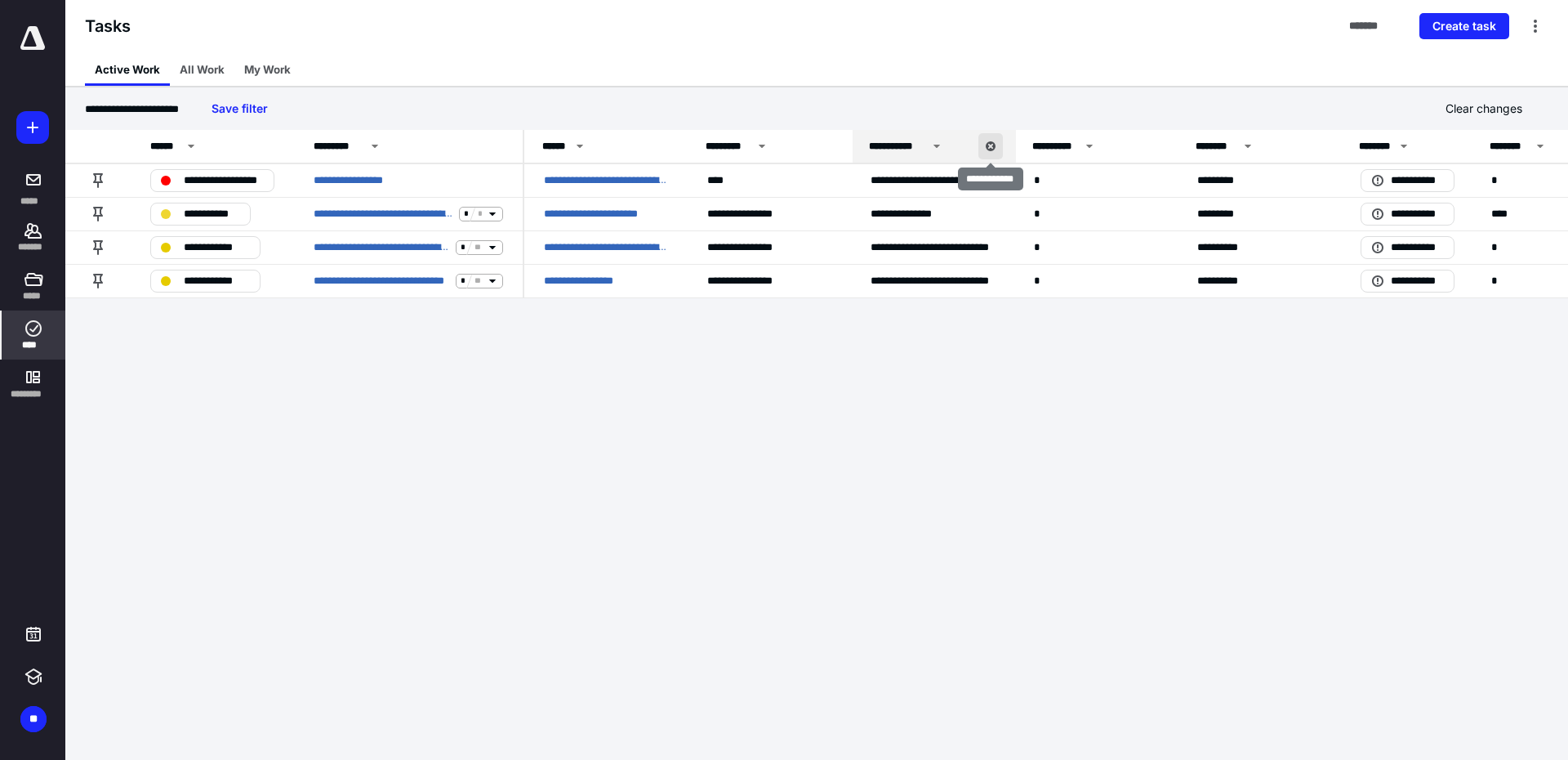 click at bounding box center [991, 146] 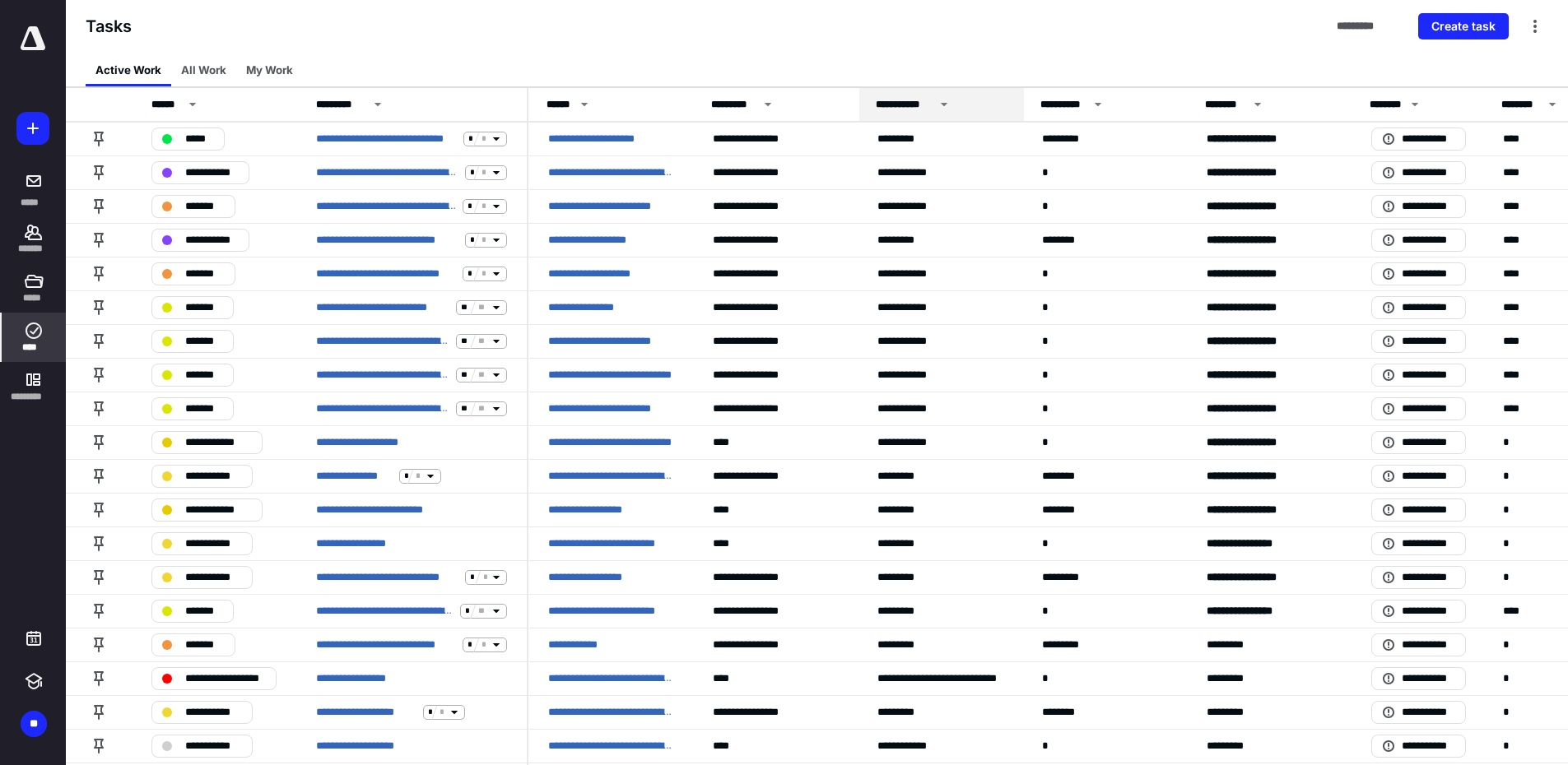 click on "**********" at bounding box center (905, 104) 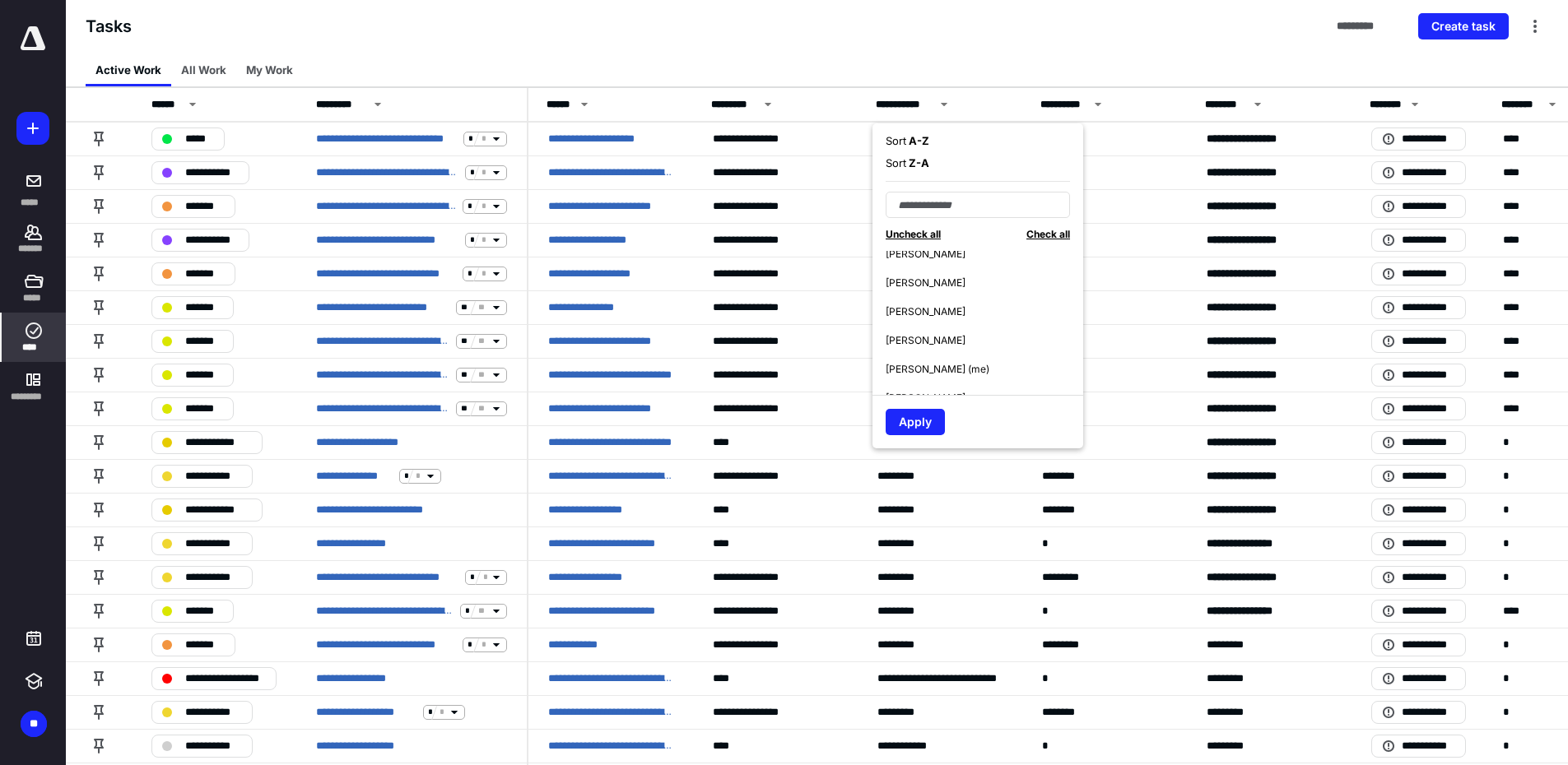 scroll, scrollTop: 58, scrollLeft: 0, axis: vertical 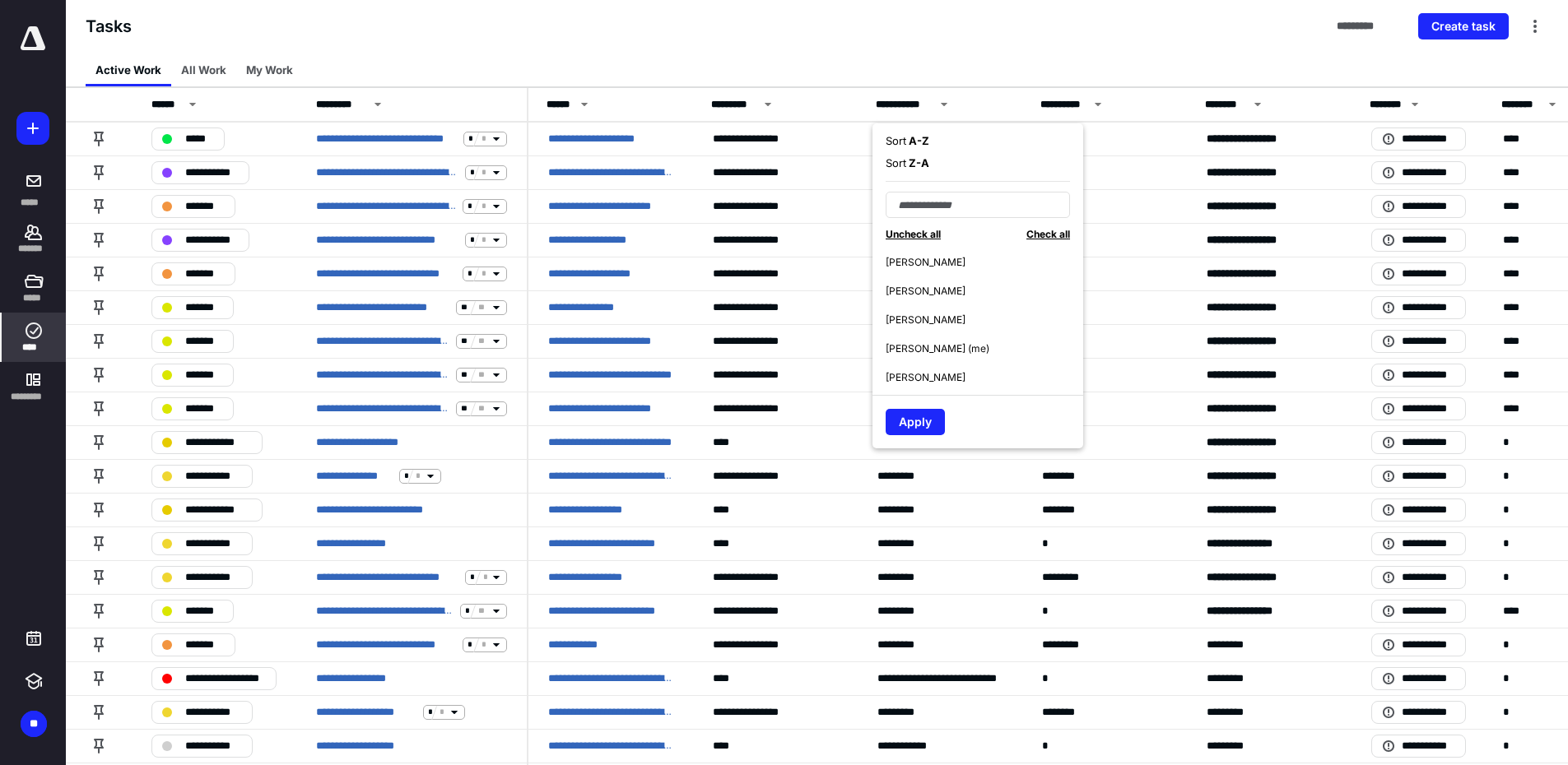 click on "Tasks ********* Create task" at bounding box center [817, 26] 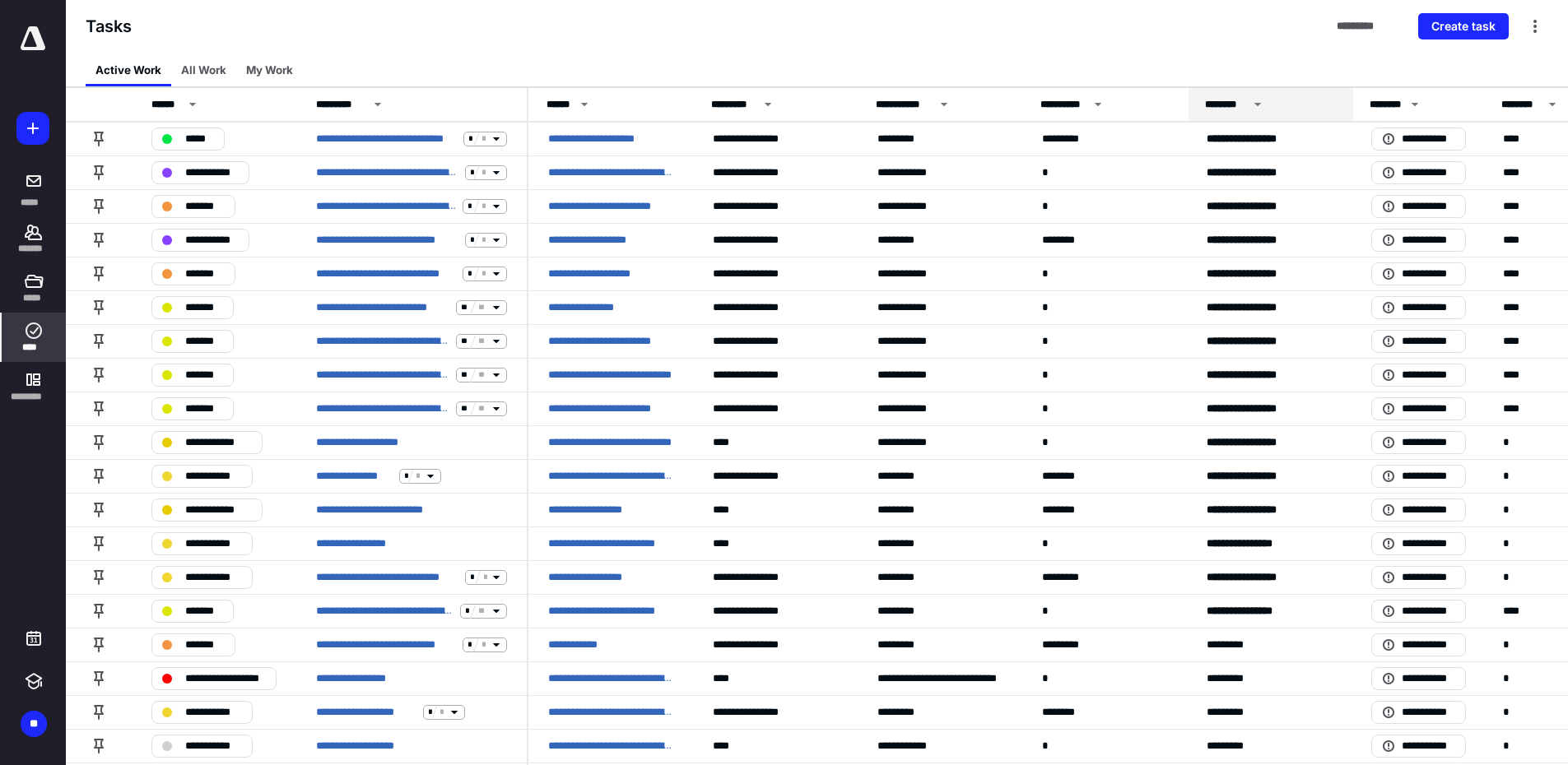 click 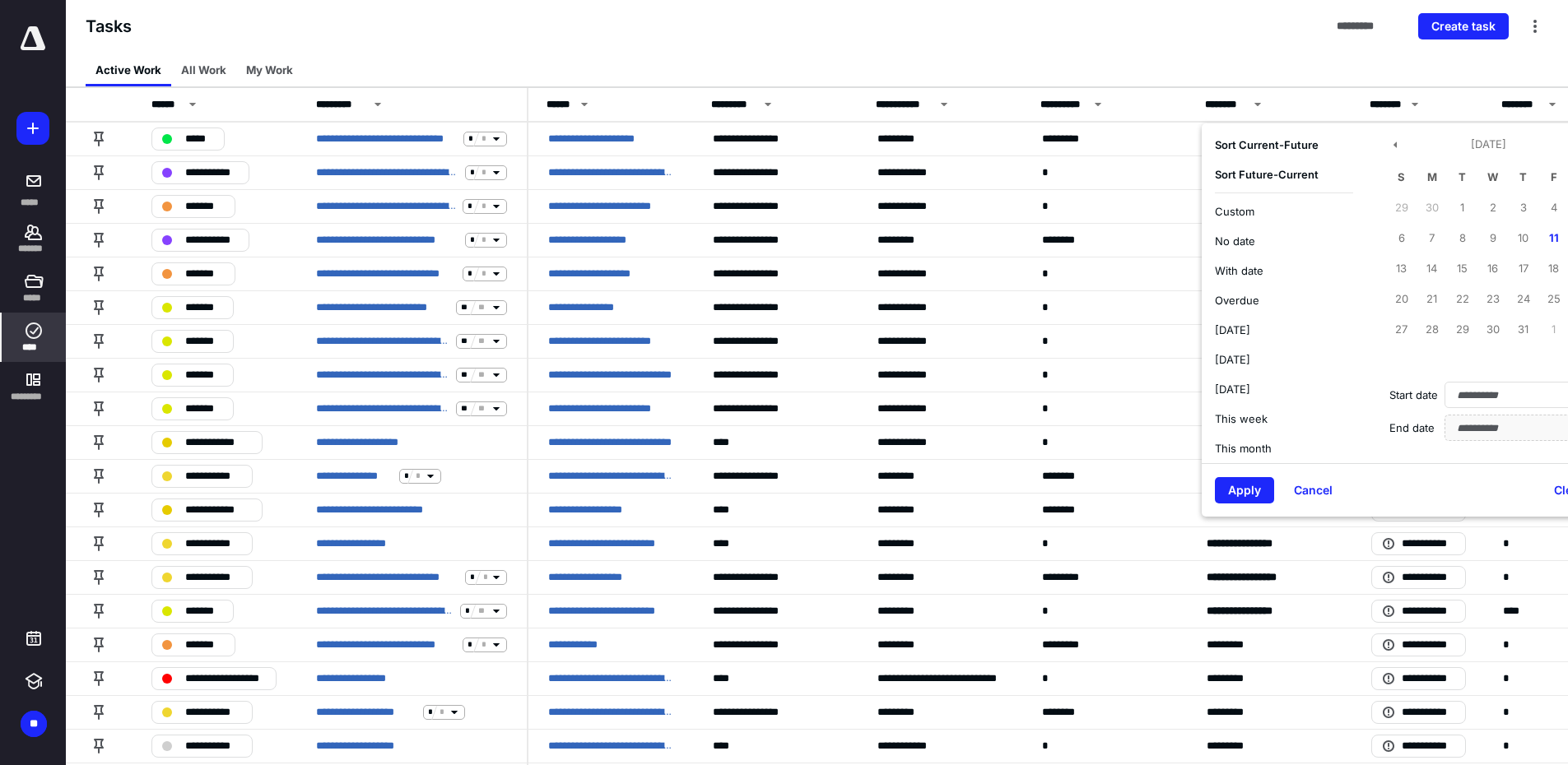 click on "Current  -  Future" at bounding box center [1277, 145] 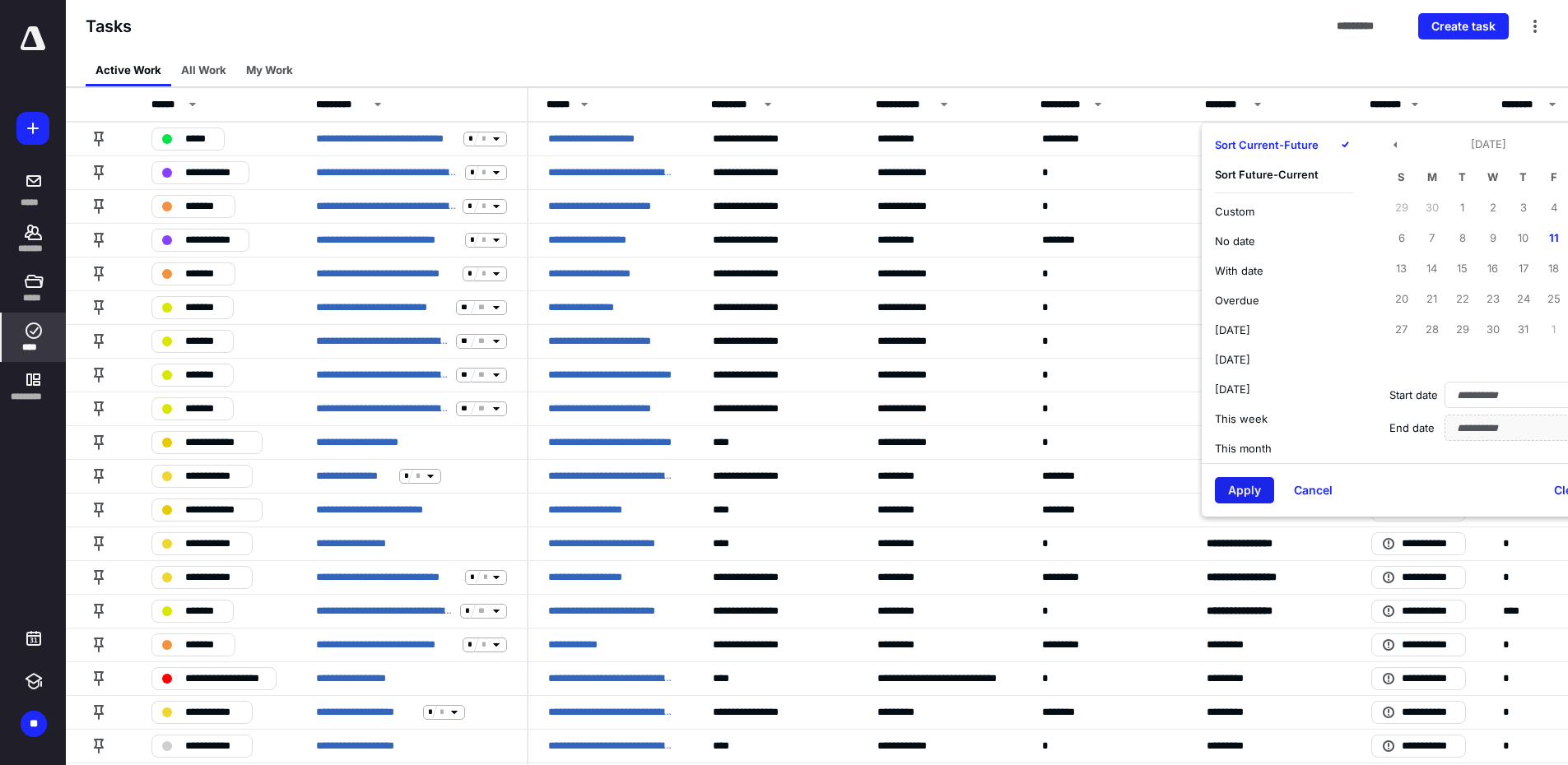 click on "Apply" at bounding box center (1245, 490) 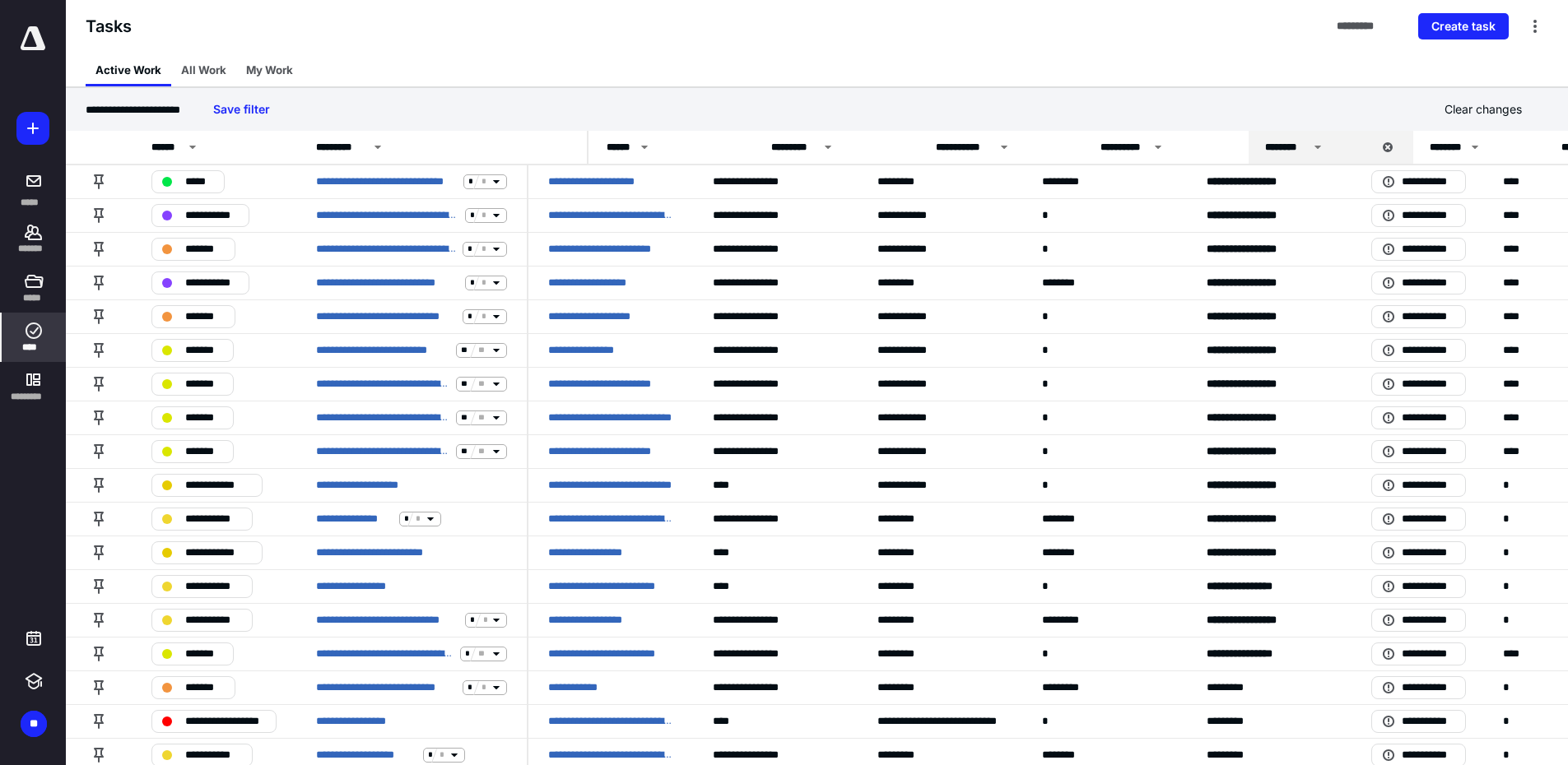 drag, startPoint x: 526, startPoint y: 146, endPoint x: 586, endPoint y: 142, distance: 60.133186 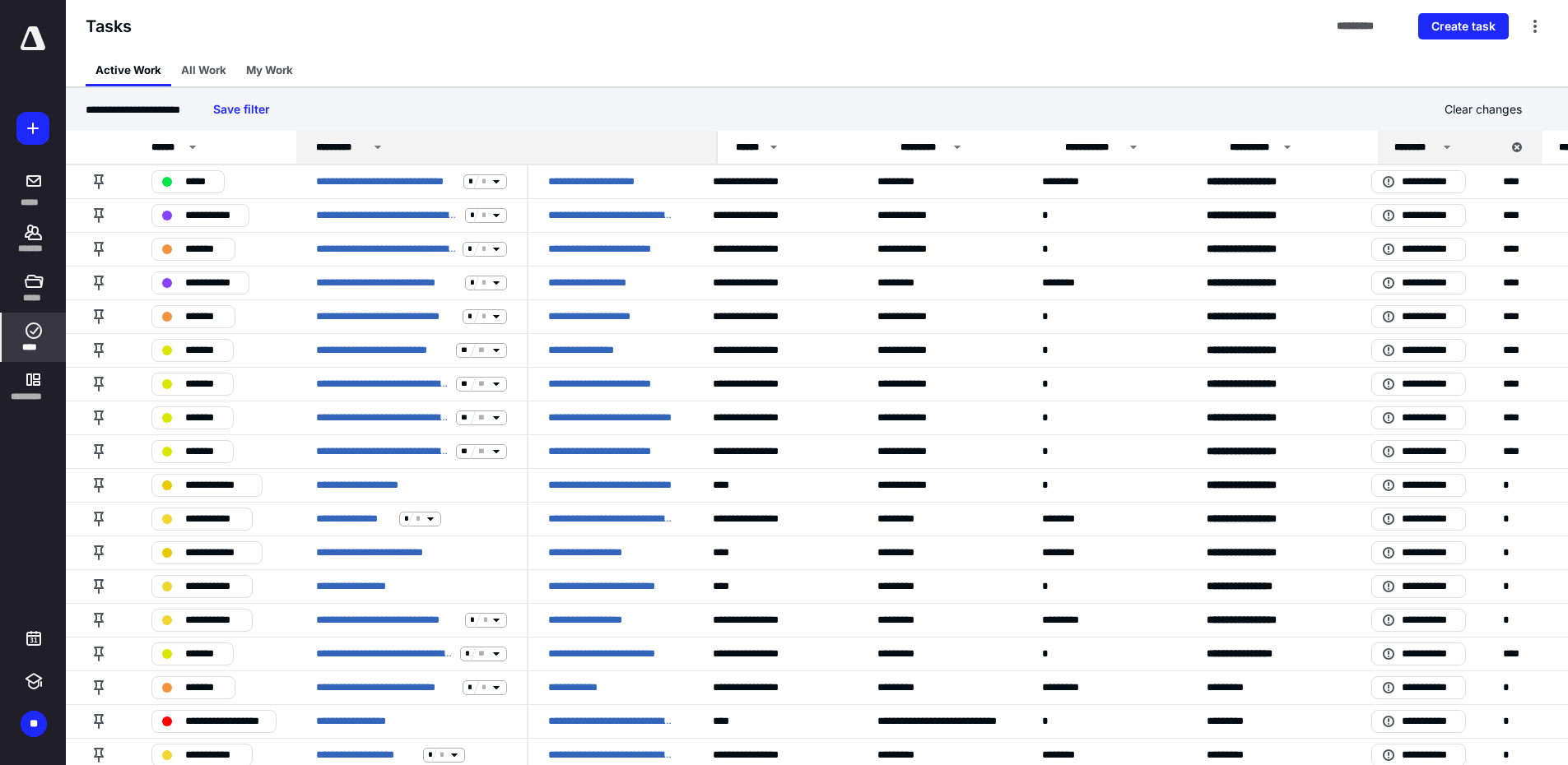 drag, startPoint x: 525, startPoint y: 141, endPoint x: 714, endPoint y: 137, distance: 189.04232 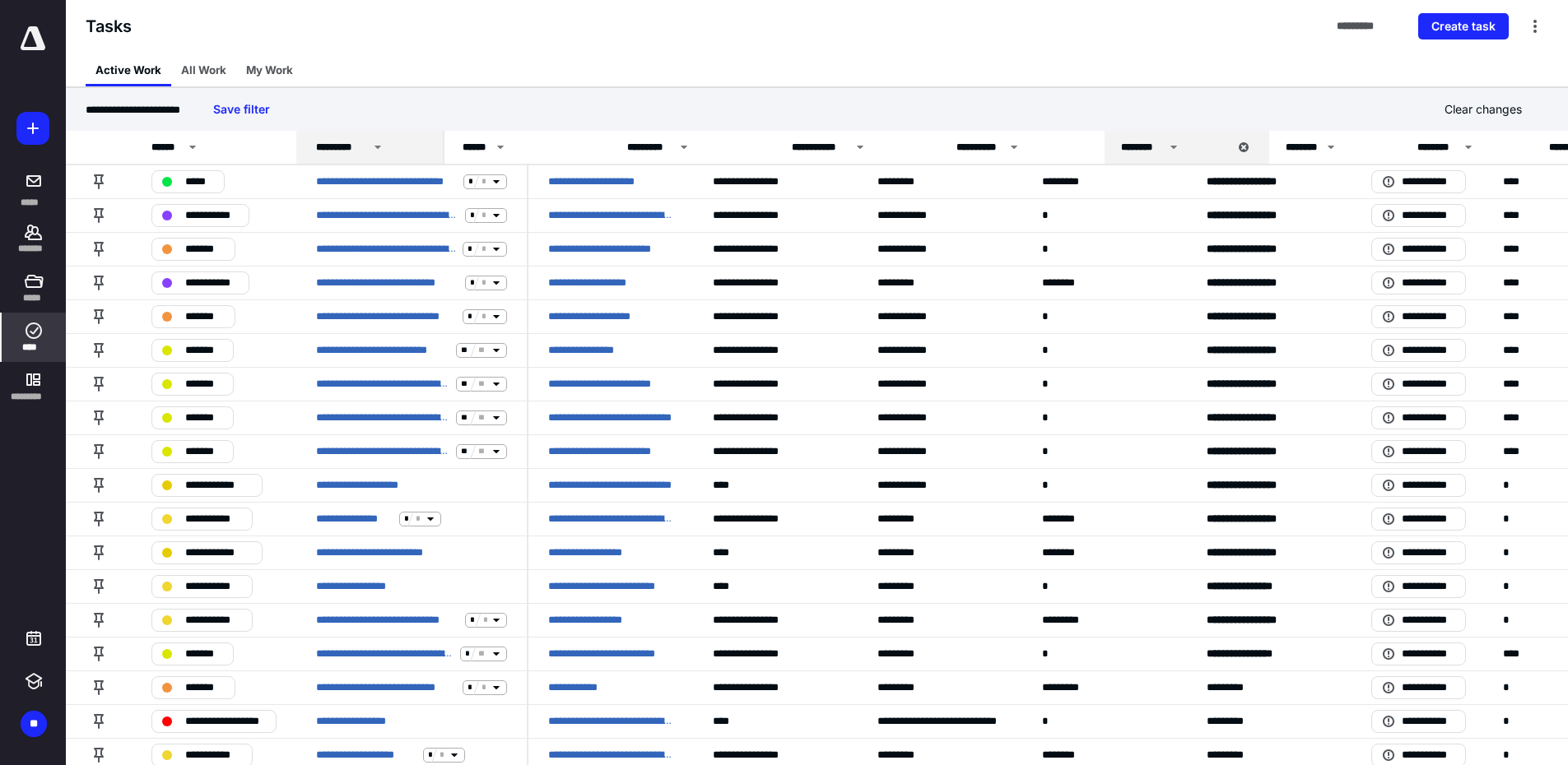 drag, startPoint x: 523, startPoint y: 146, endPoint x: 440, endPoint y: 158, distance: 83.863 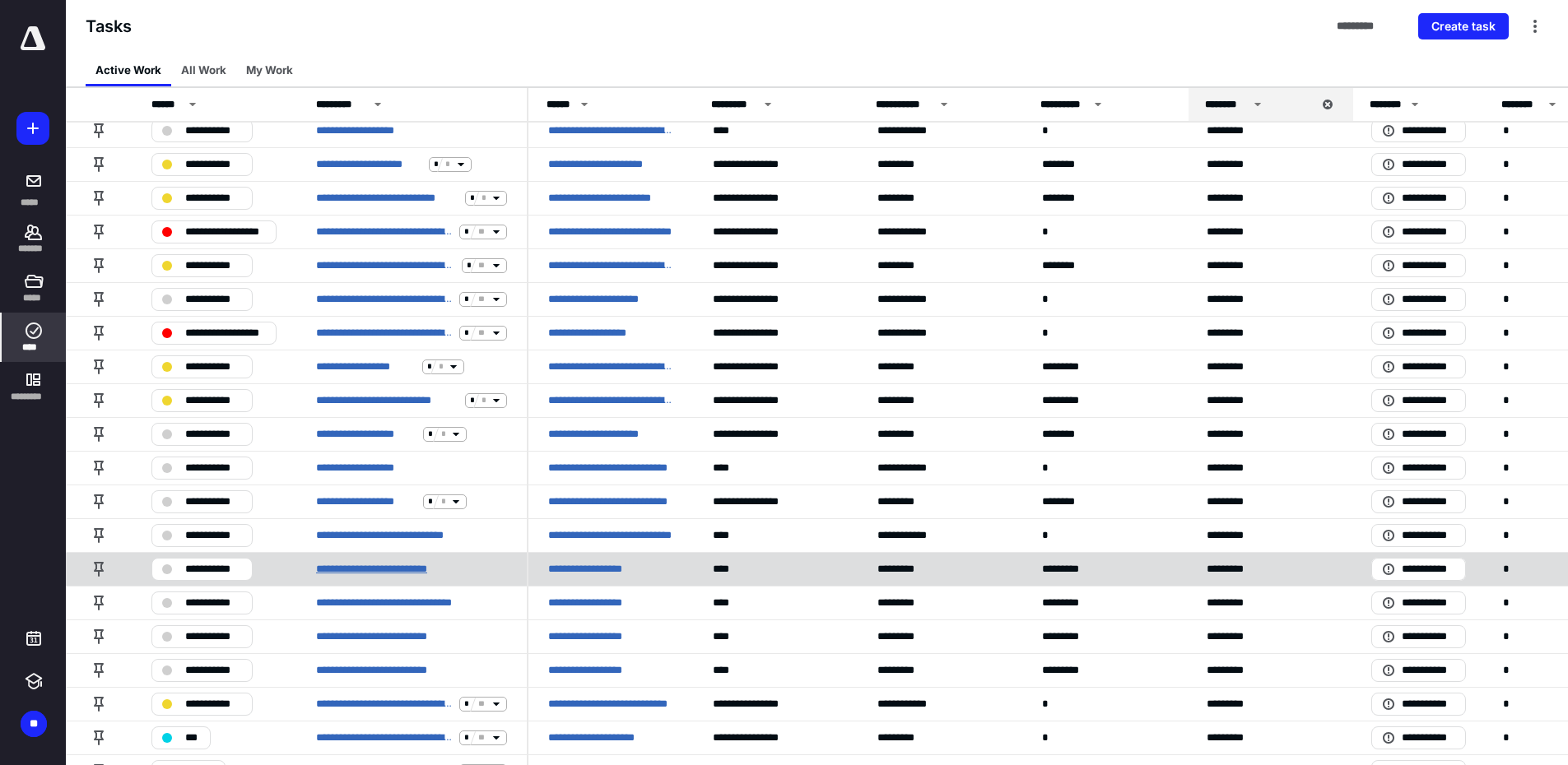 scroll, scrollTop: 0, scrollLeft: 0, axis: both 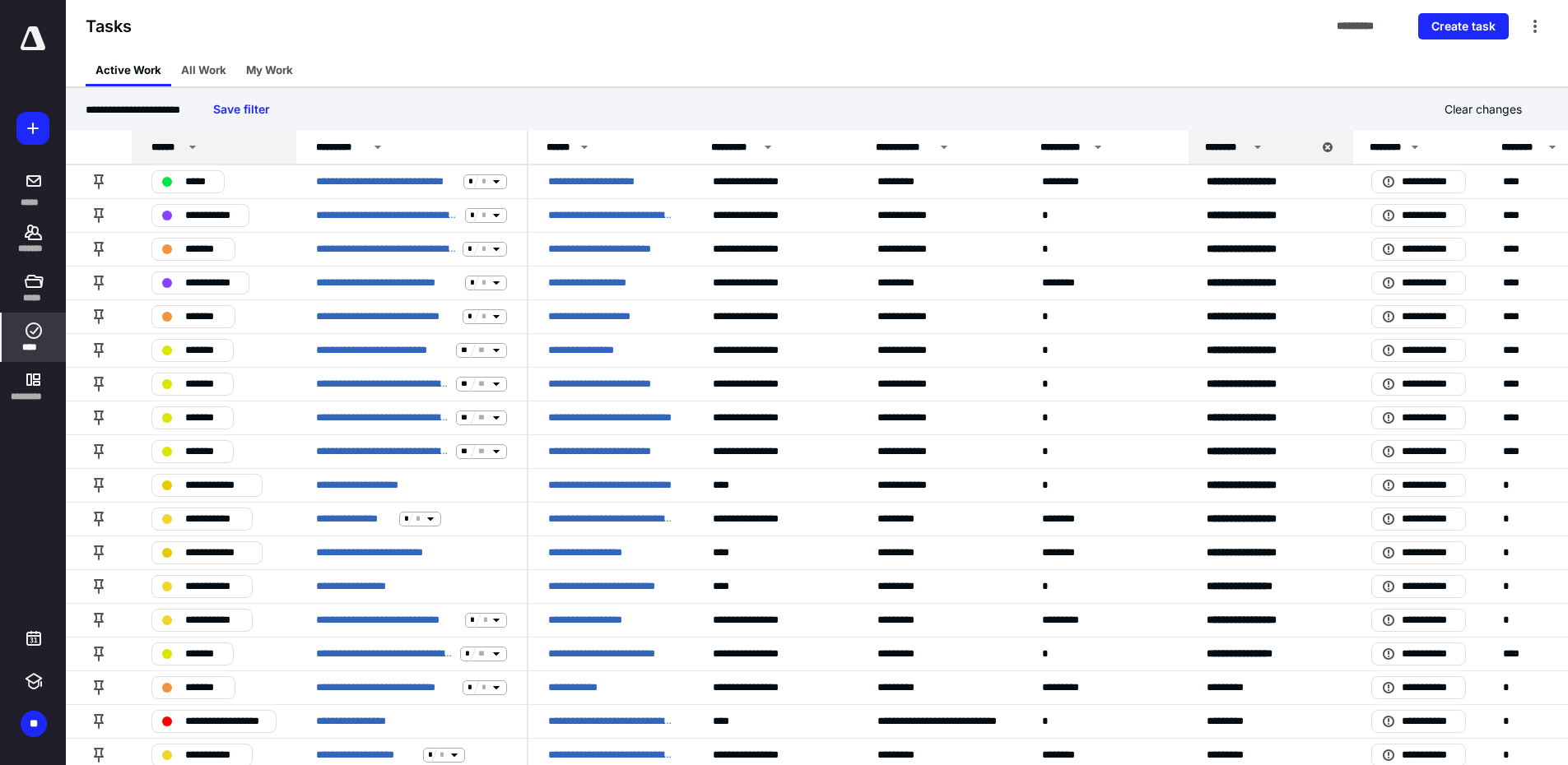 click on "******" at bounding box center [167, 147] 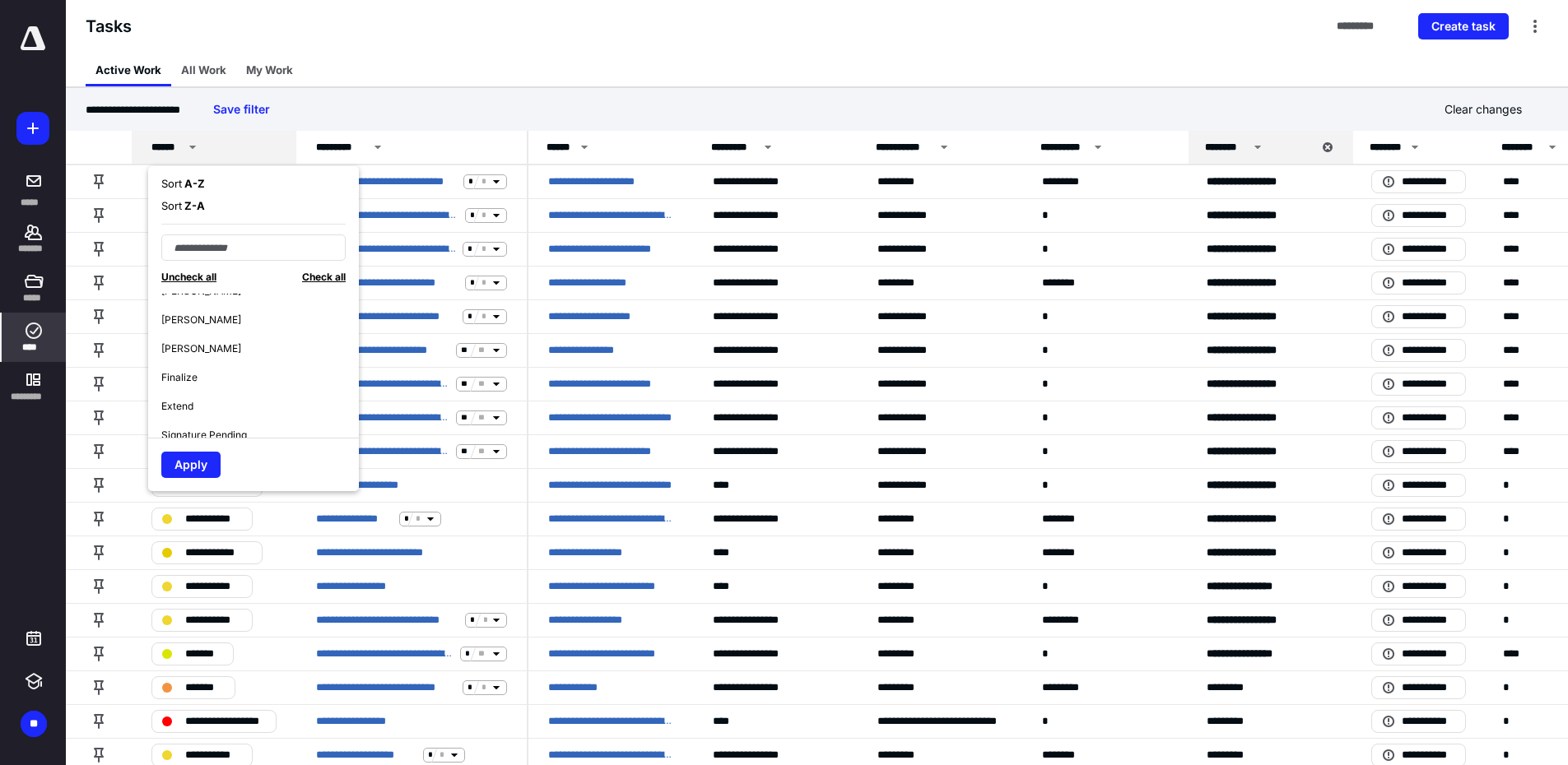 scroll, scrollTop: 518, scrollLeft: 0, axis: vertical 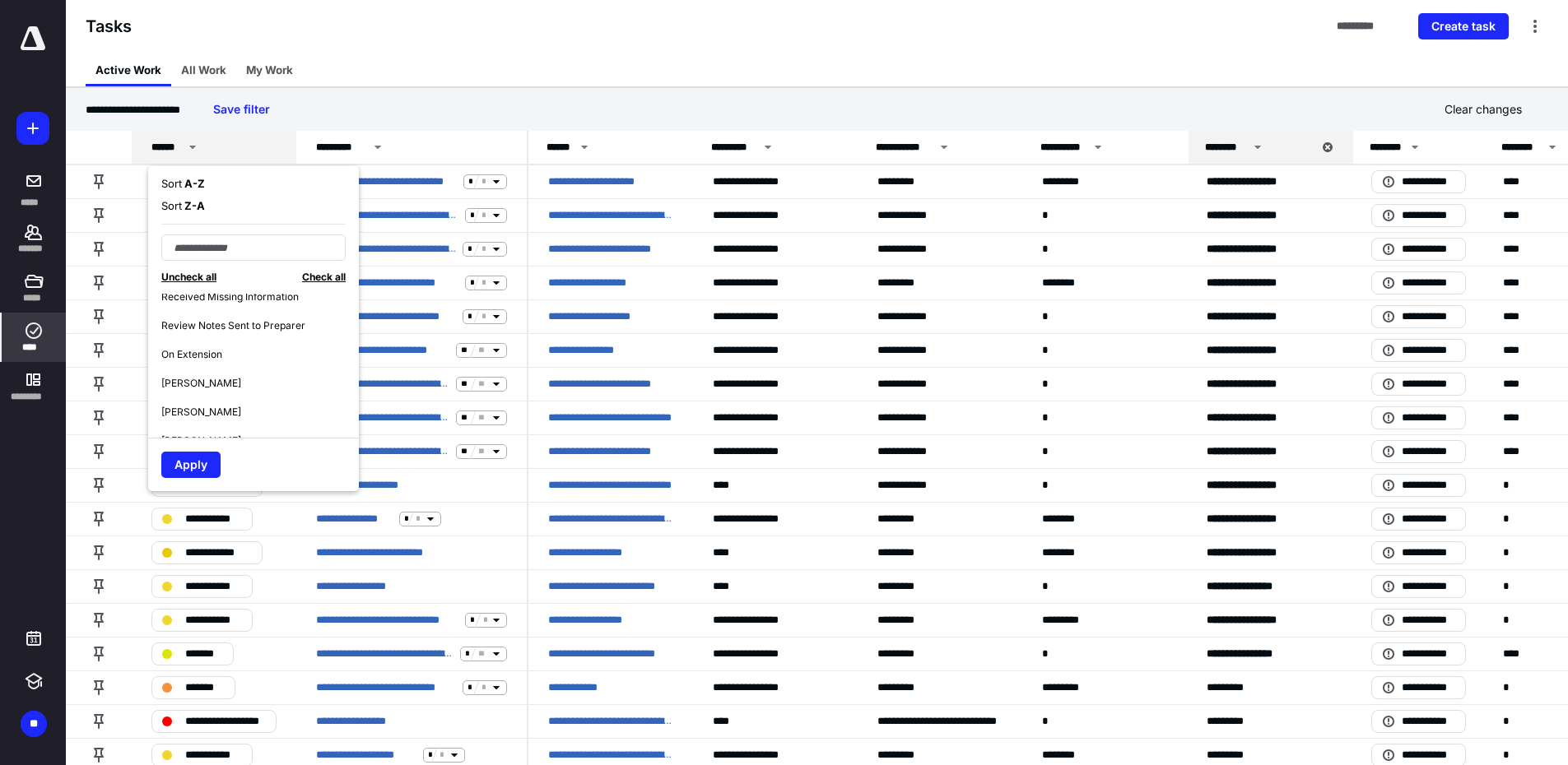 click on "[PERSON_NAME]" at bounding box center [201, 383] 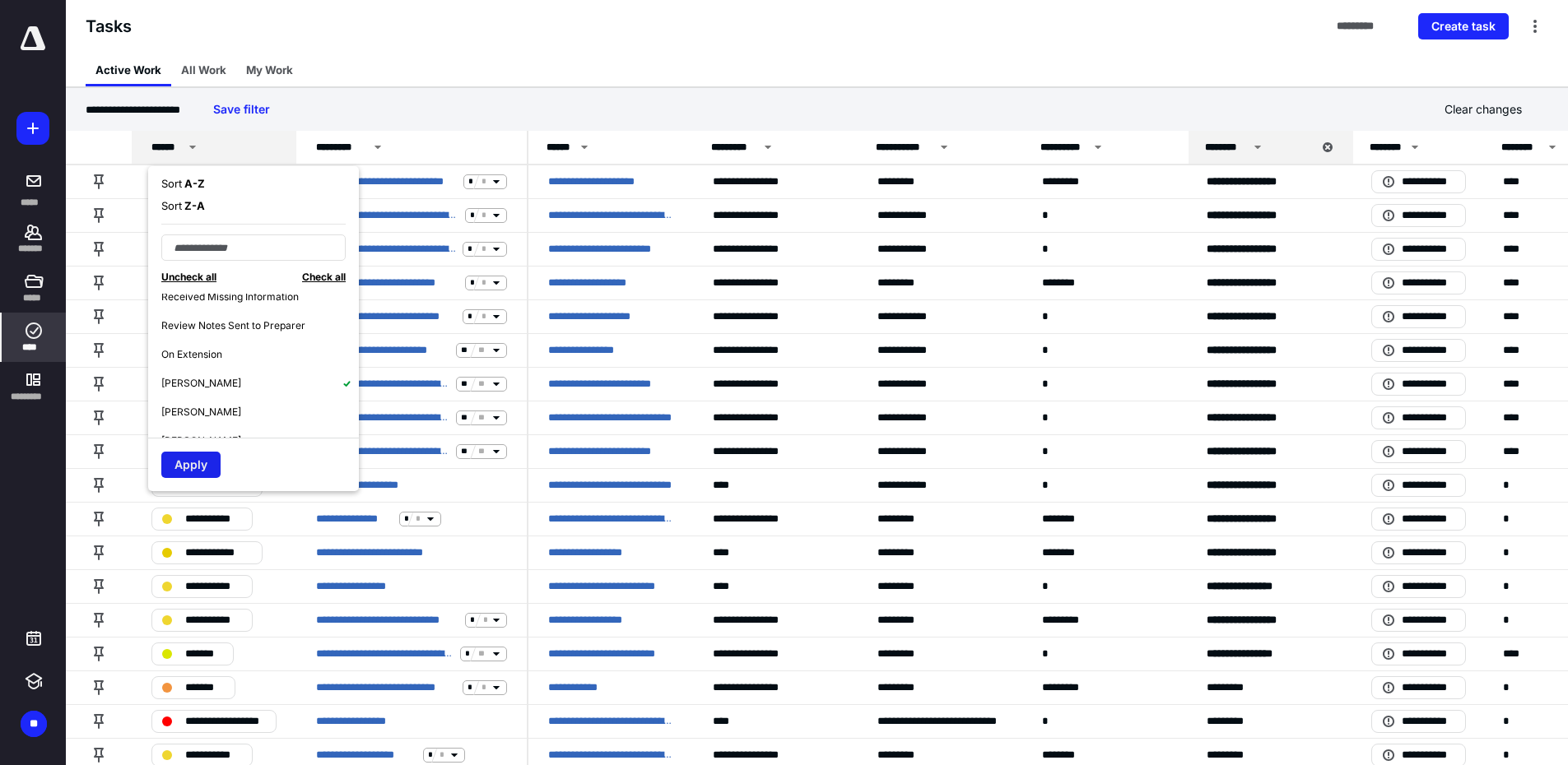 click on "Apply" at bounding box center (191, 465) 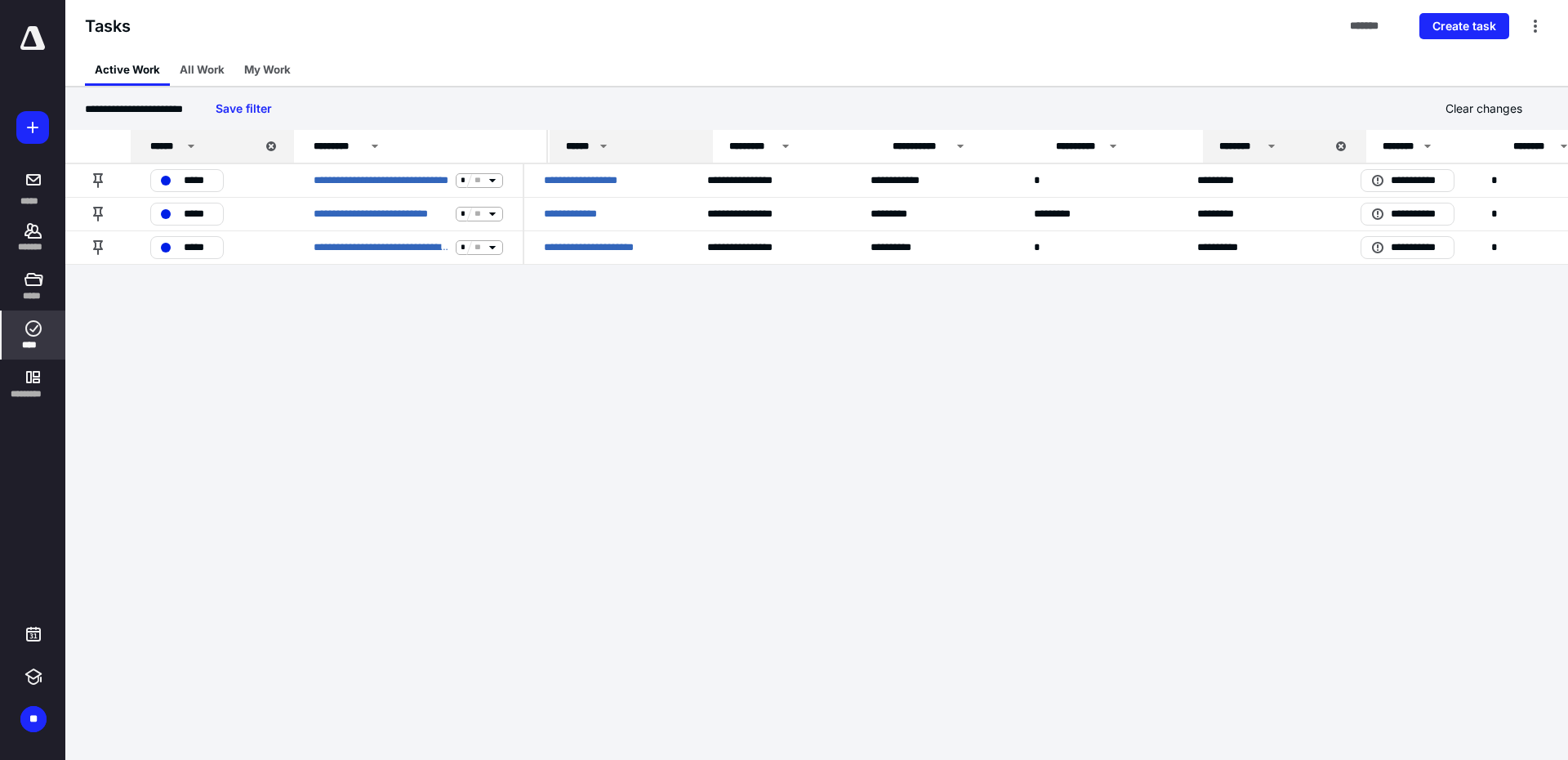 drag, startPoint x: 519, startPoint y: 146, endPoint x: 542, endPoint y: 150, distance: 23.345235 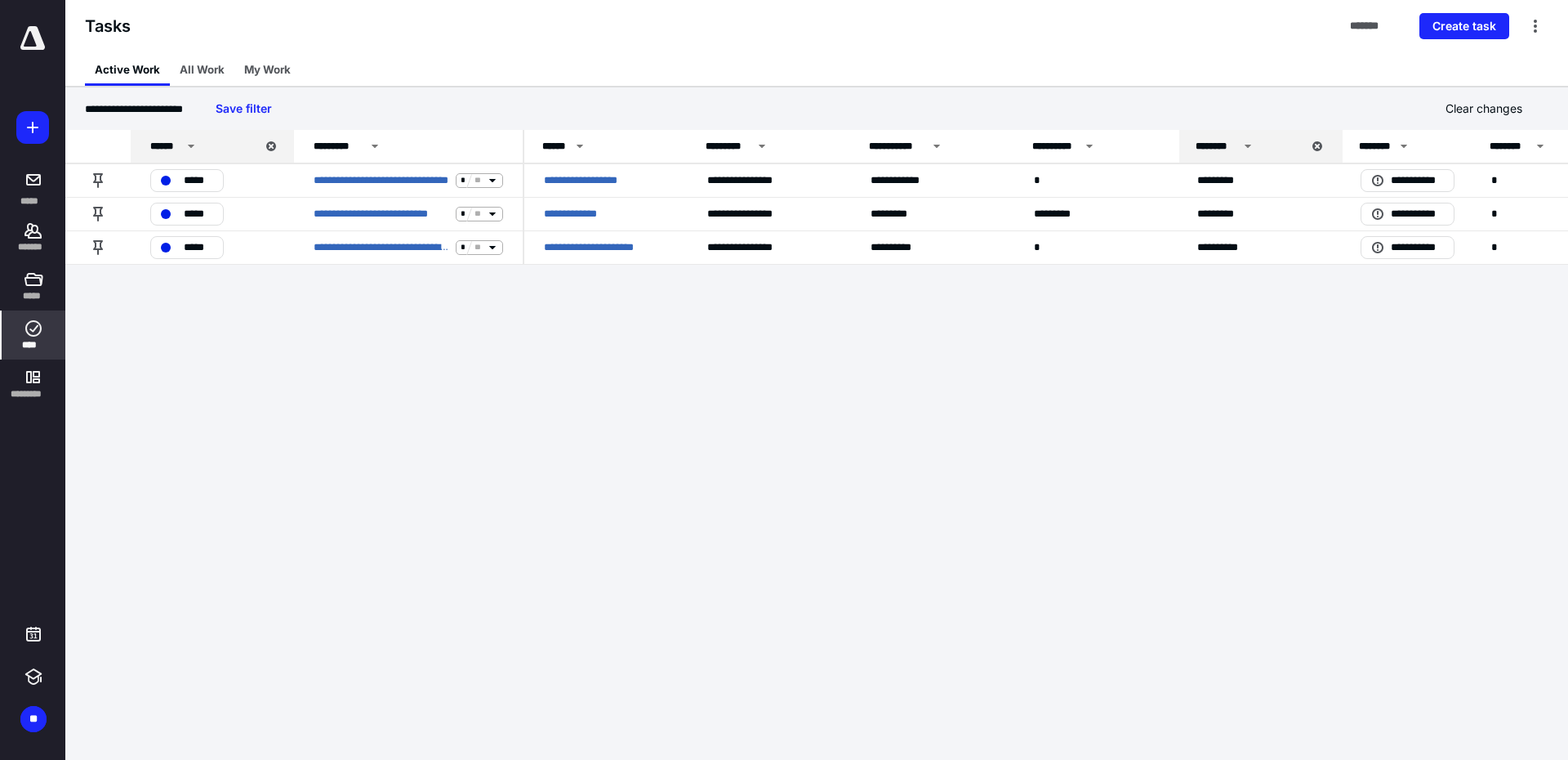 click 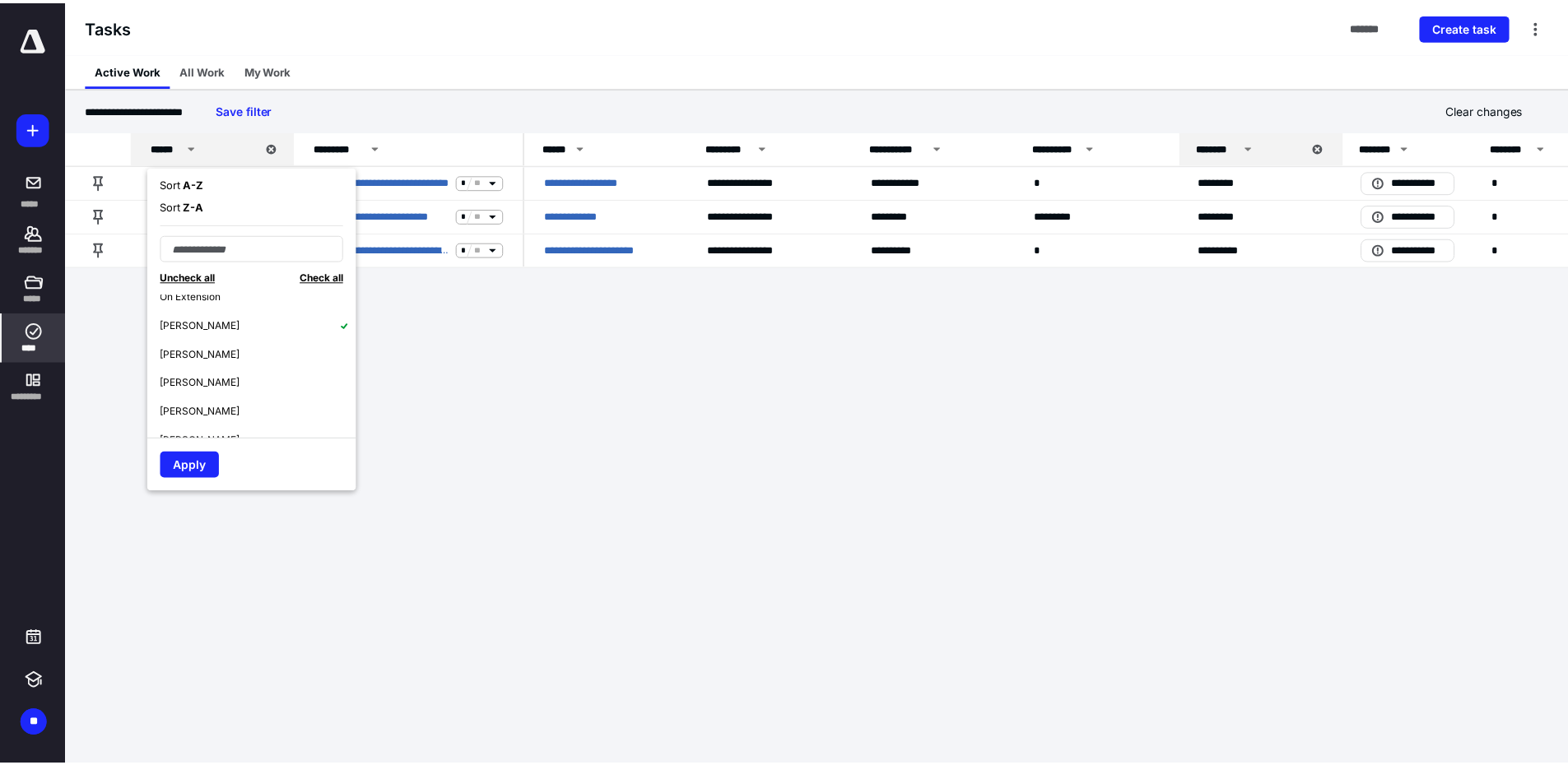 scroll, scrollTop: 411, scrollLeft: 0, axis: vertical 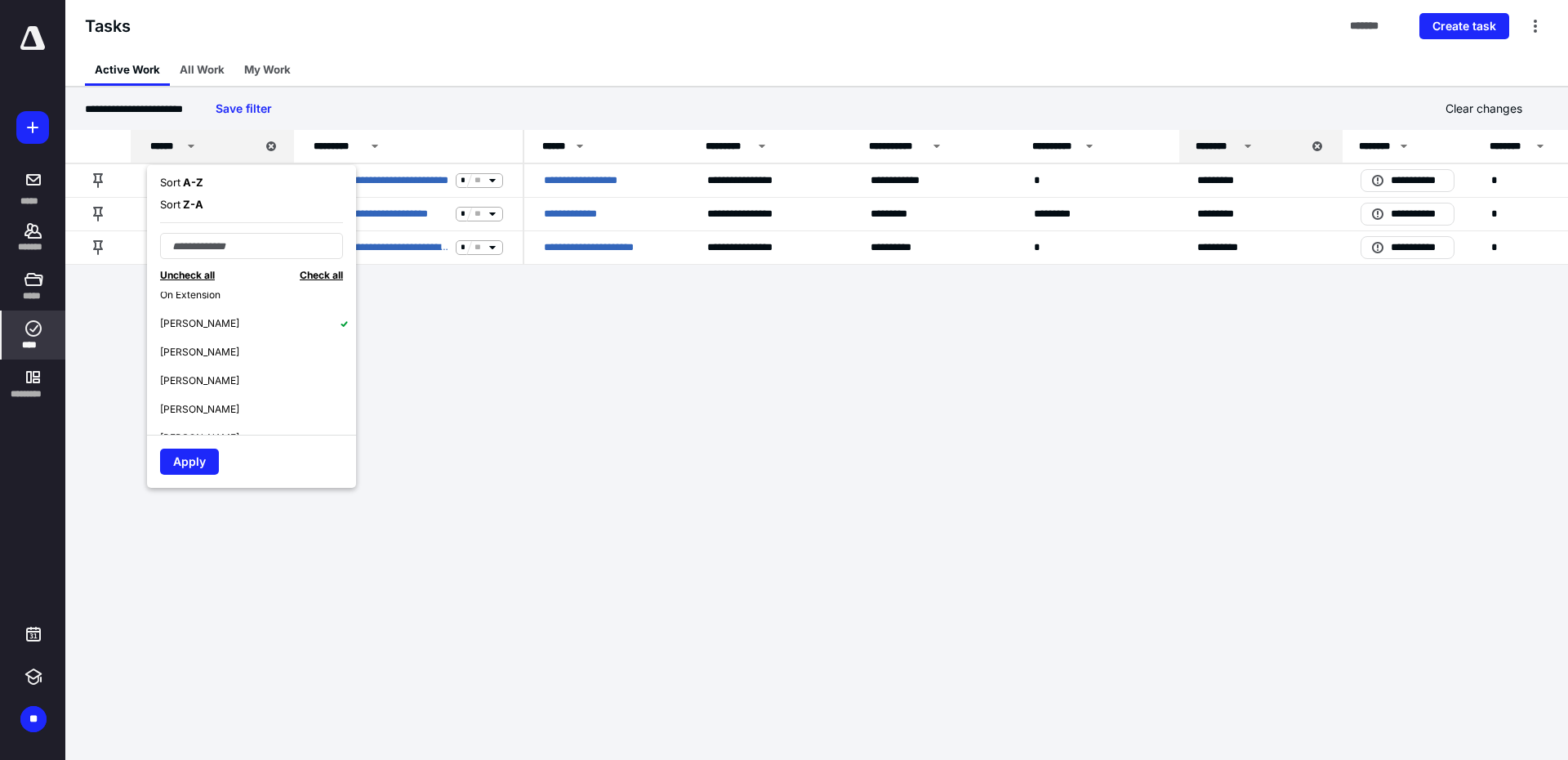 click on "[PERSON_NAME]" at bounding box center (258, 323) 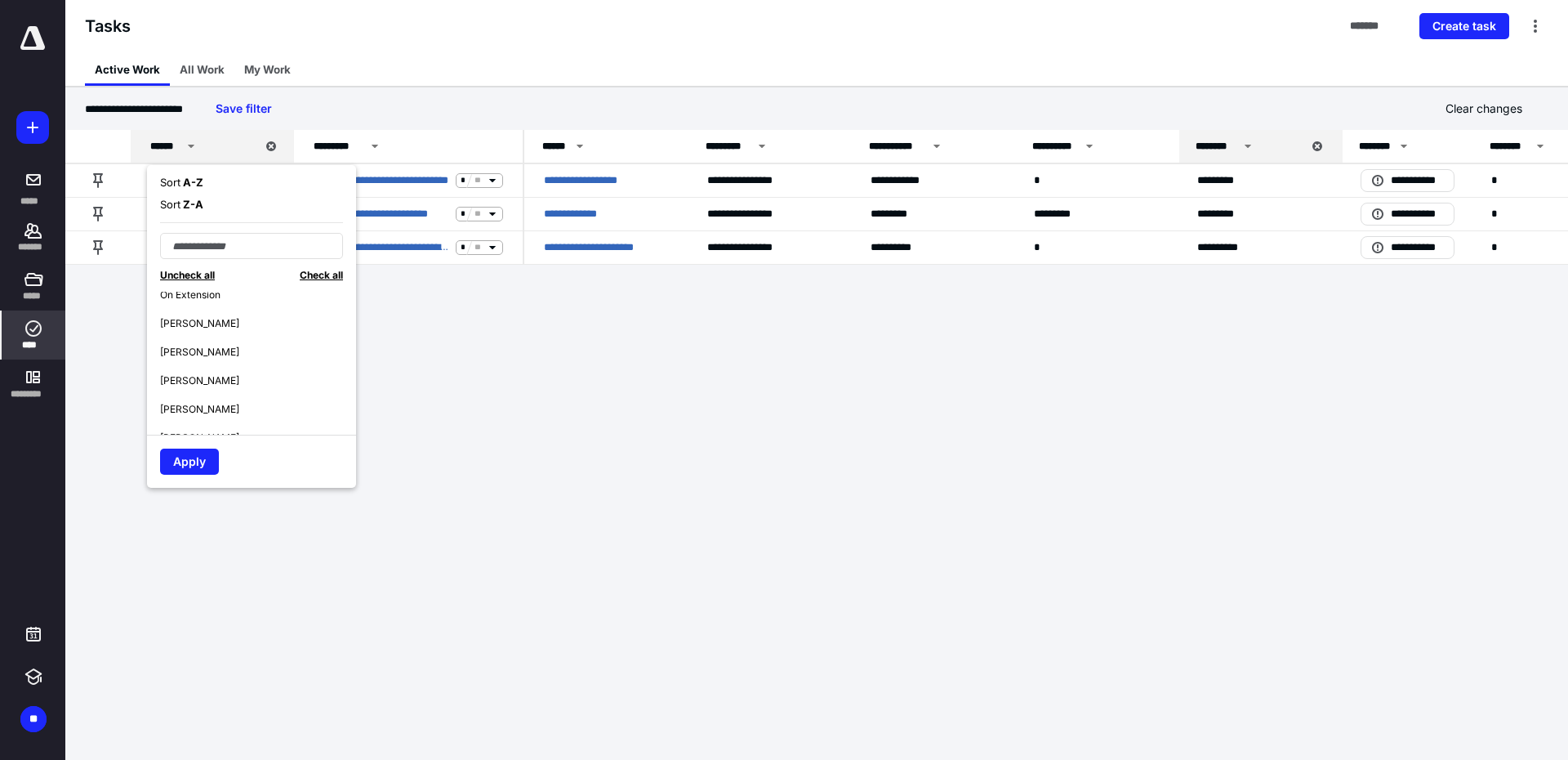 click on "[PERSON_NAME]" at bounding box center [258, 351] 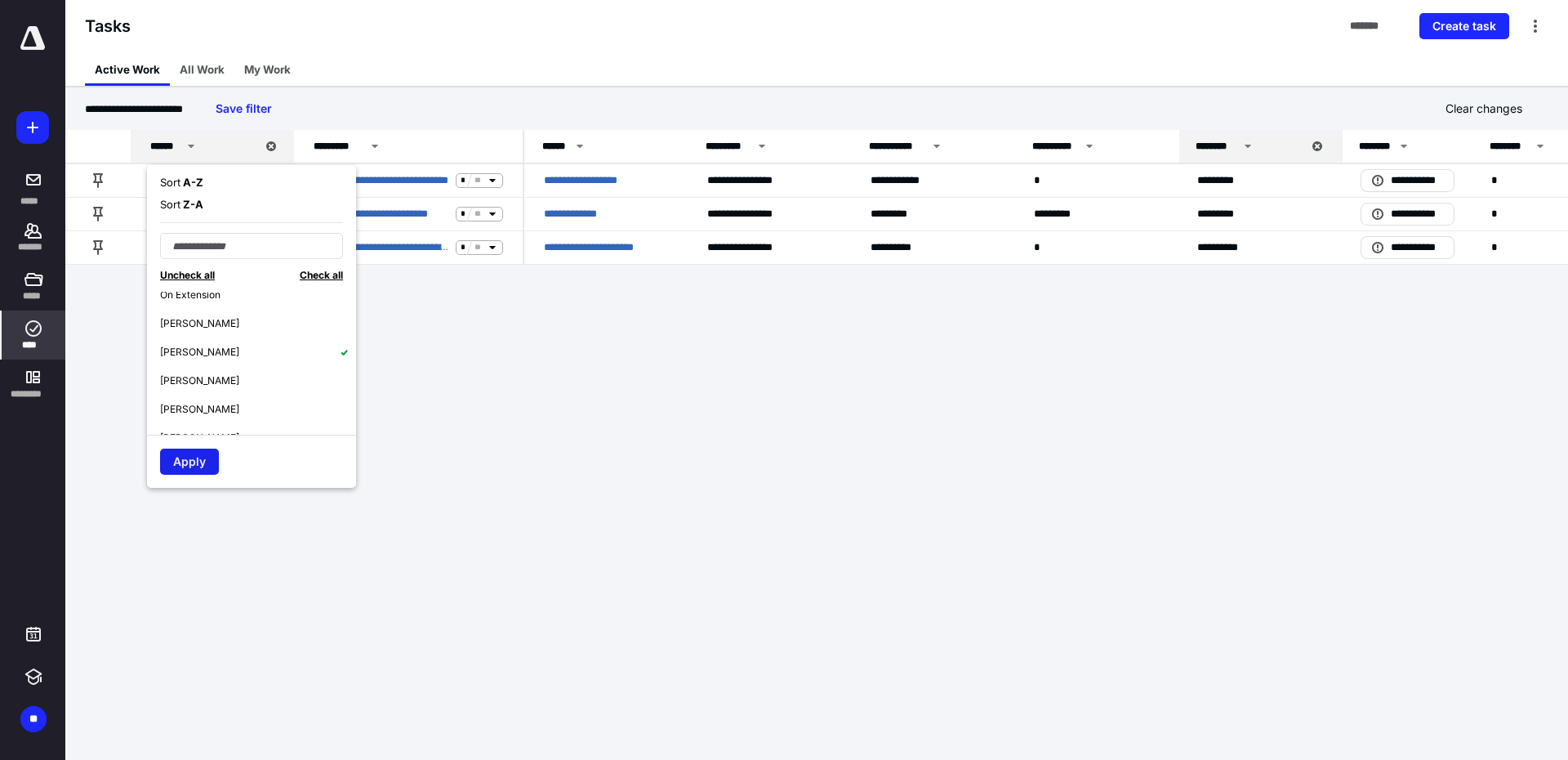 click on "Apply" at bounding box center [189, 462] 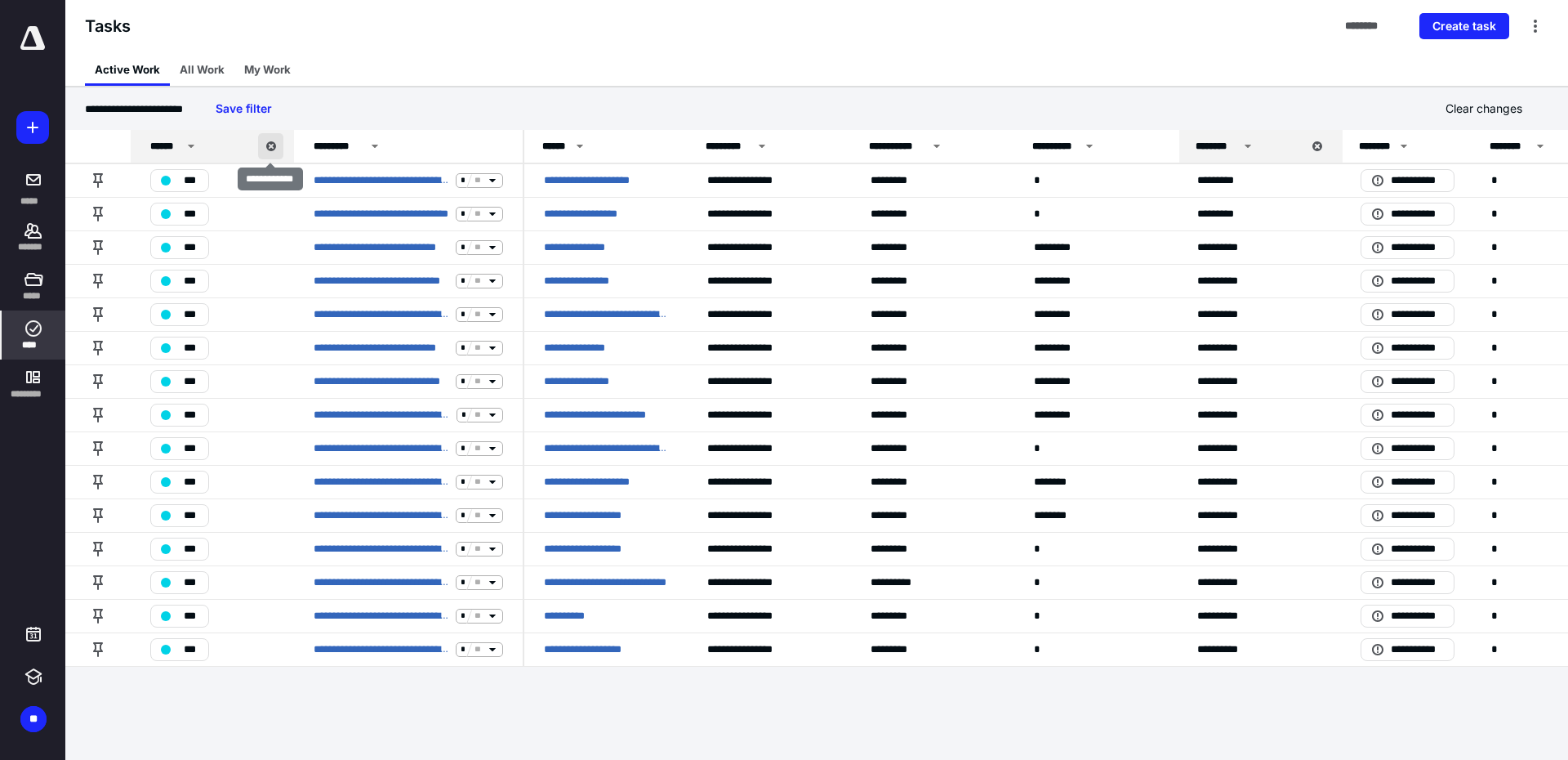 click at bounding box center [270, 146] 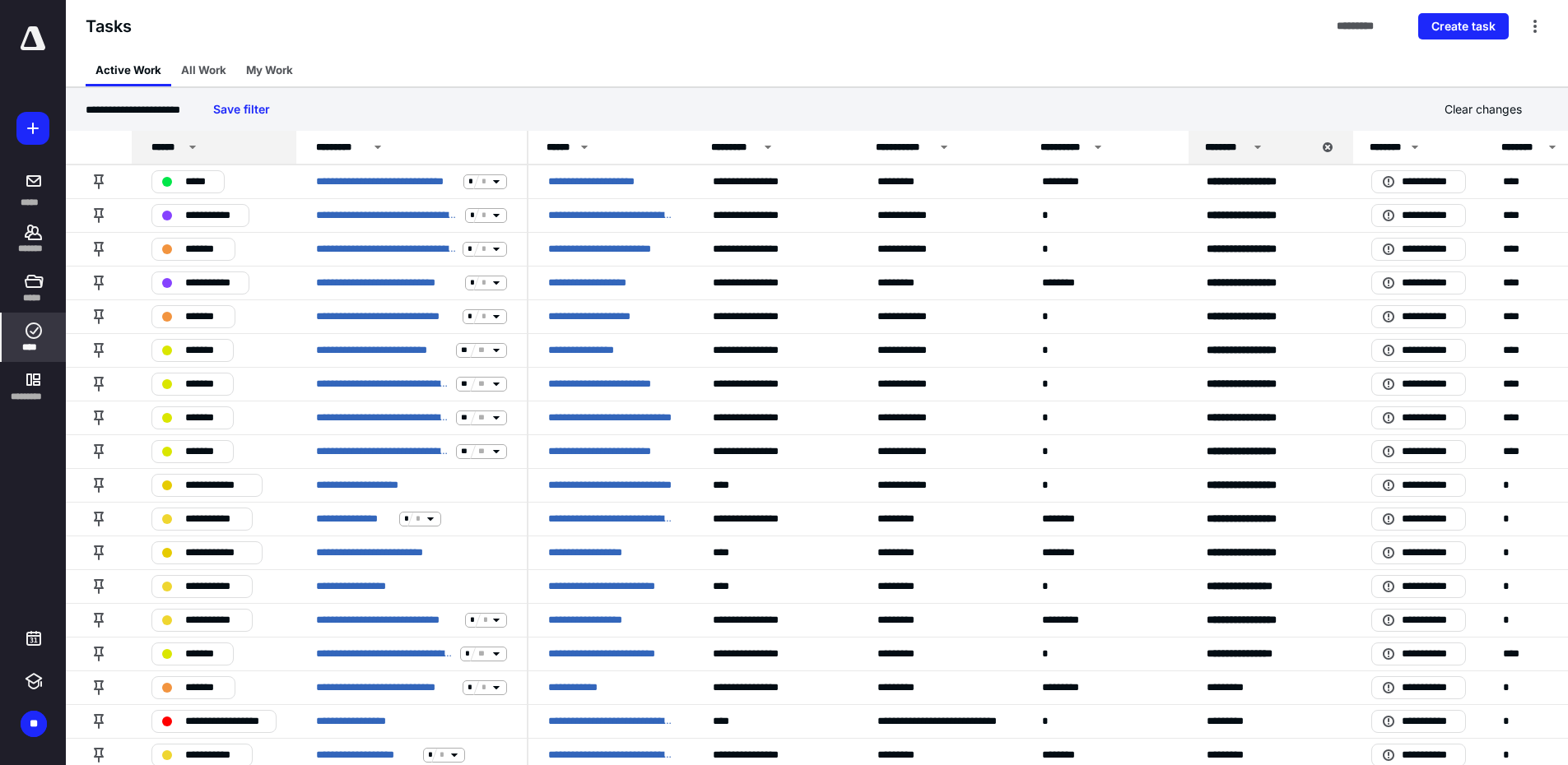 click 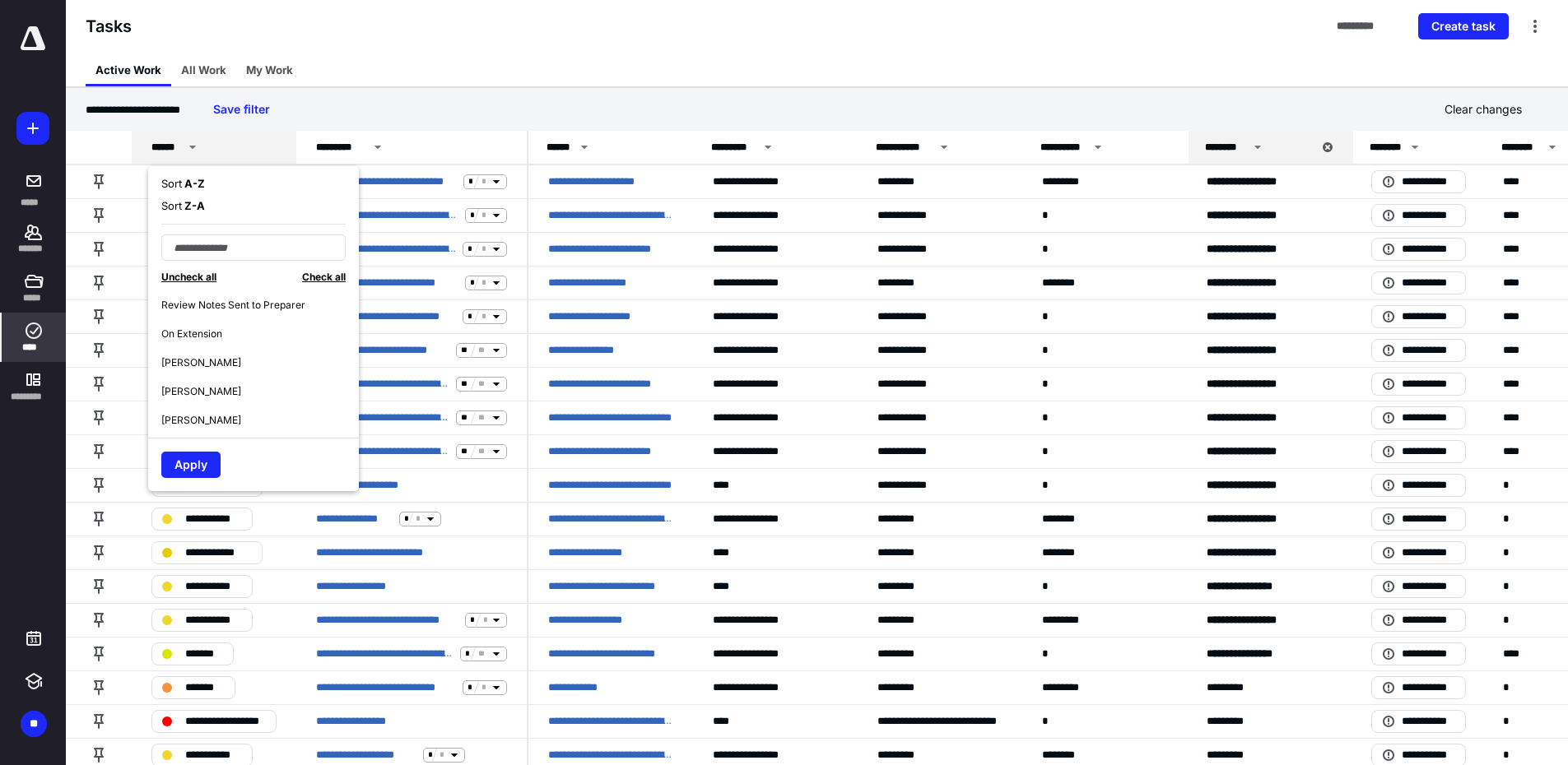 scroll, scrollTop: 518, scrollLeft: 0, axis: vertical 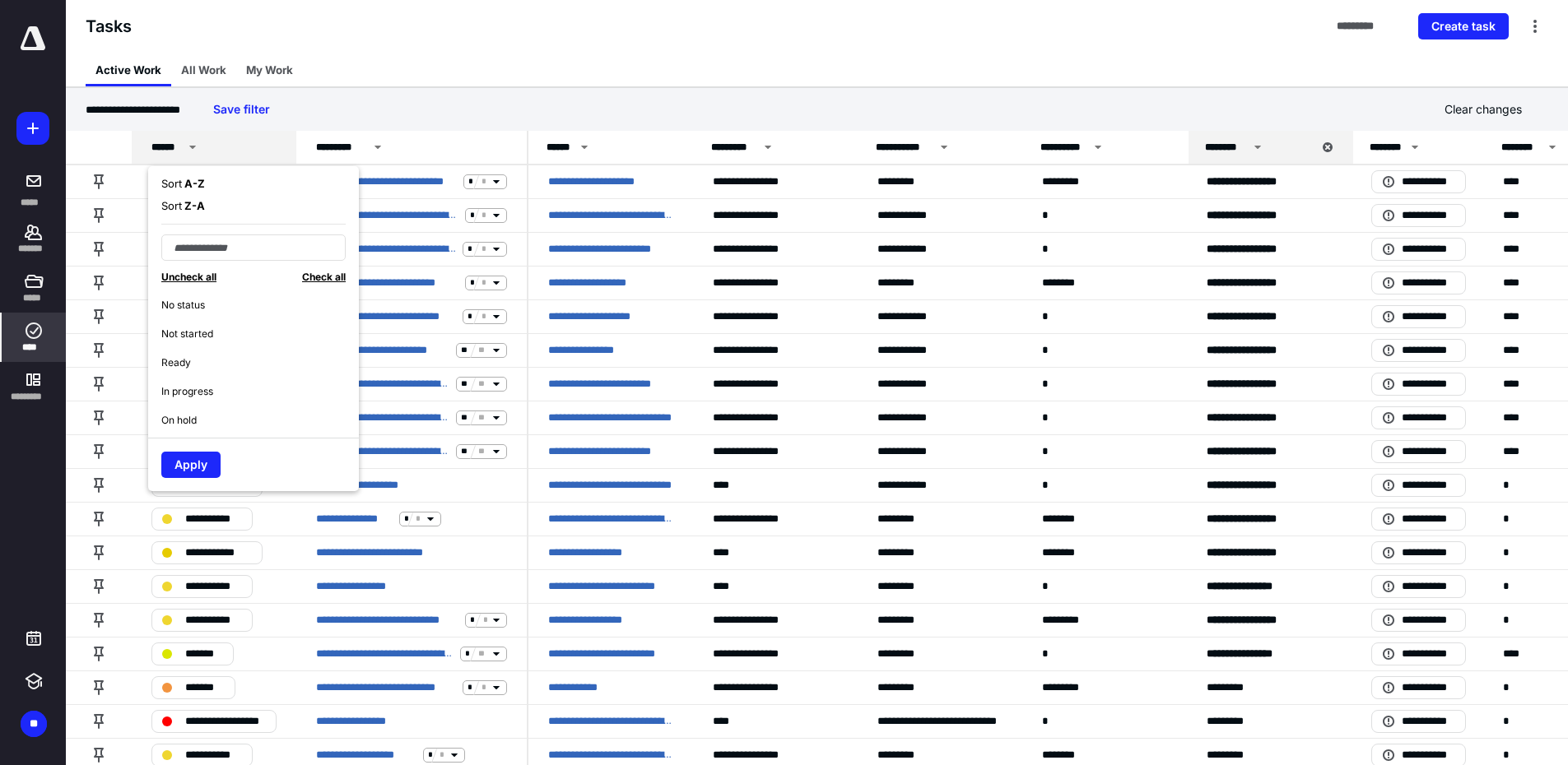 click on "Uncheck all" at bounding box center (188, 276) 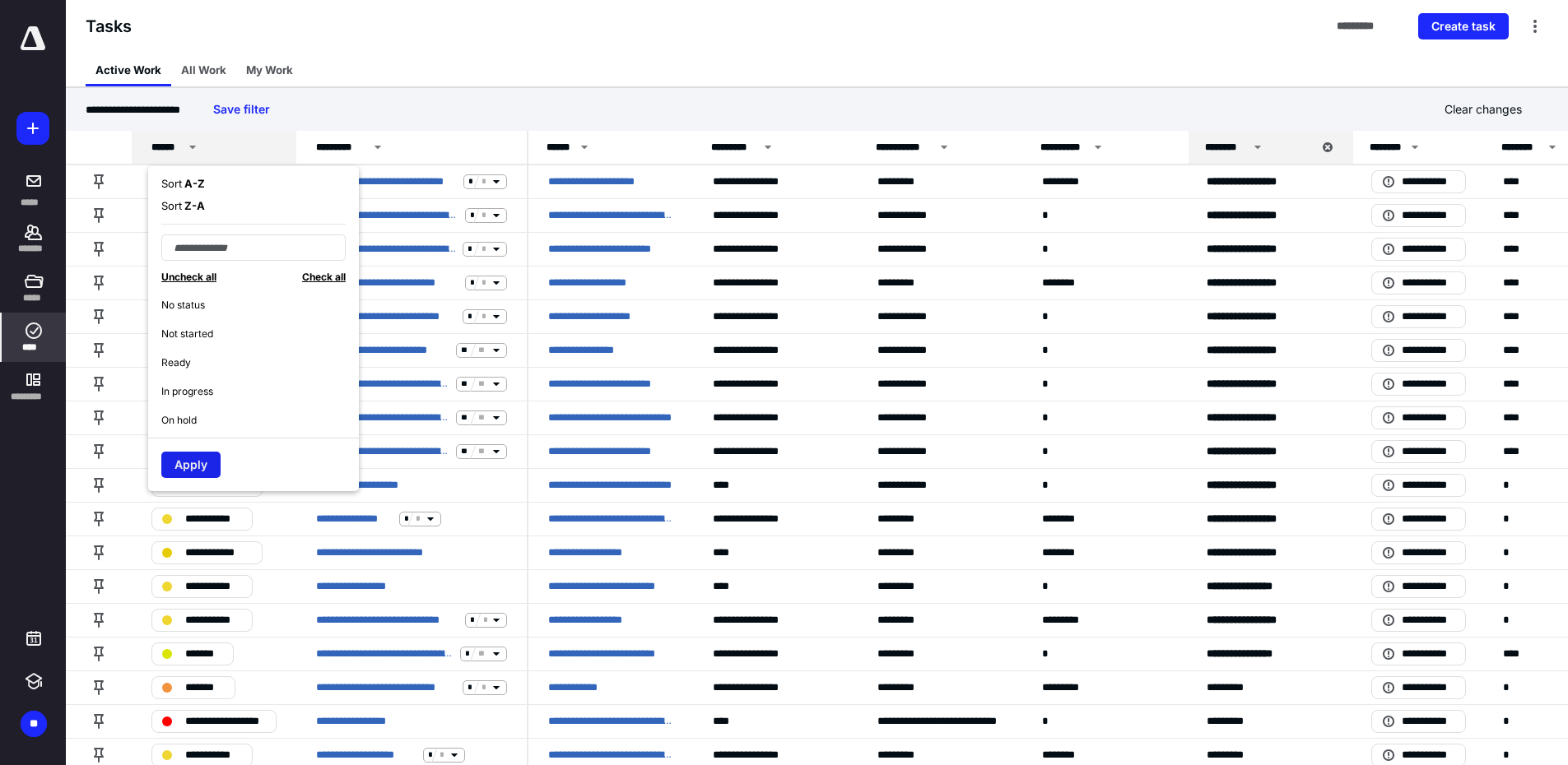 click on "Apply" at bounding box center (191, 465) 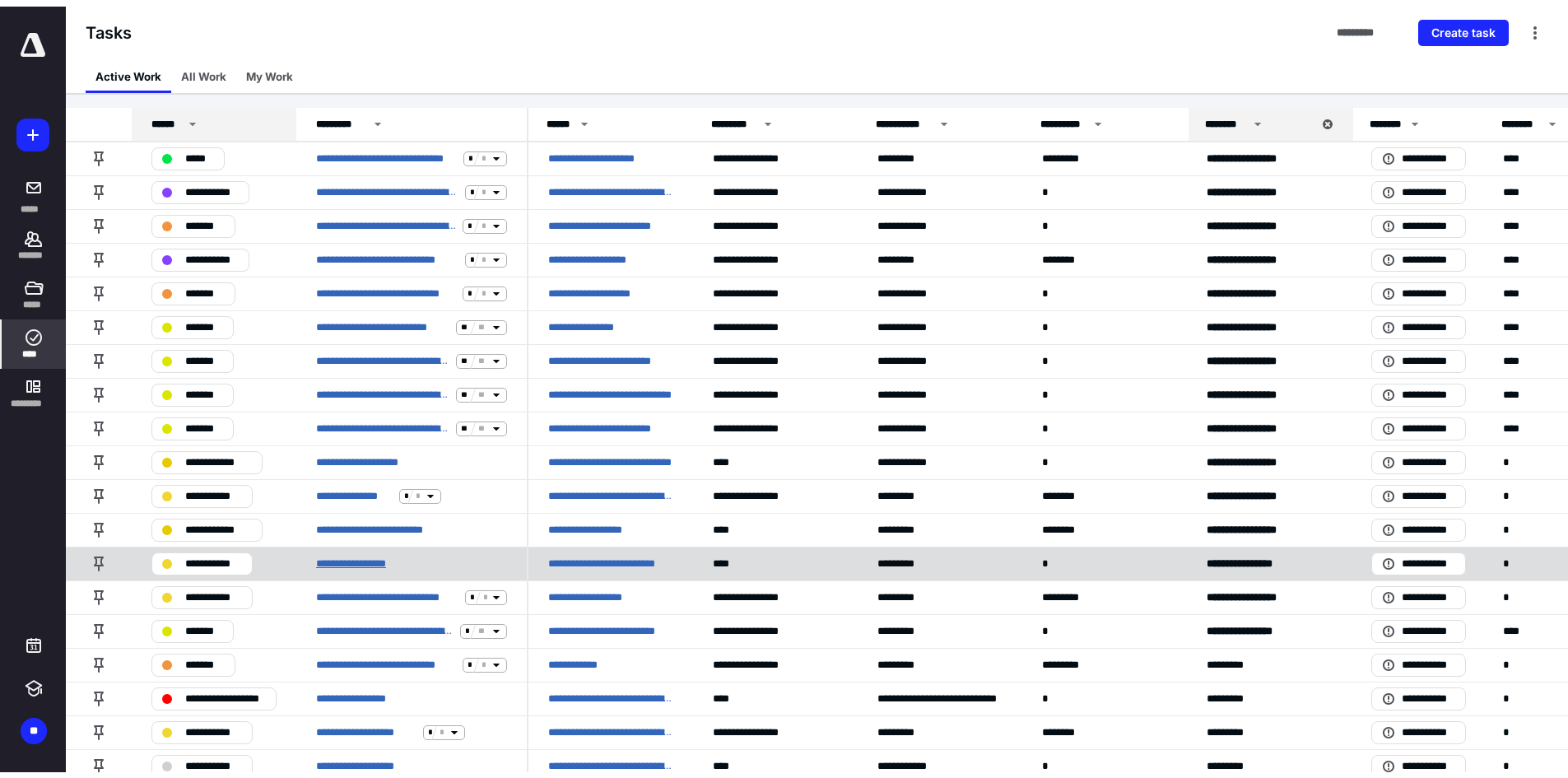 scroll, scrollTop: 0, scrollLeft: 0, axis: both 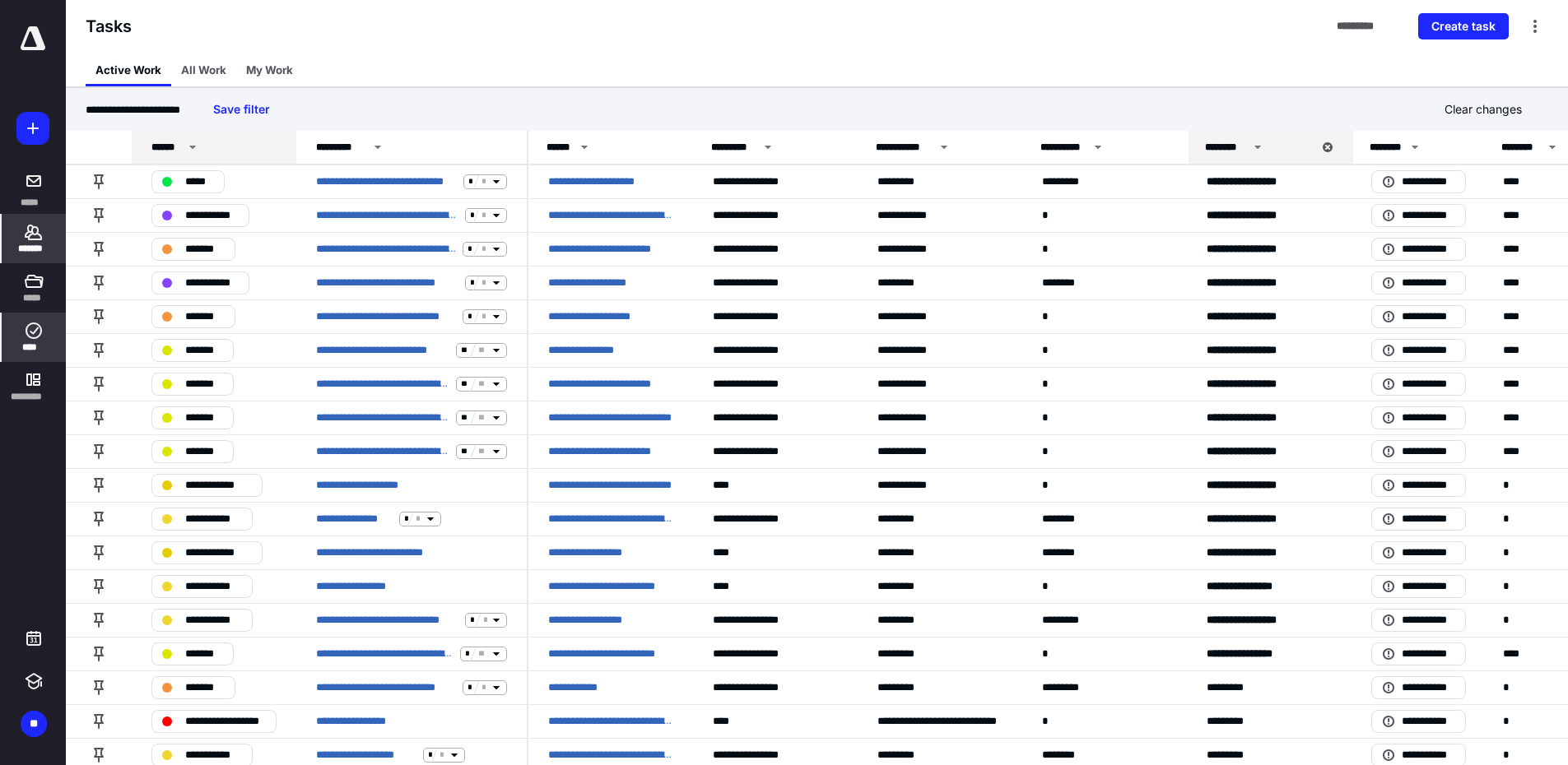 click on "*******" at bounding box center (34, 248) 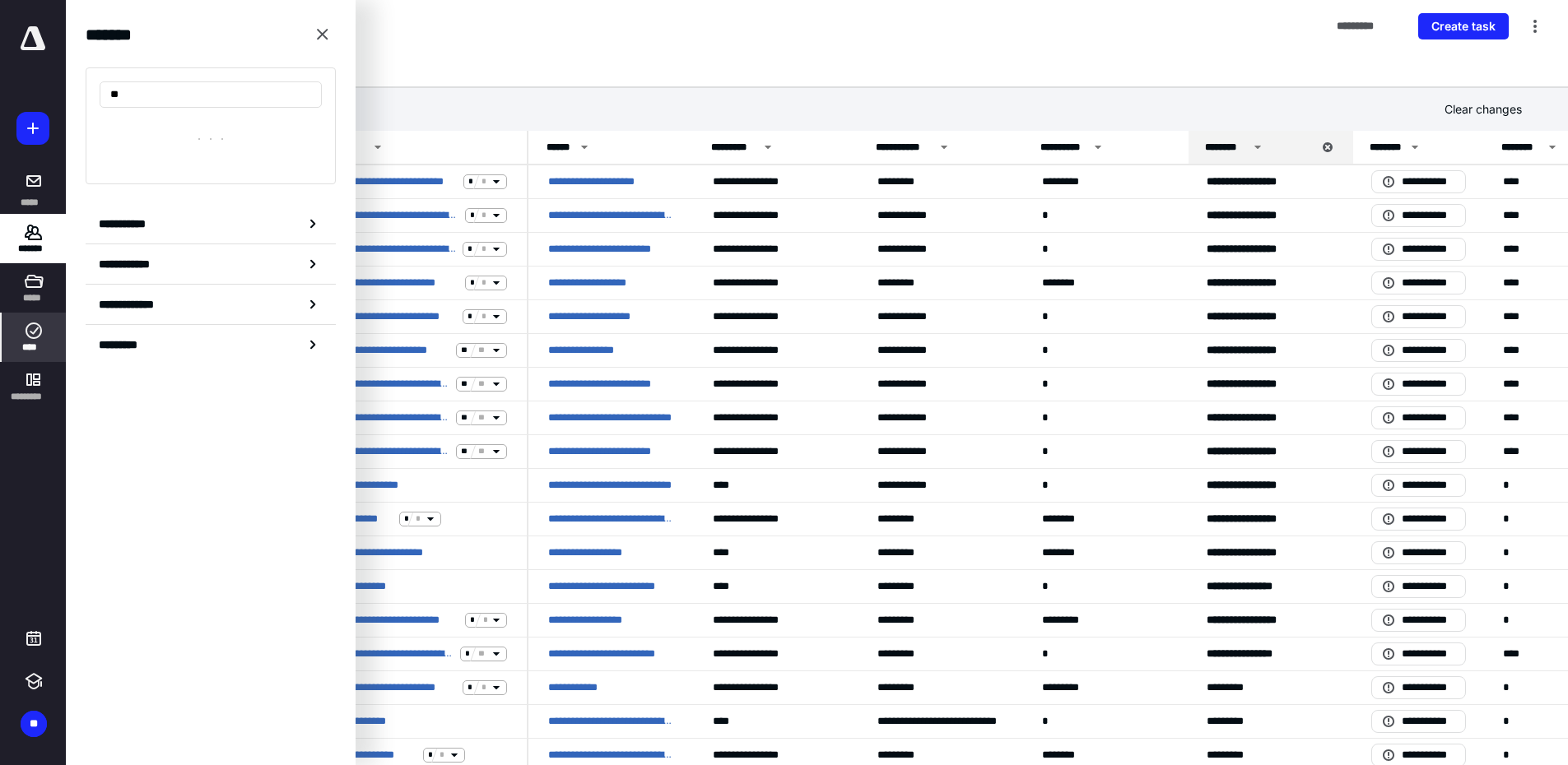 type on "***" 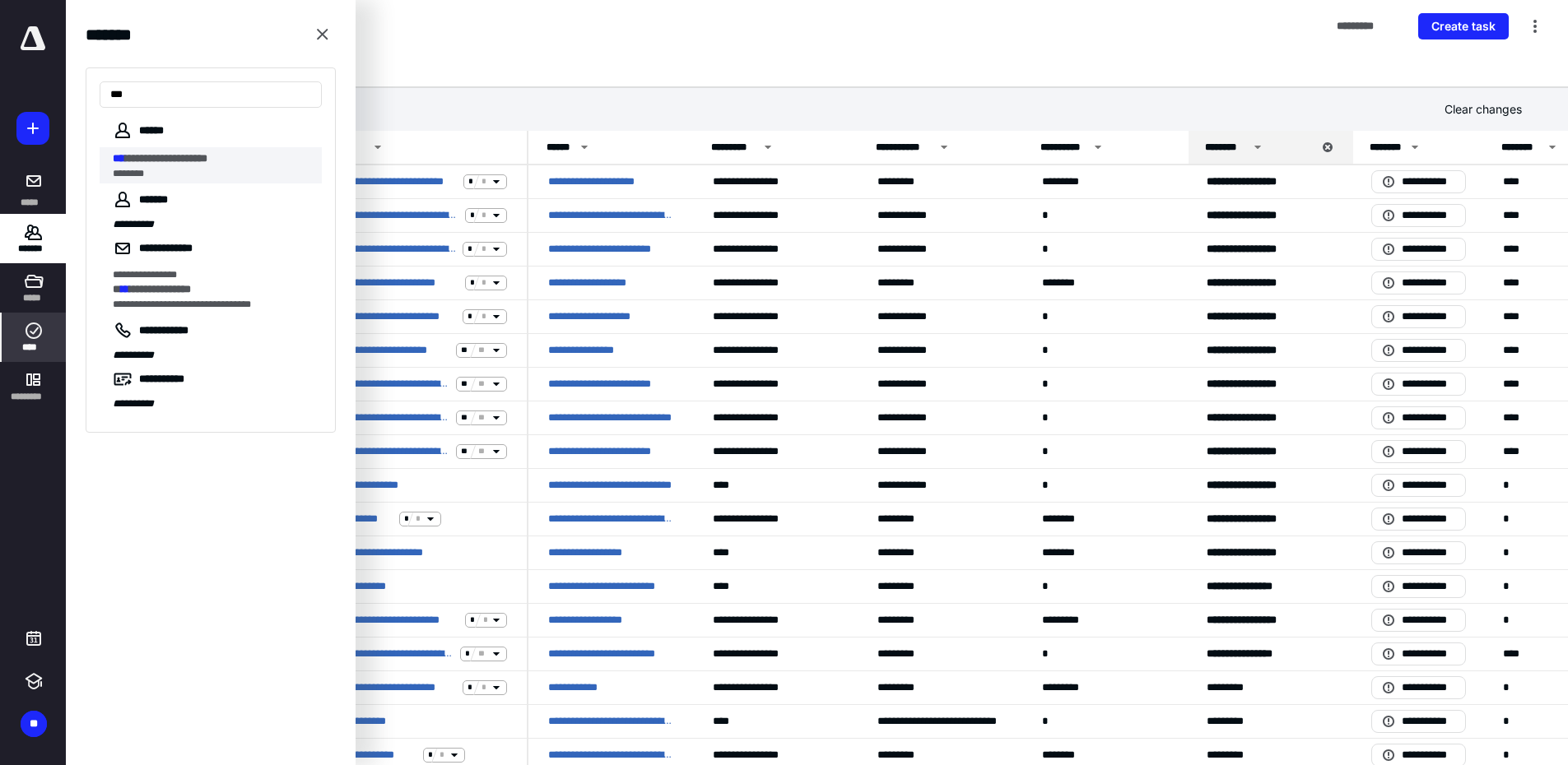 click on "**********" at bounding box center [212, 159] 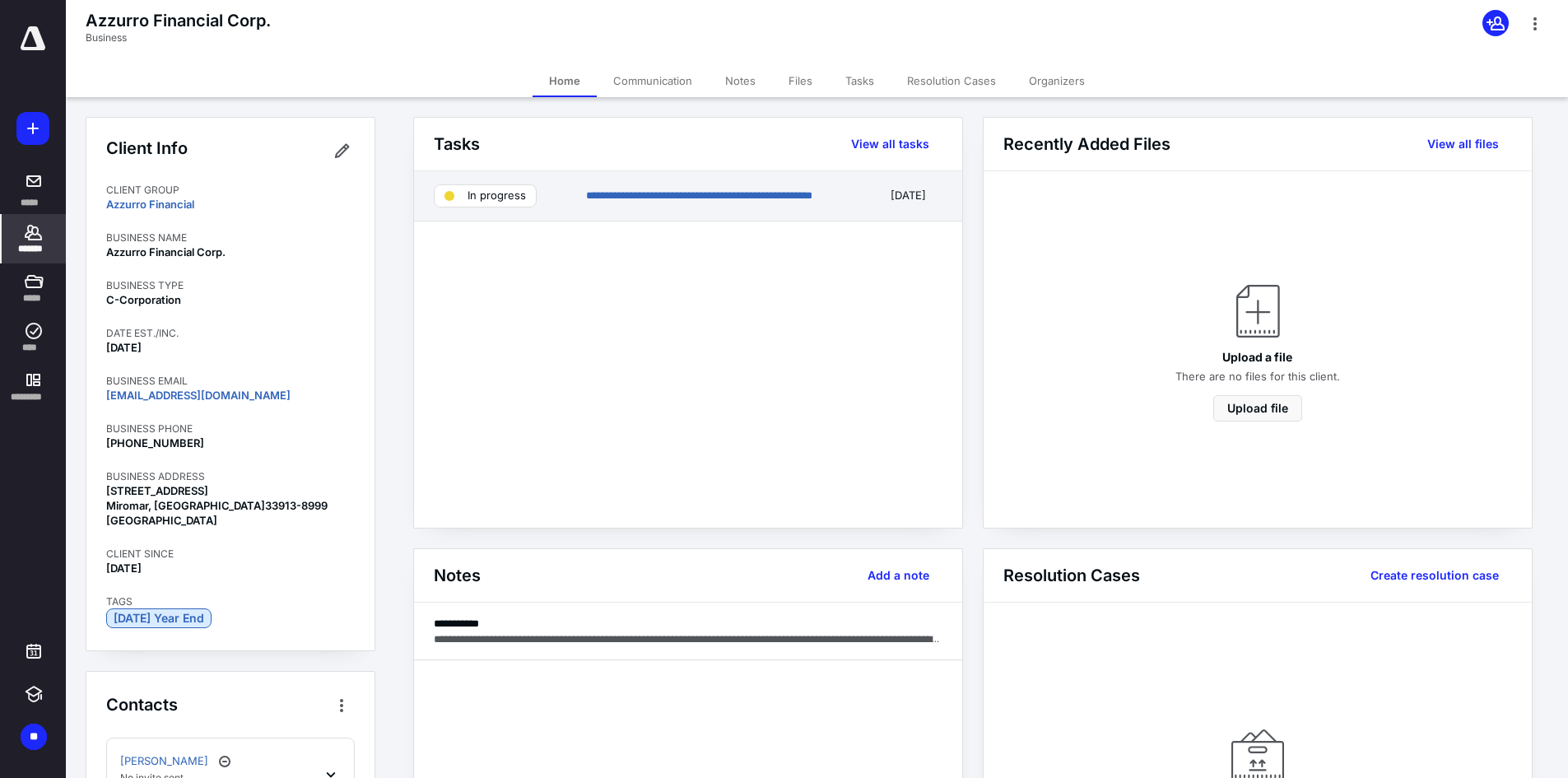 click on "**********" at bounding box center [688, 196] 